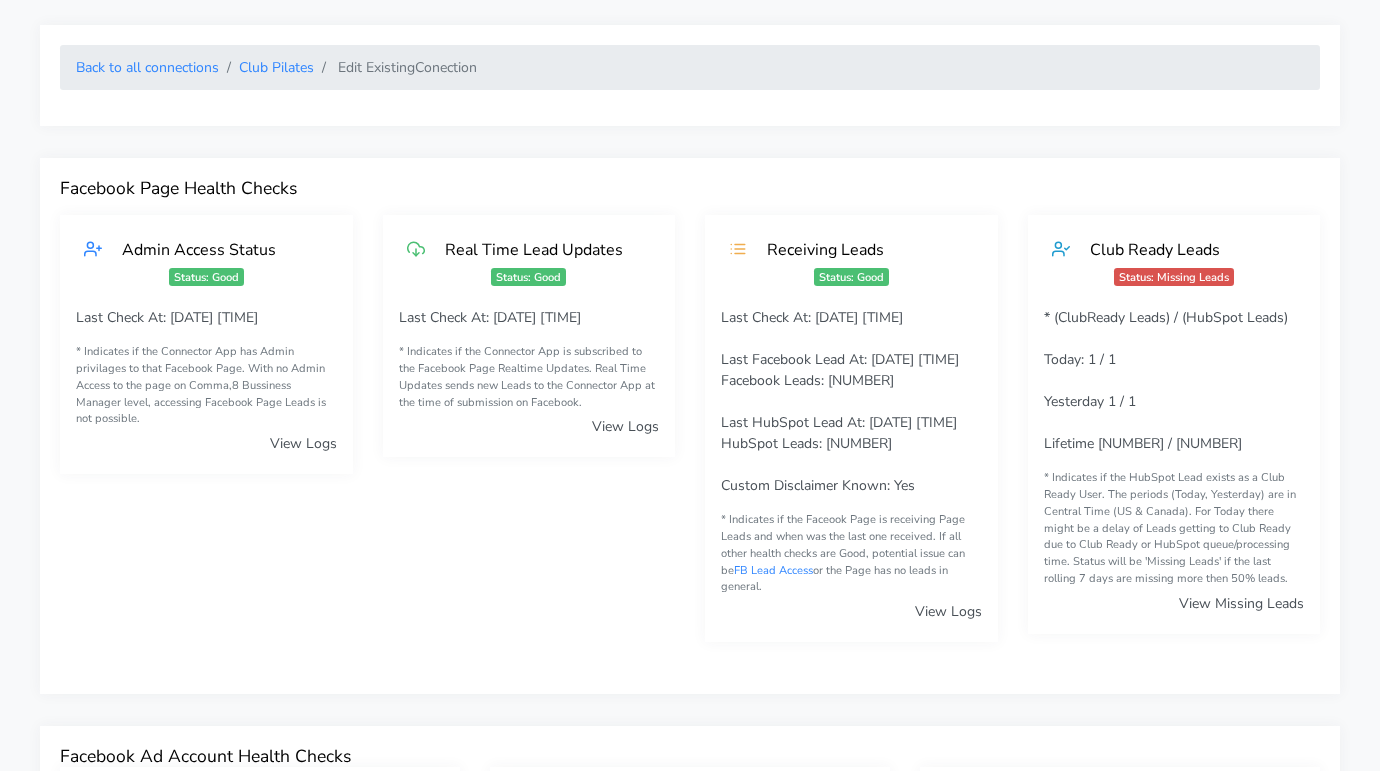 scroll, scrollTop: 0, scrollLeft: 0, axis: both 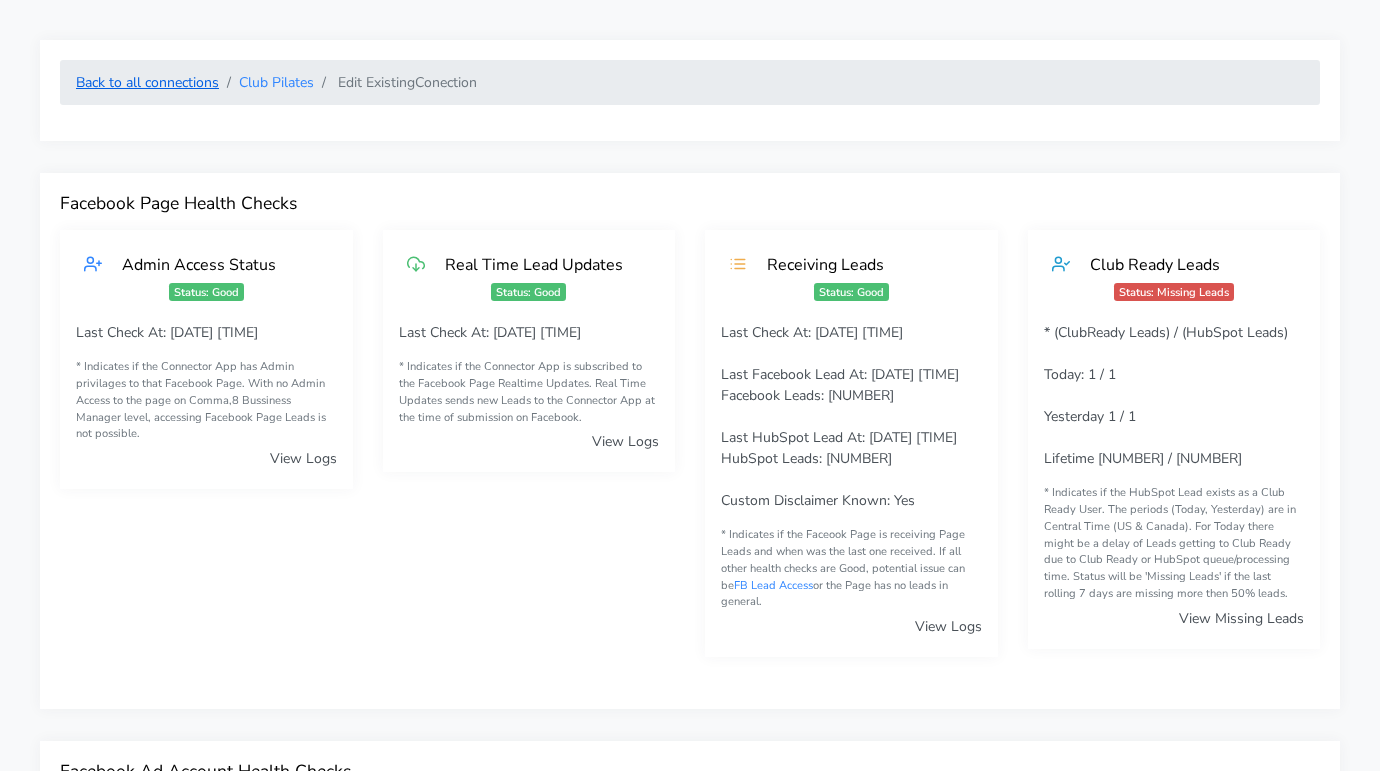 click on "Back to all connections" at bounding box center (147, 82) 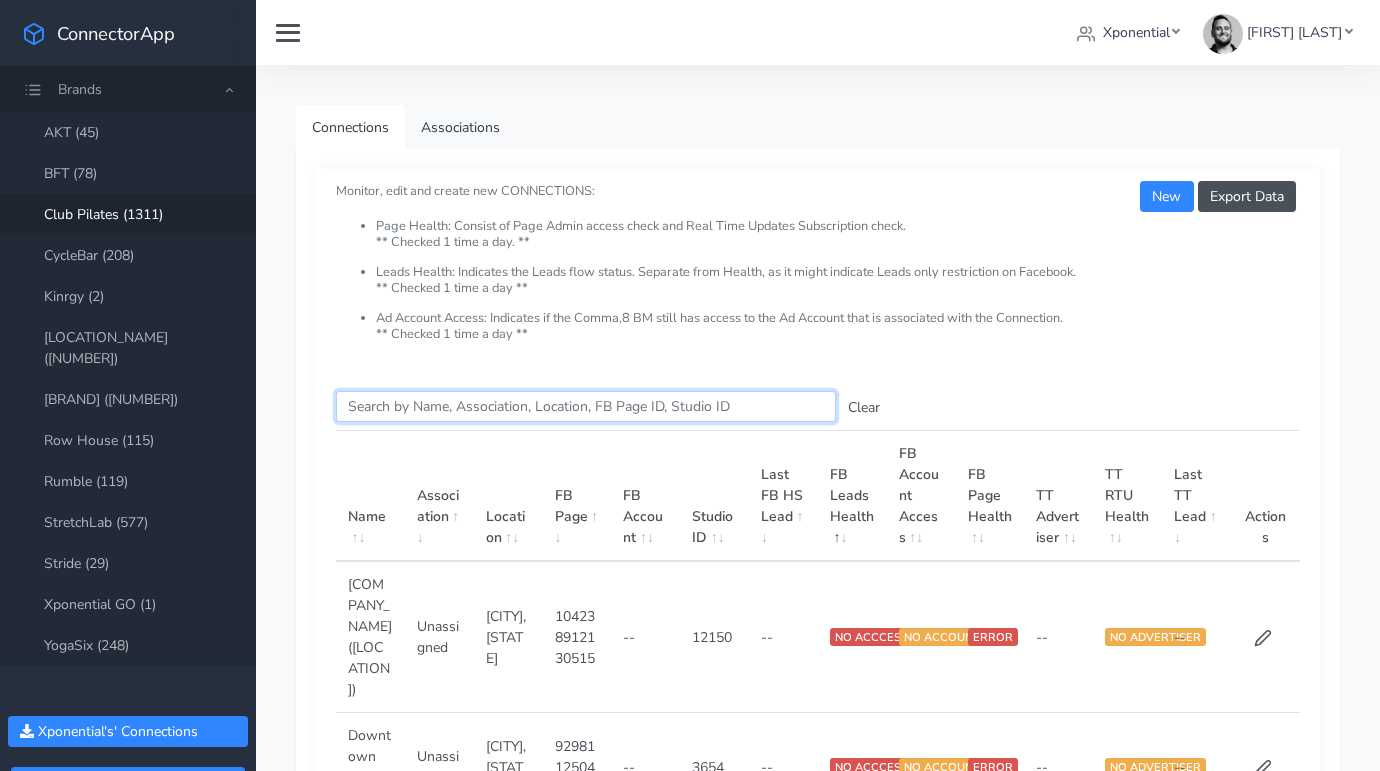 click on "Search this table" at bounding box center (586, 406) 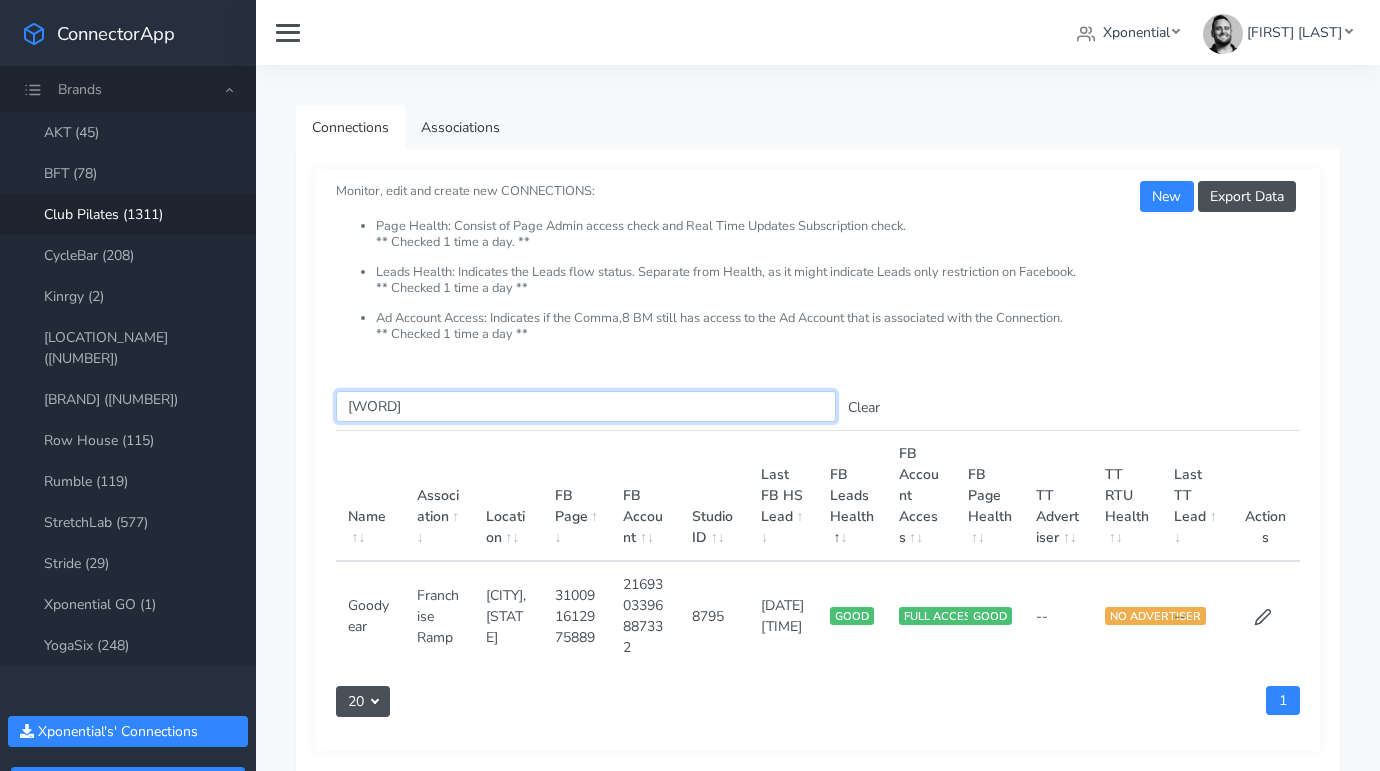 type on "[WORD]" 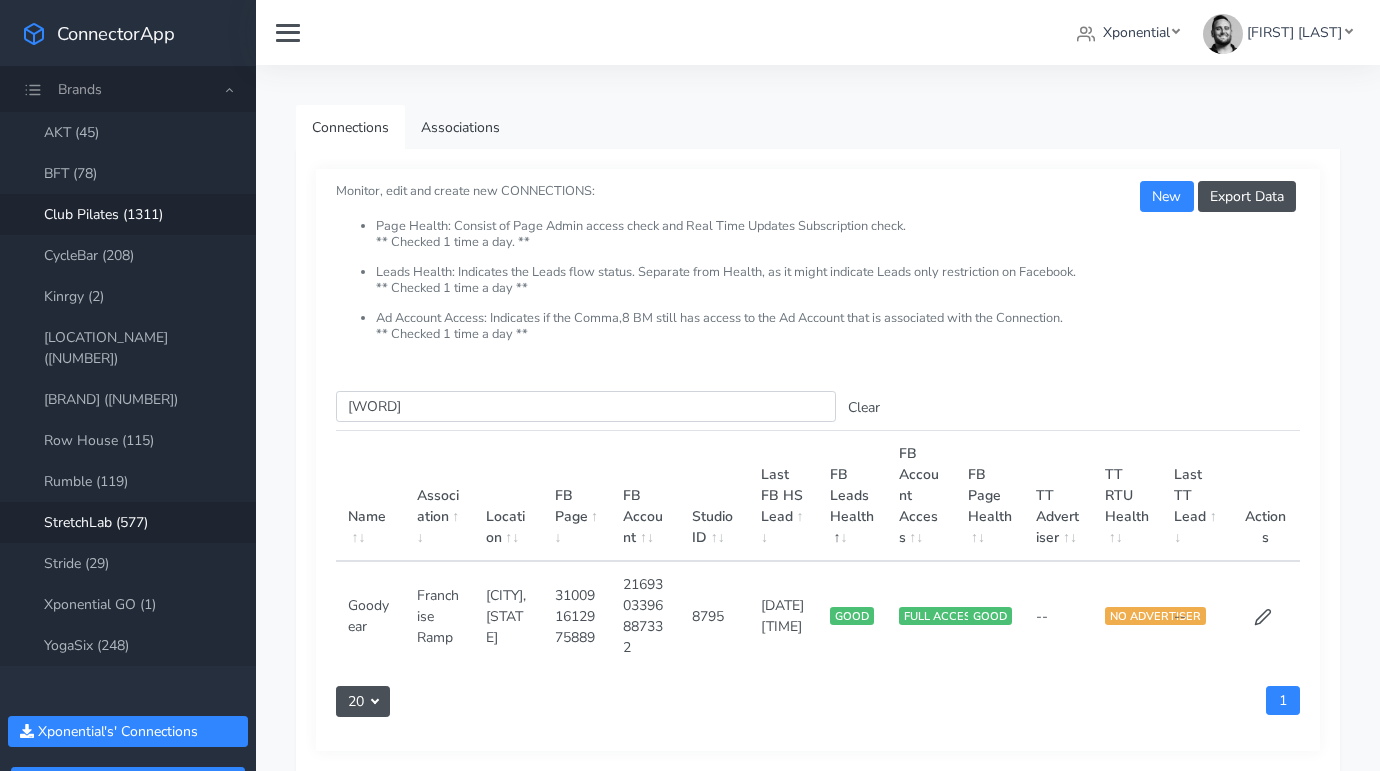 click on "StretchLab (577)" at bounding box center (128, 522) 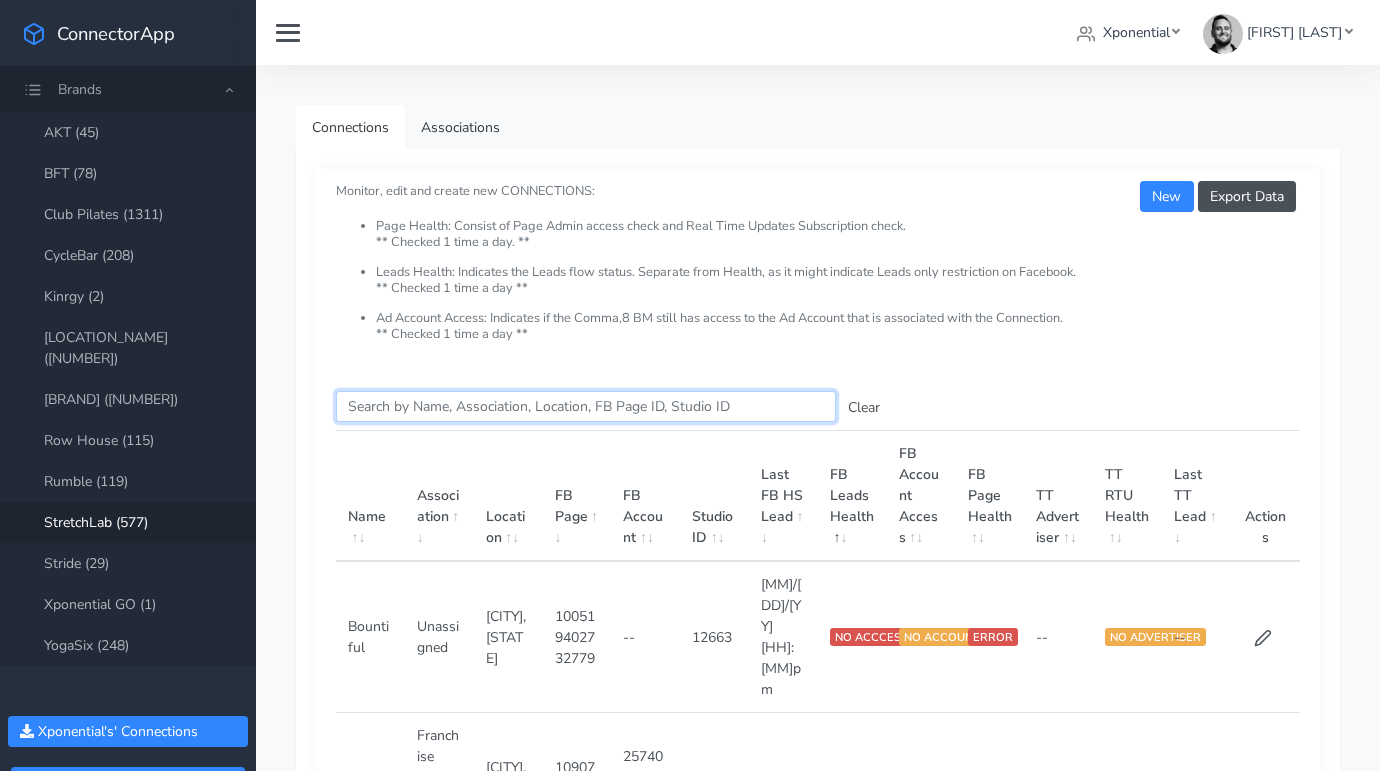 click on "Search this table" at bounding box center (586, 406) 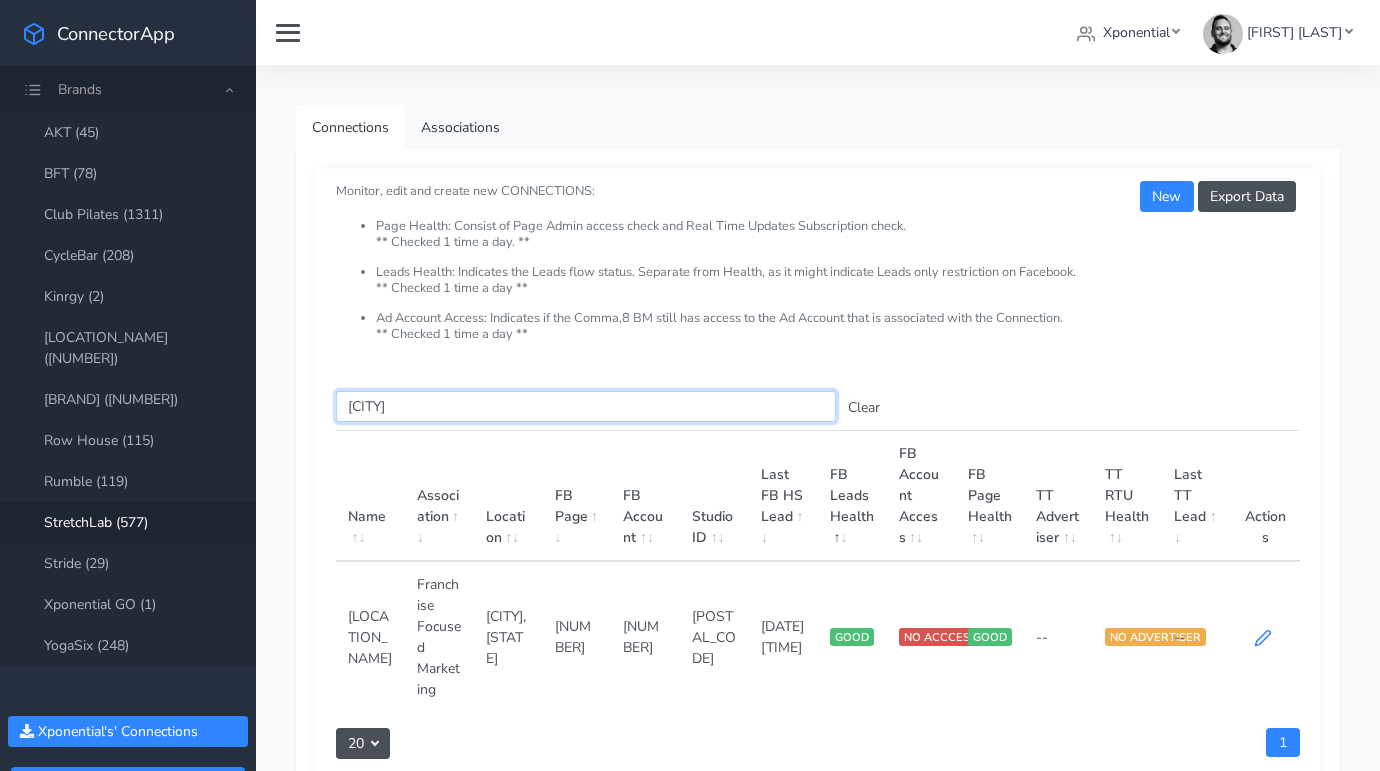 type on "[CITY]" 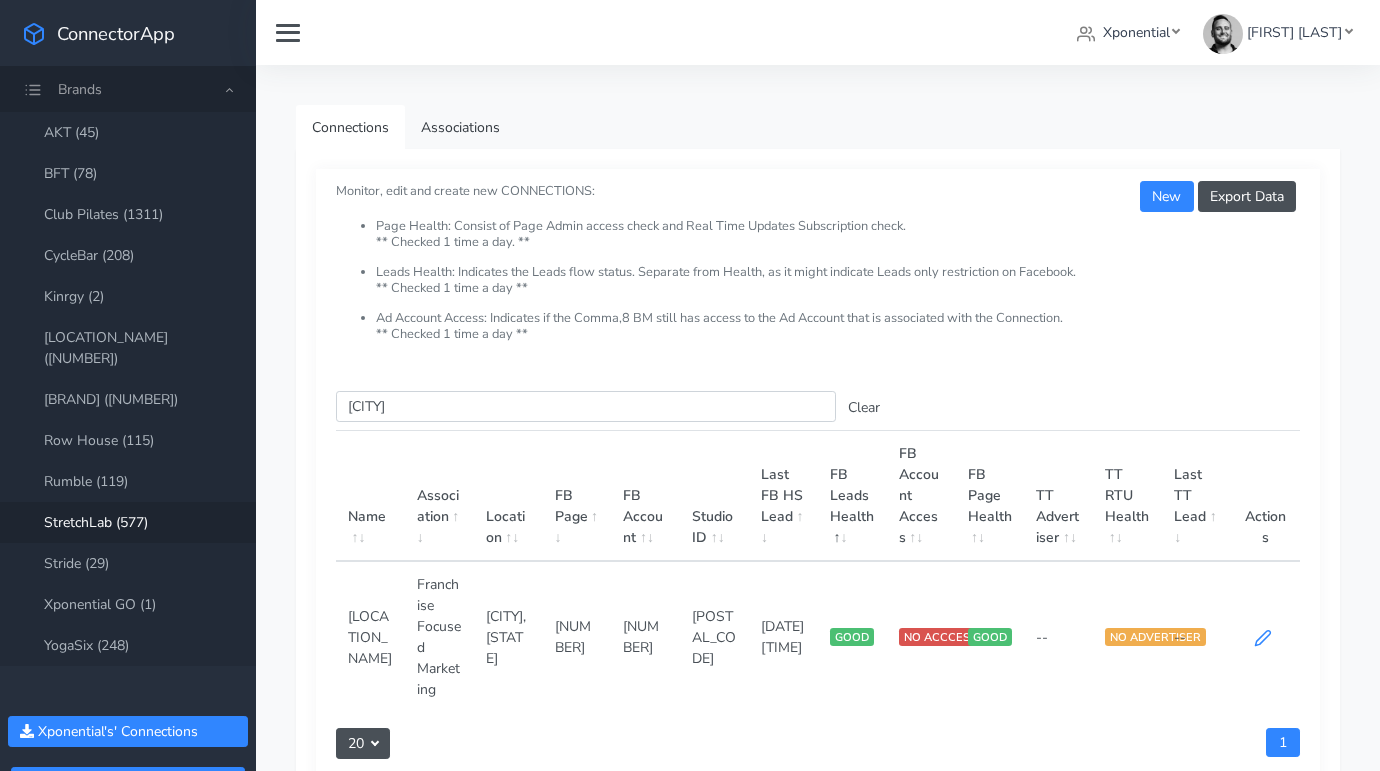 click 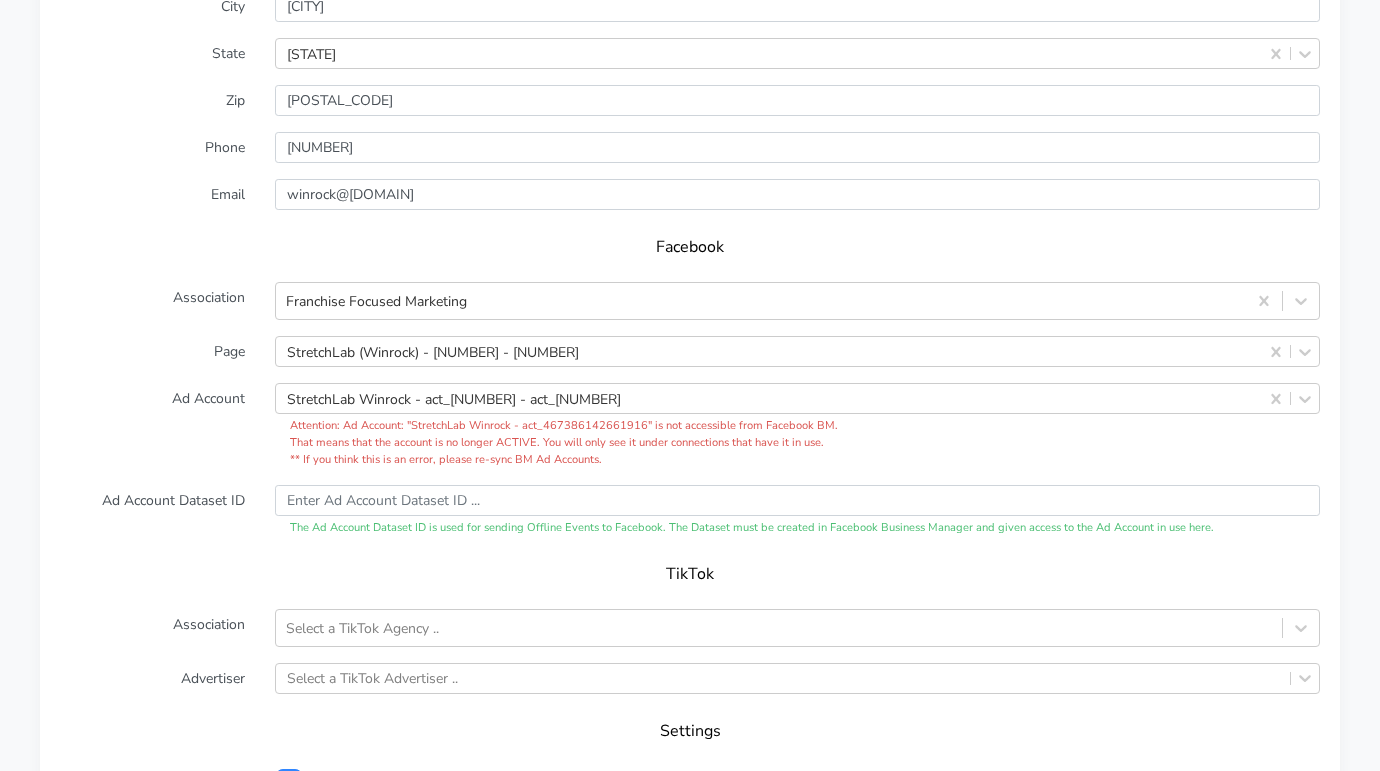 scroll, scrollTop: 1915, scrollLeft: 0, axis: vertical 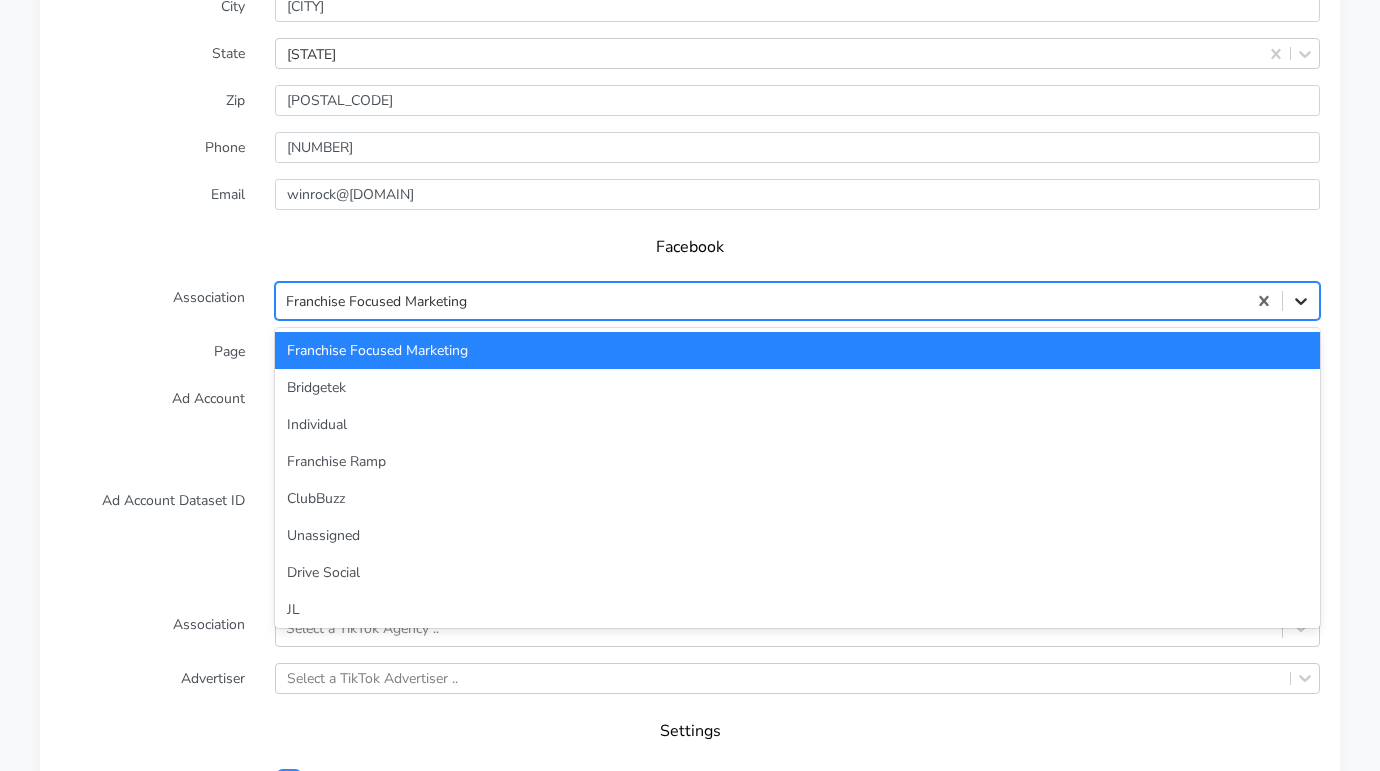 click 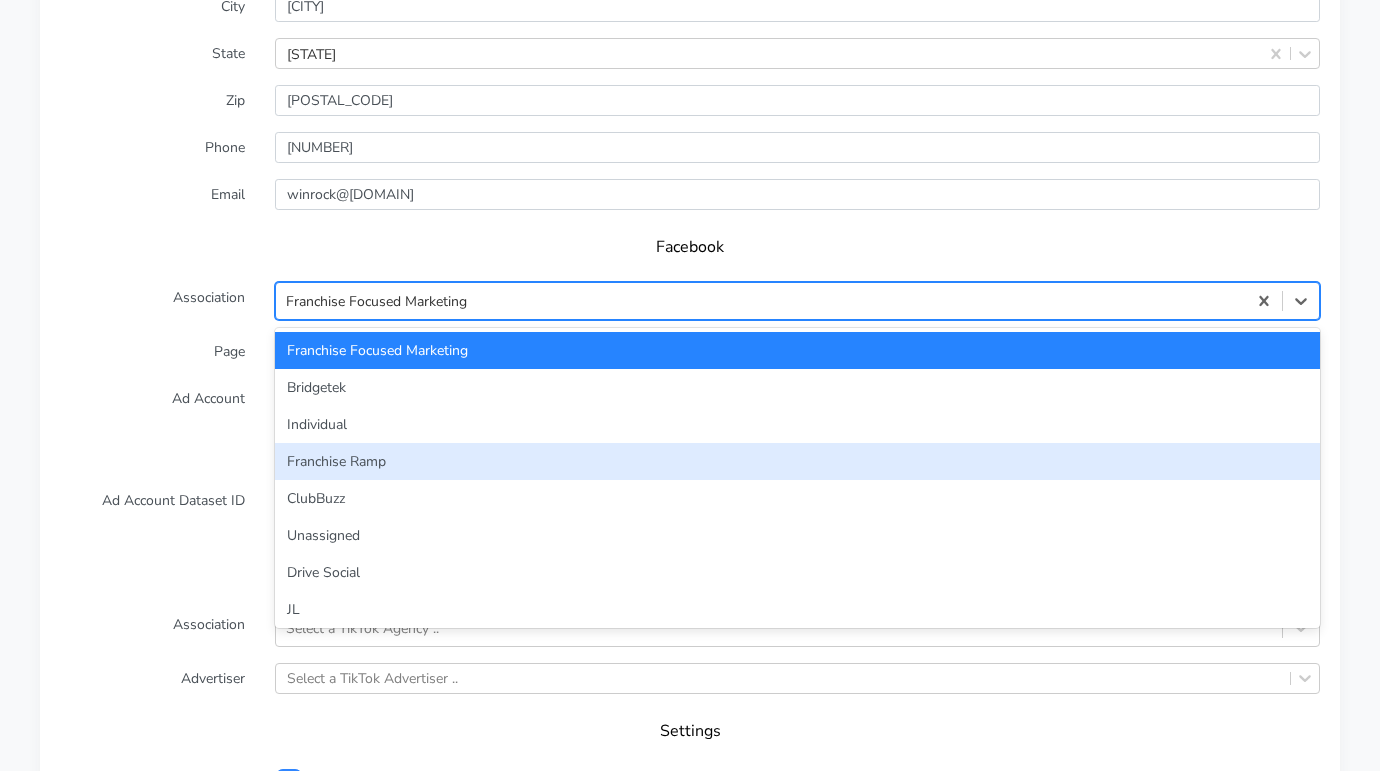 scroll, scrollTop: 17, scrollLeft: 0, axis: vertical 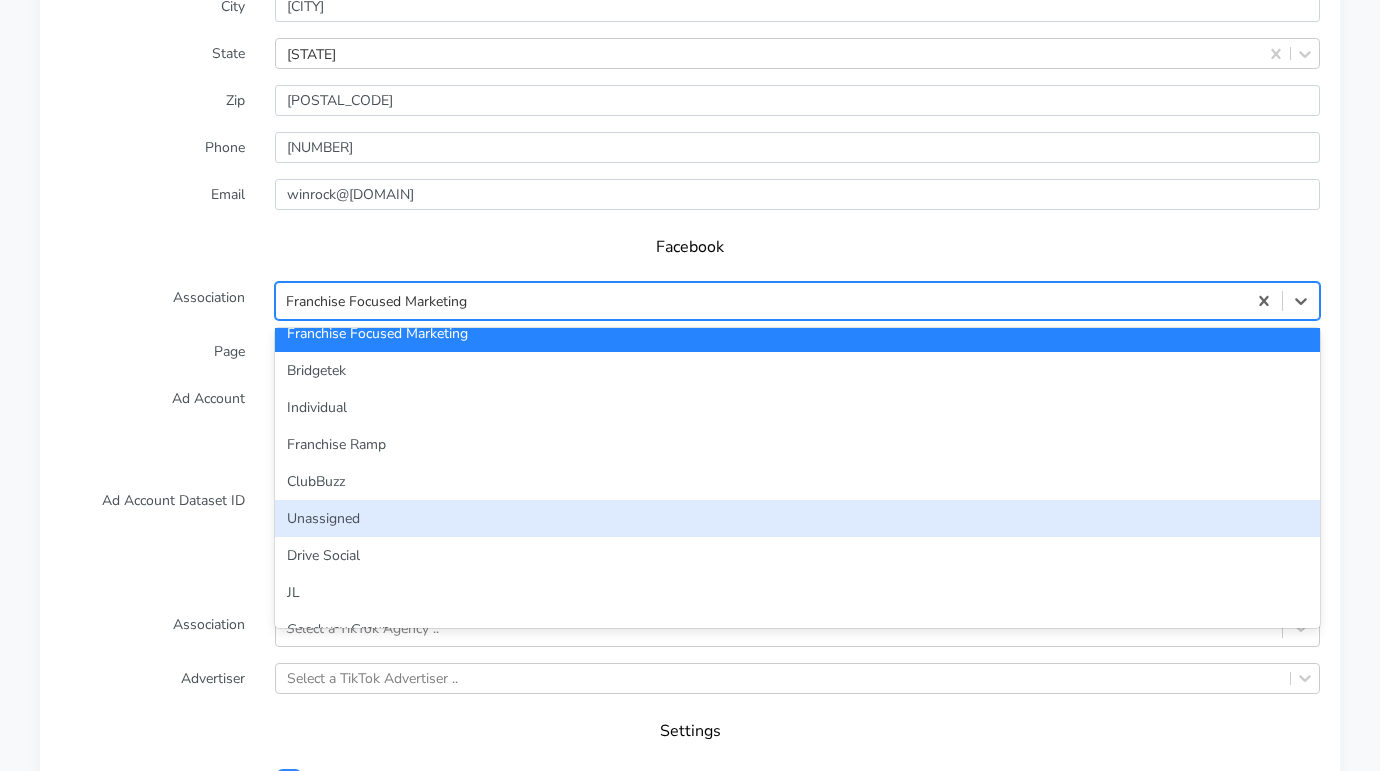 click on "Unassigned" at bounding box center (797, 518) 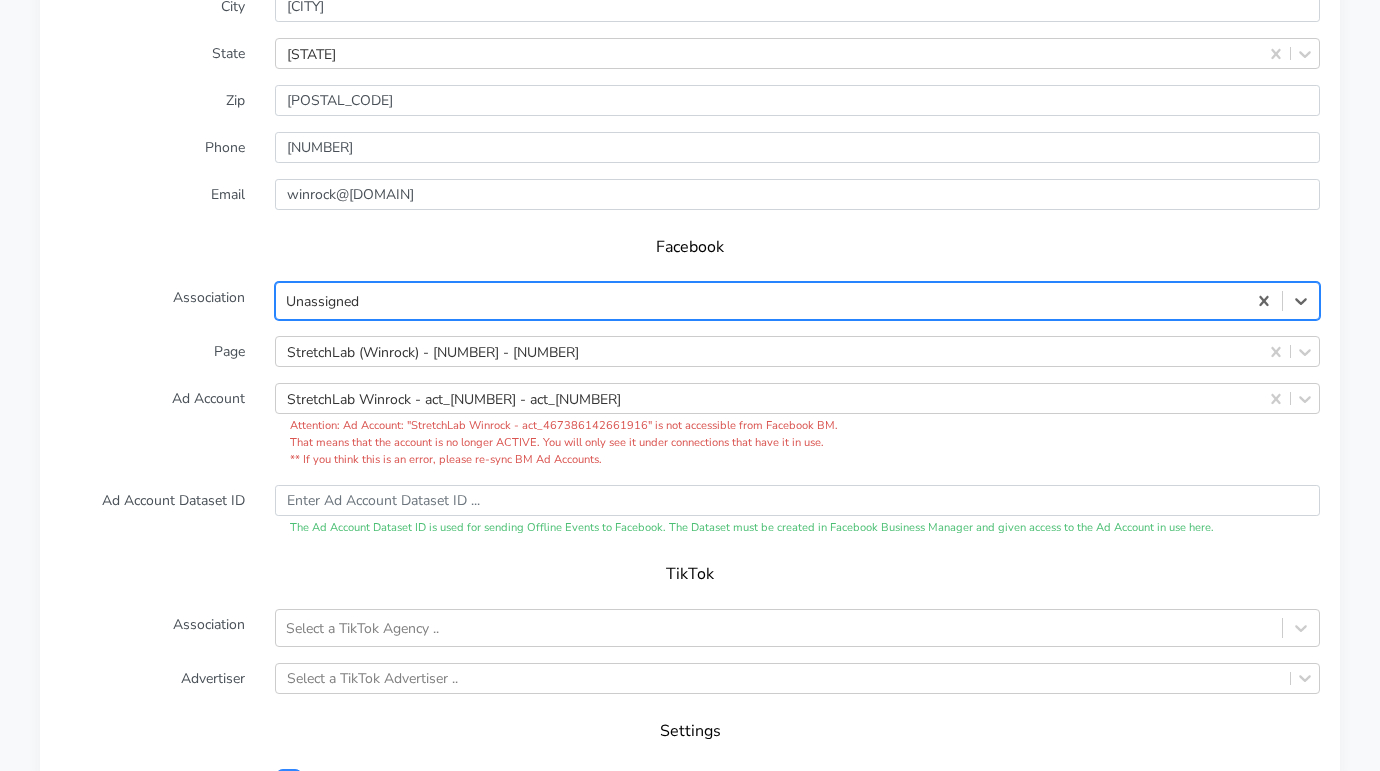 click on "Ad Account Dataset ID" at bounding box center (152, 511) 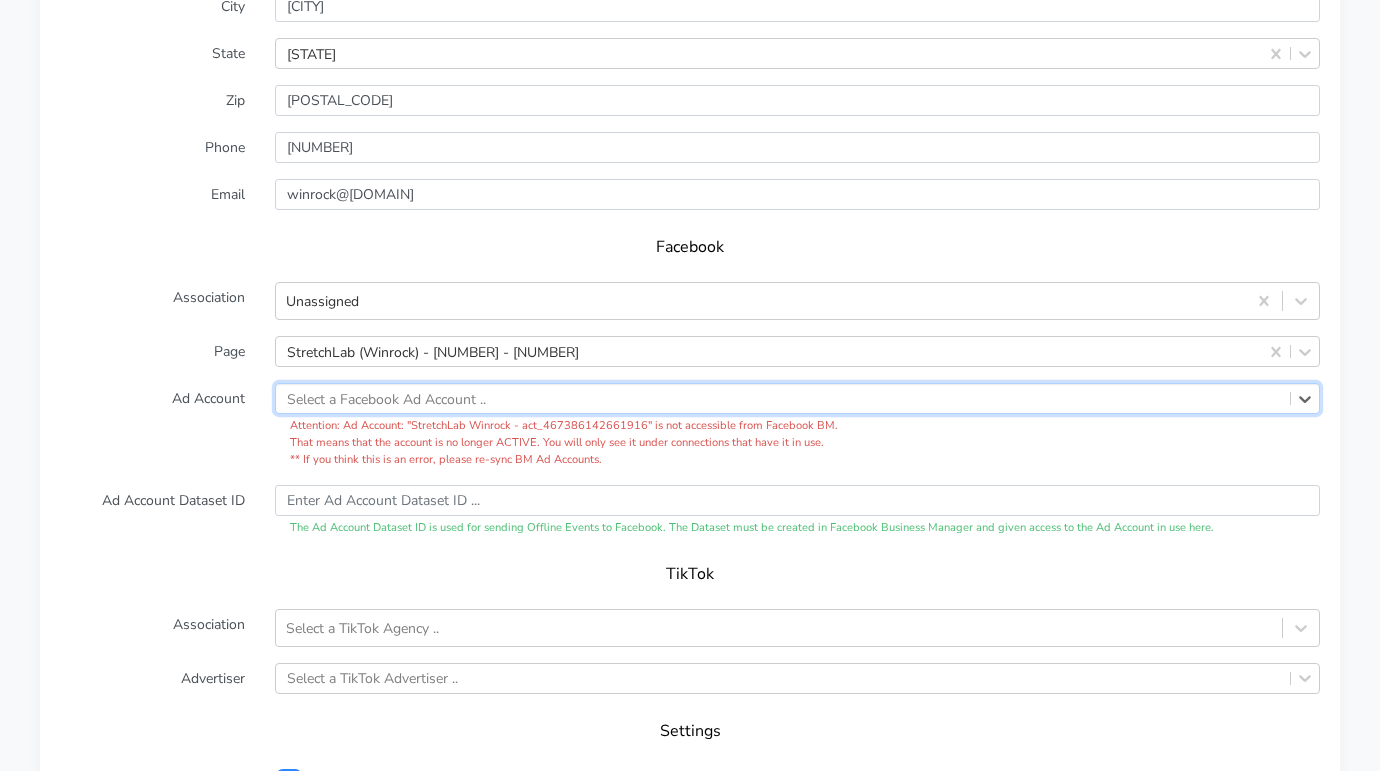 click on "TikTok" at bounding box center [690, 574] 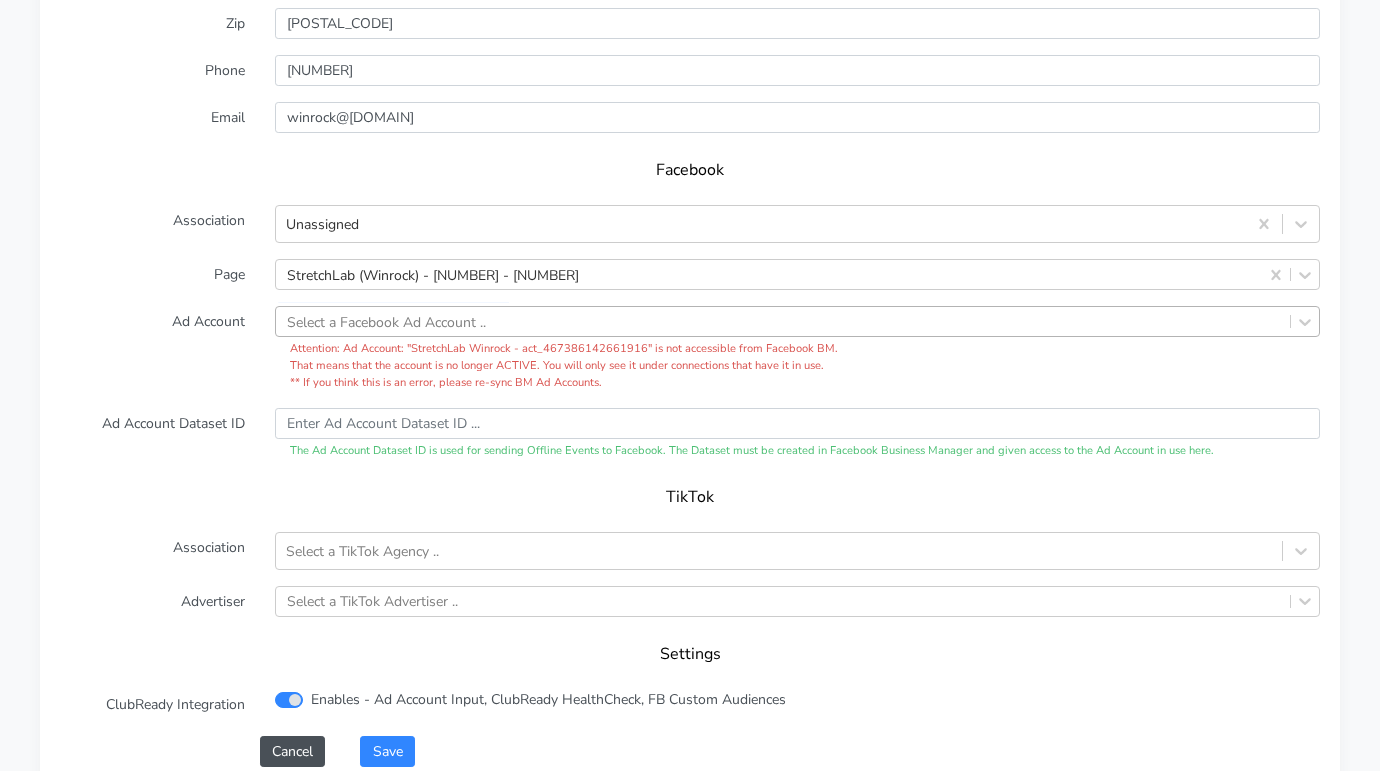 scroll, scrollTop: 2017, scrollLeft: 0, axis: vertical 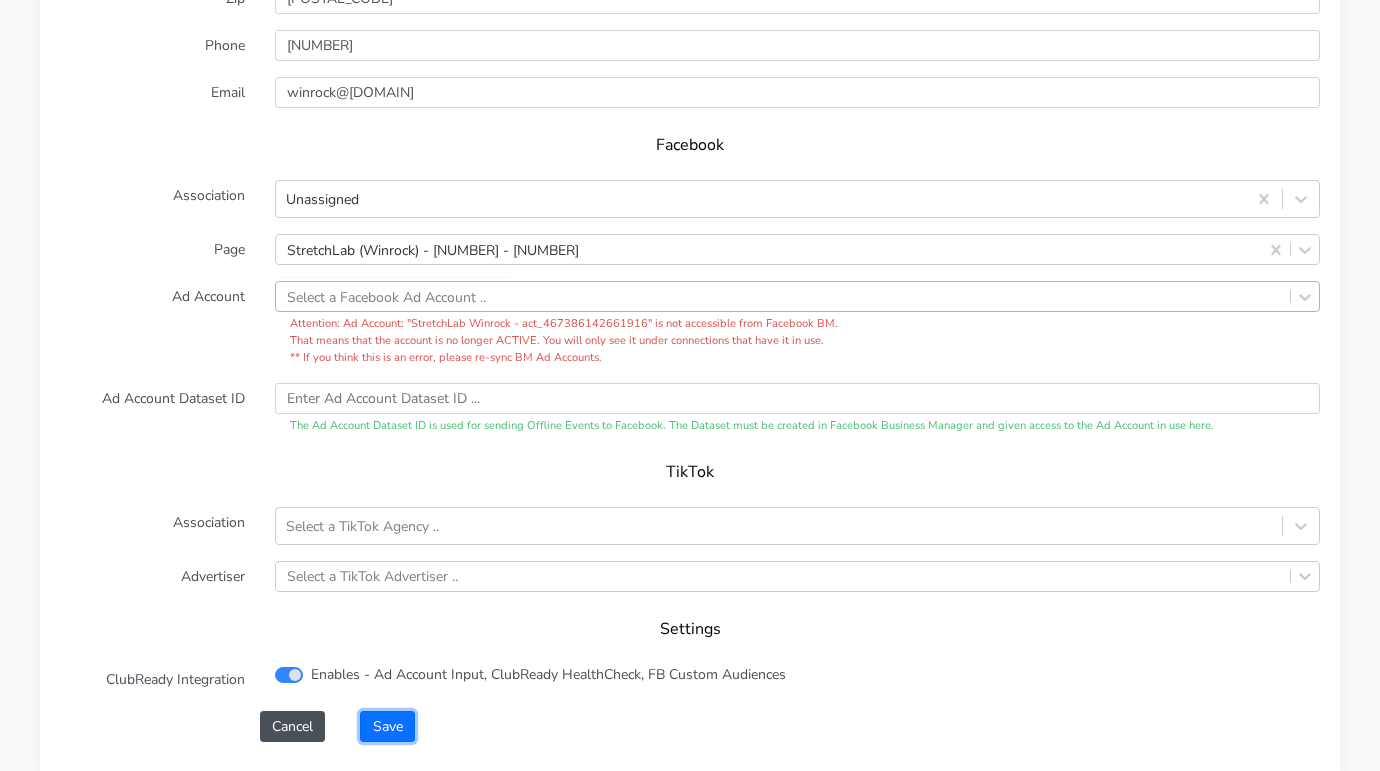 click on "Save" at bounding box center [387, 726] 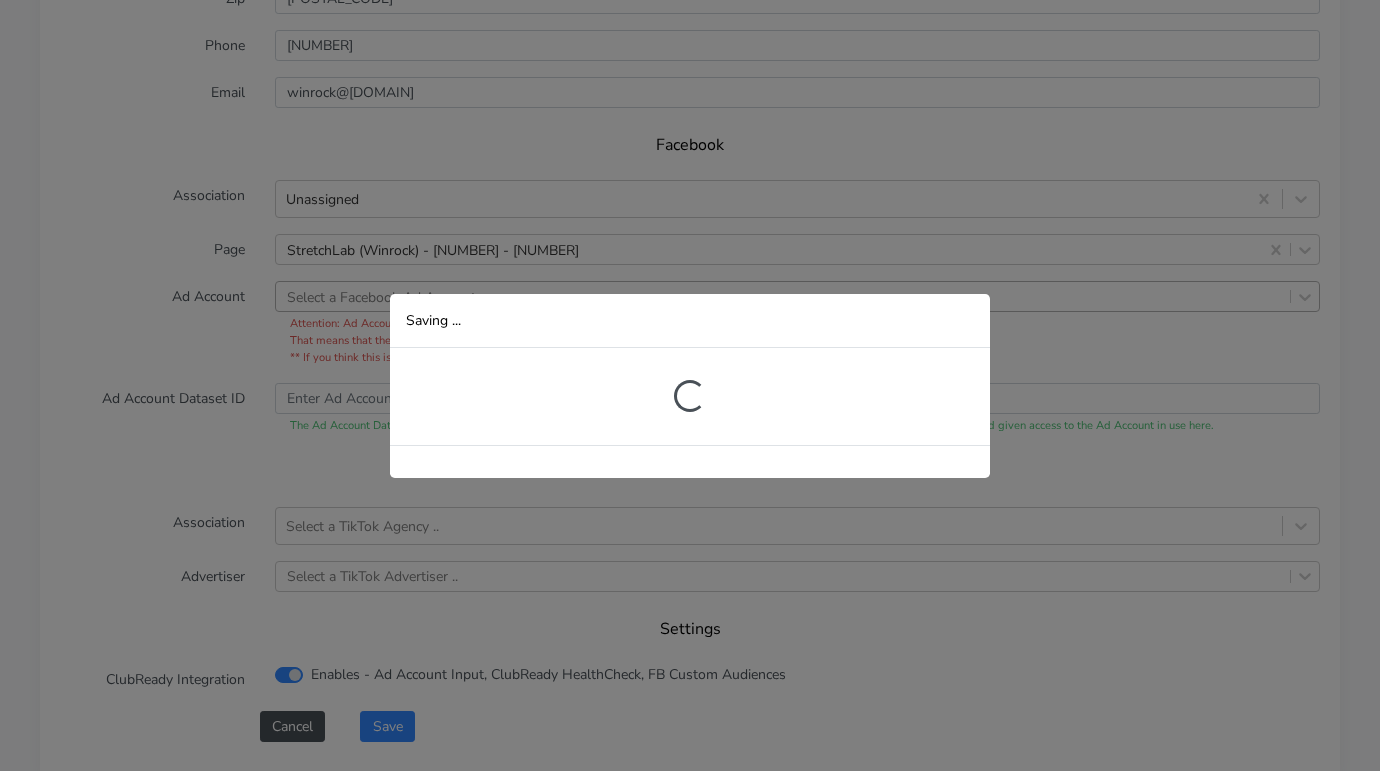 scroll, scrollTop: 466, scrollLeft: 0, axis: vertical 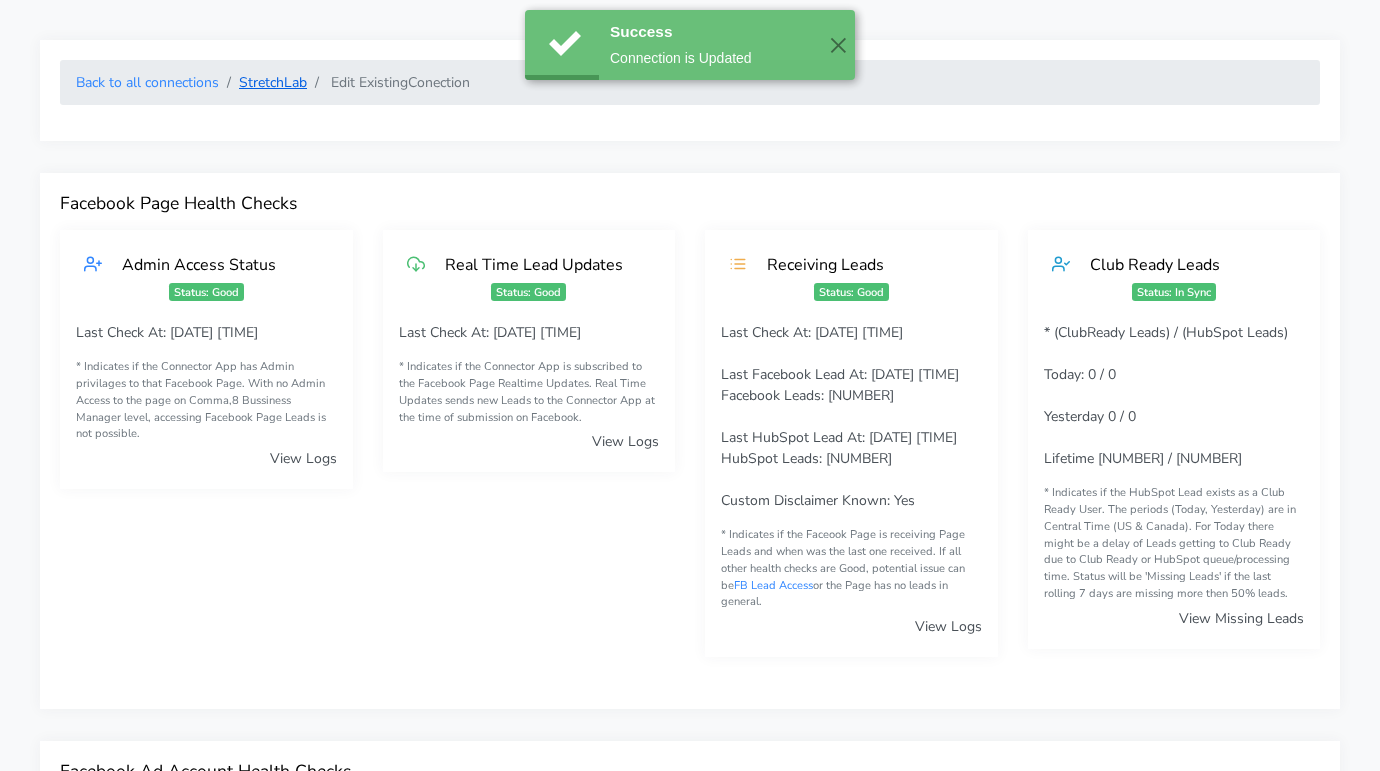 click on "StretchLab" at bounding box center [273, 82] 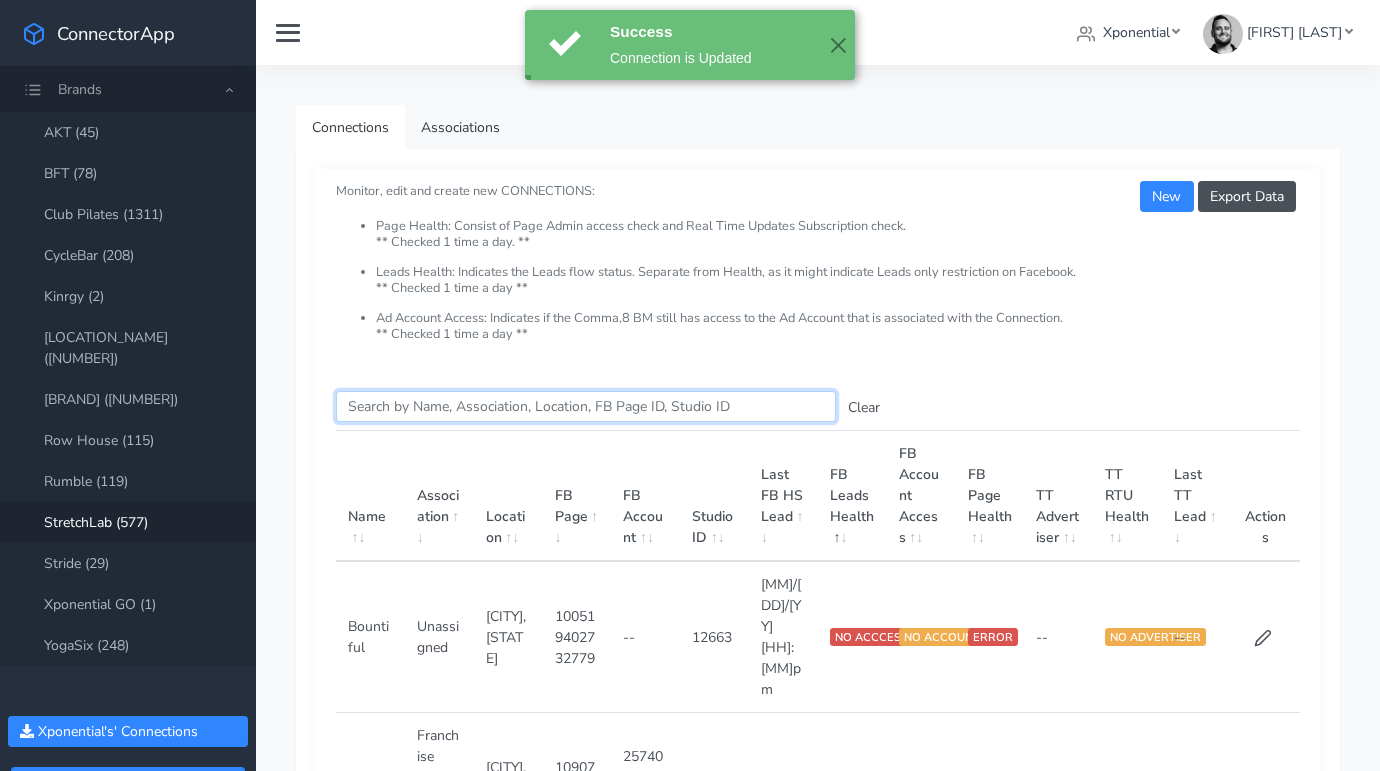 click on "Search this table" at bounding box center (586, 406) 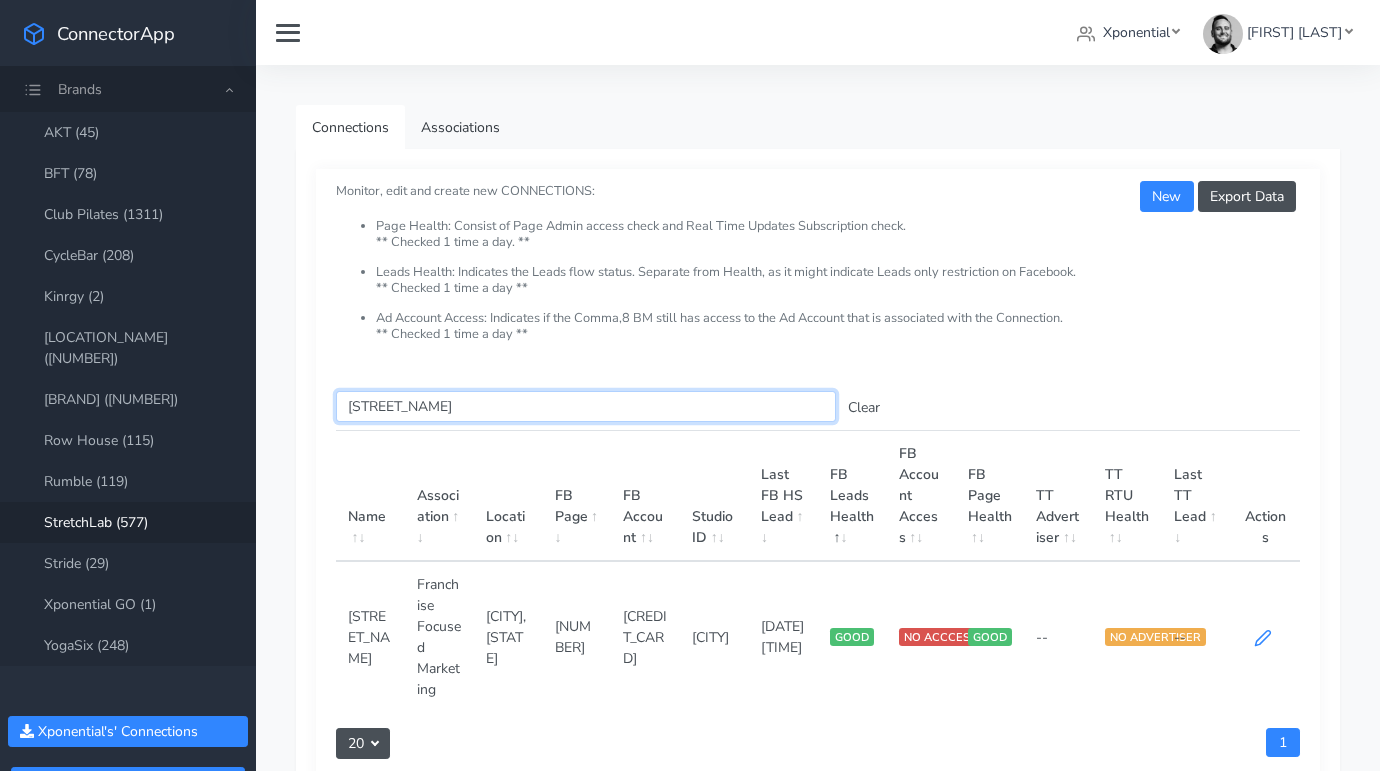type on "[STREET_NAME]" 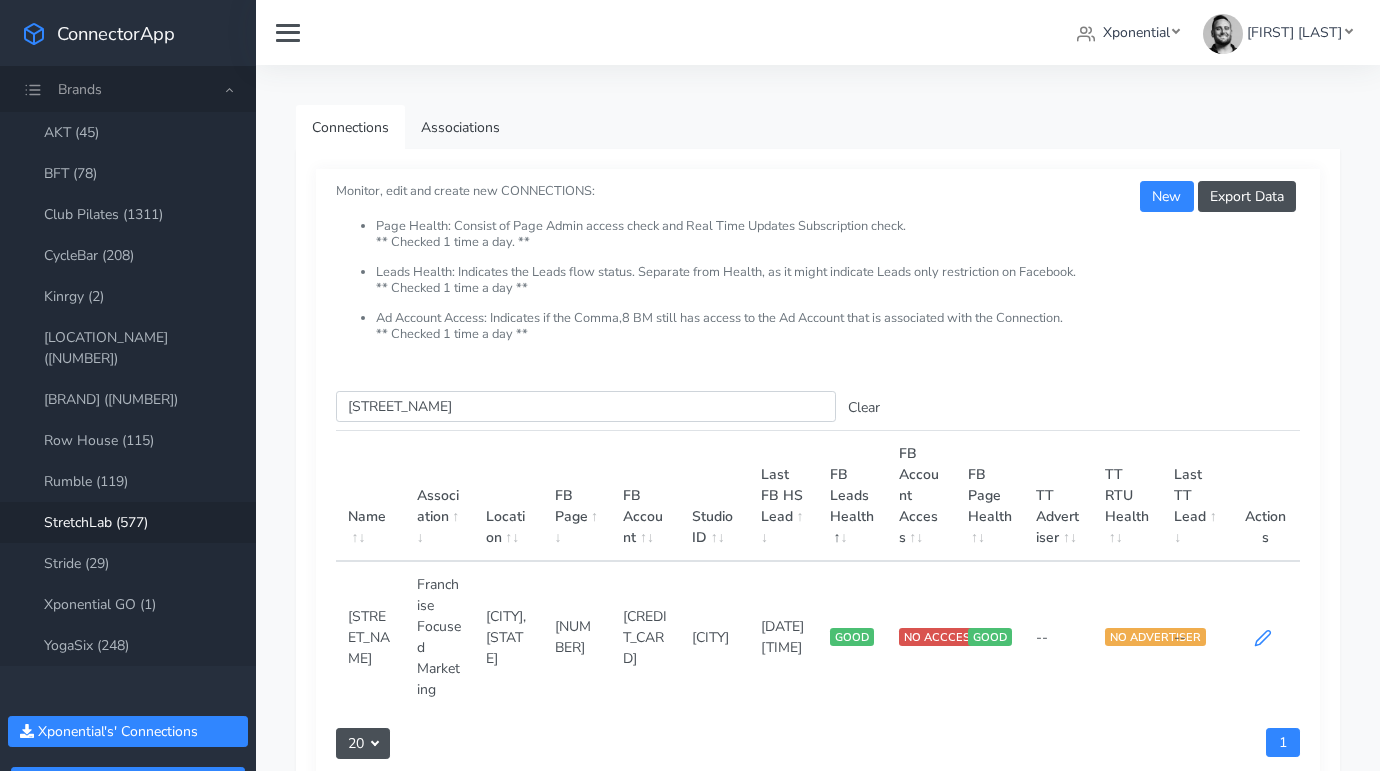 click 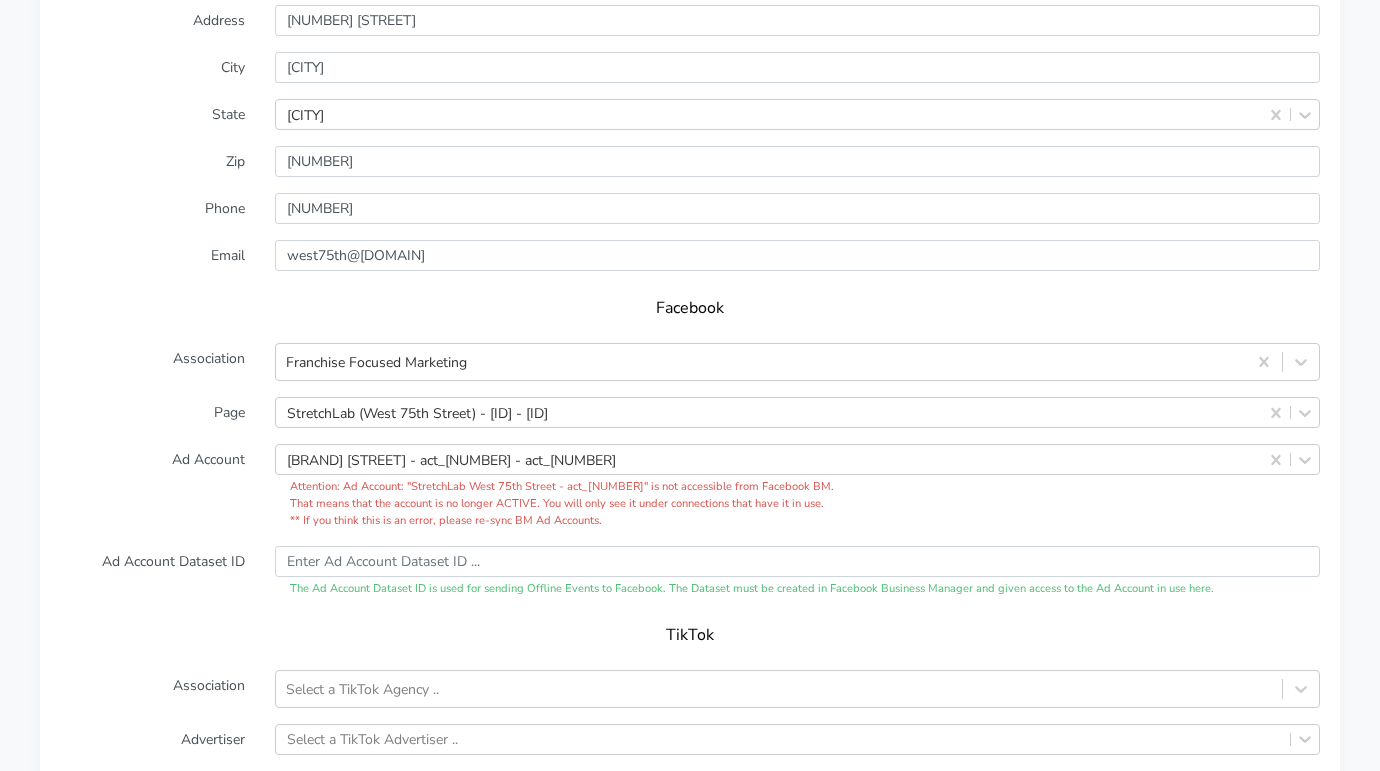 scroll, scrollTop: 1857, scrollLeft: 0, axis: vertical 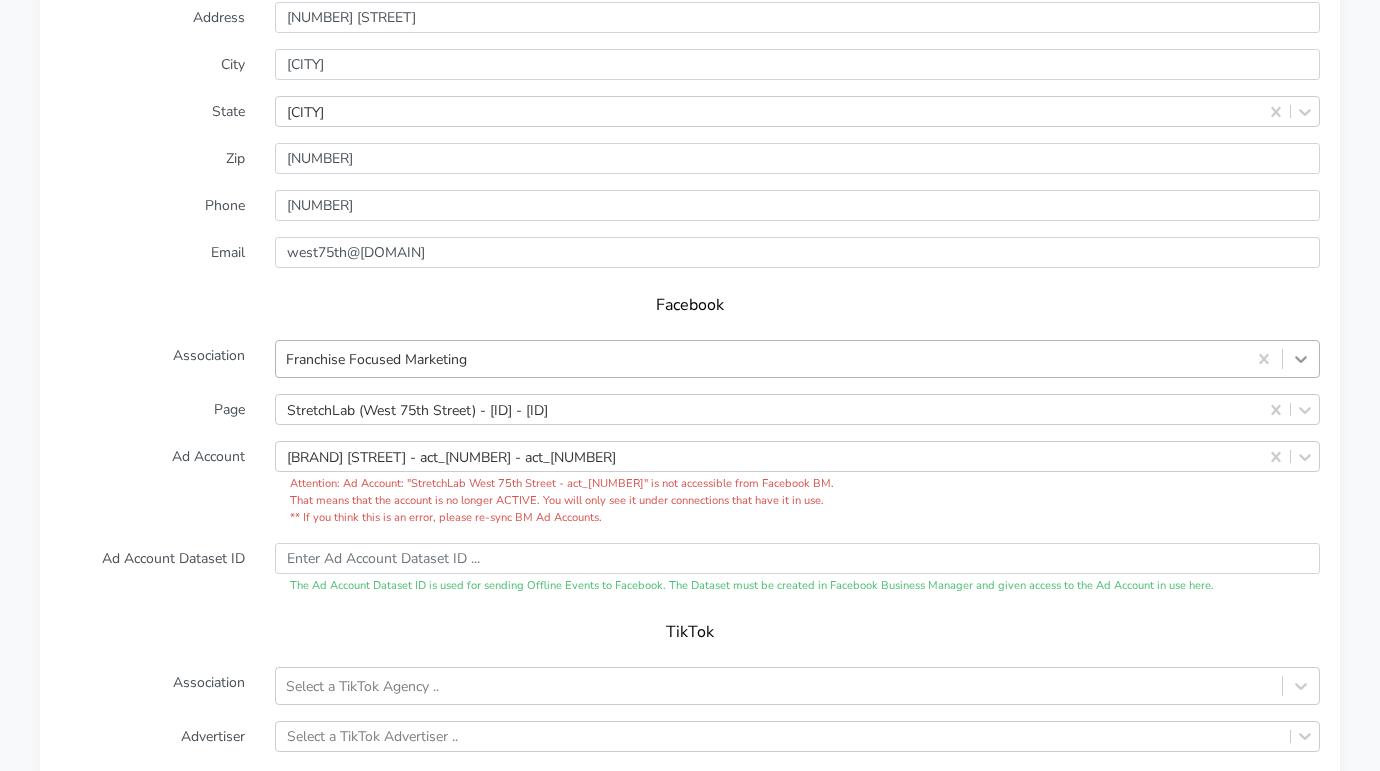click 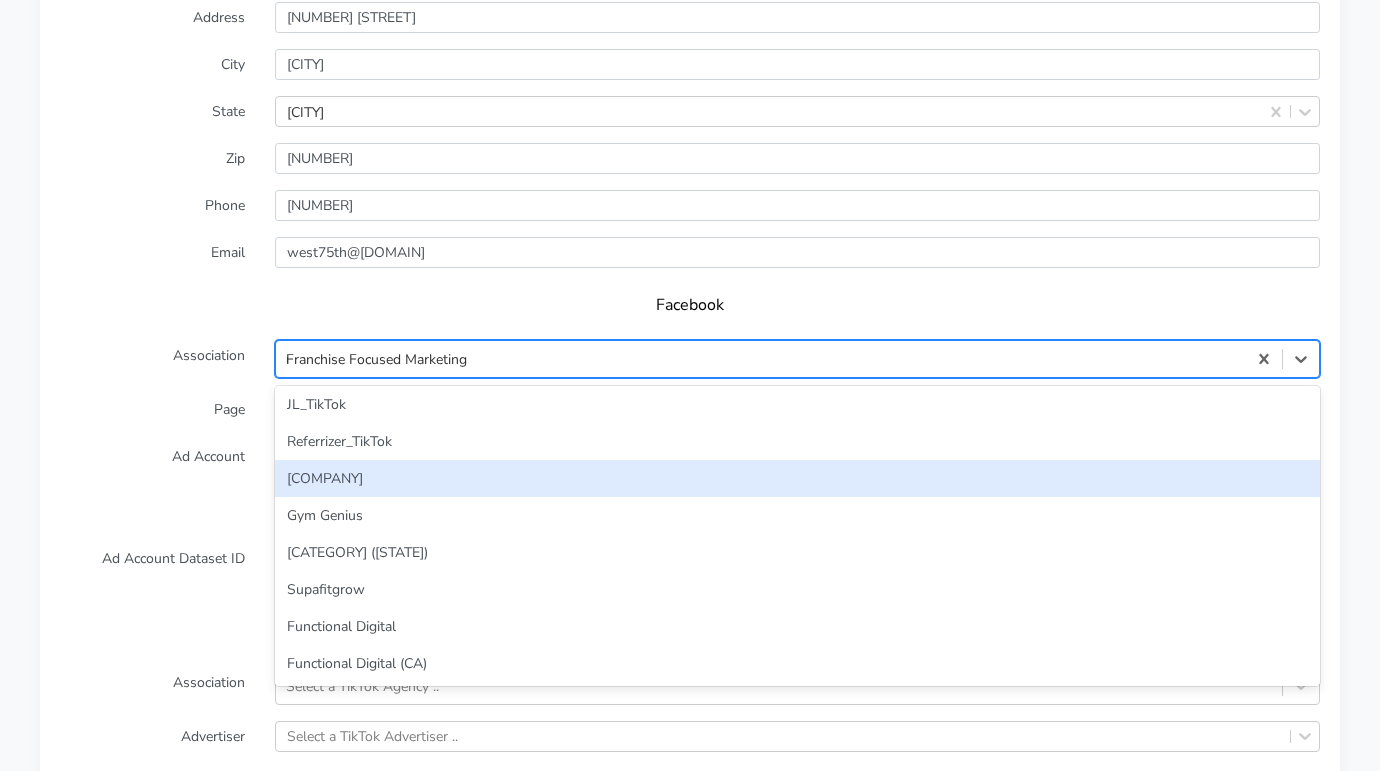 scroll, scrollTop: 226, scrollLeft: 0, axis: vertical 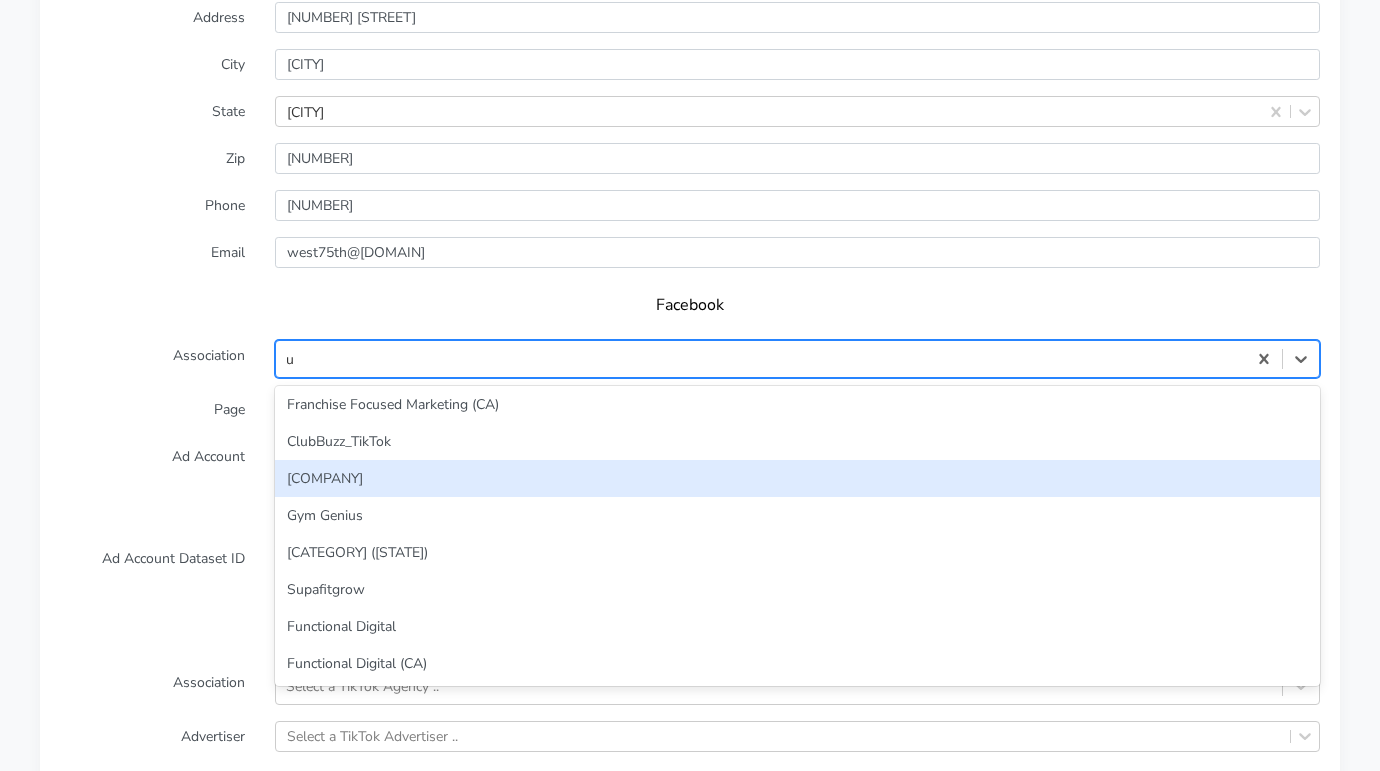 type on "un" 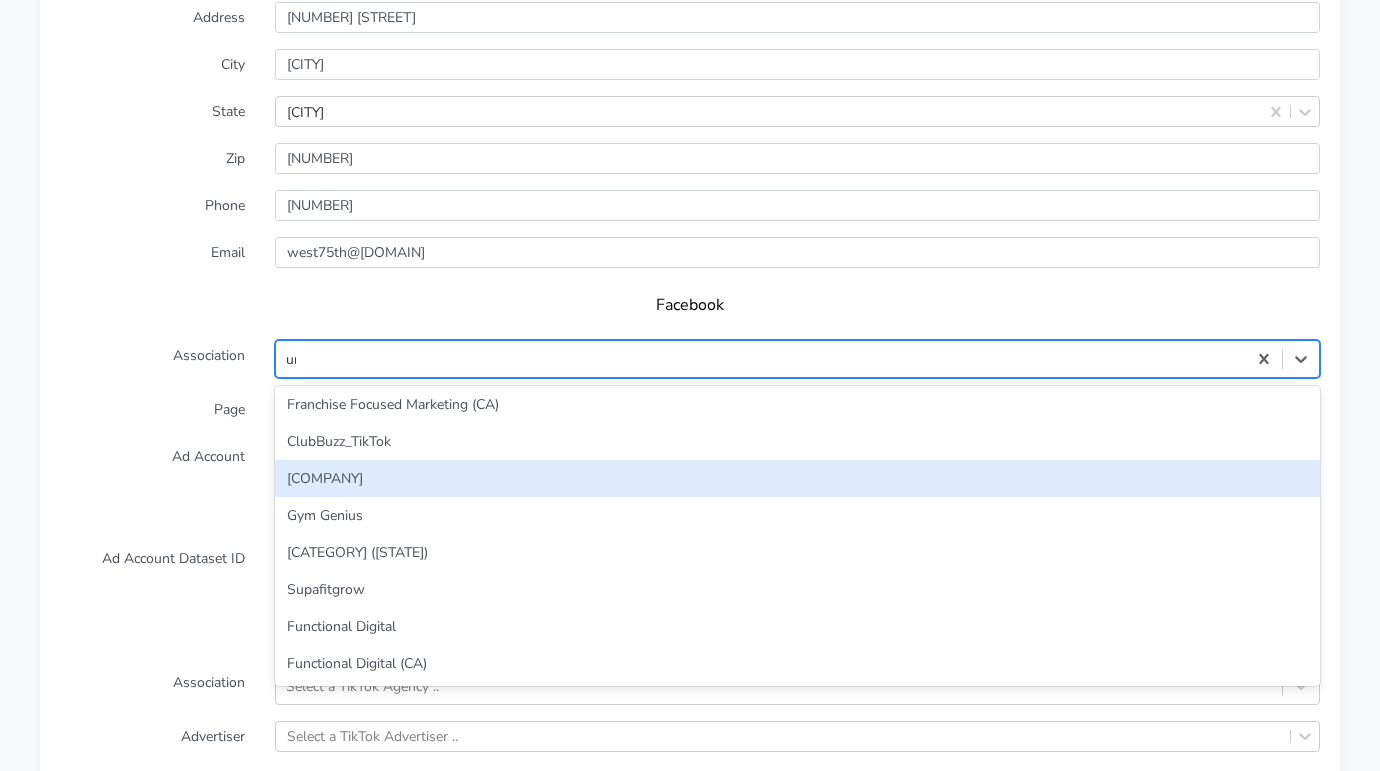 scroll, scrollTop: 0, scrollLeft: 0, axis: both 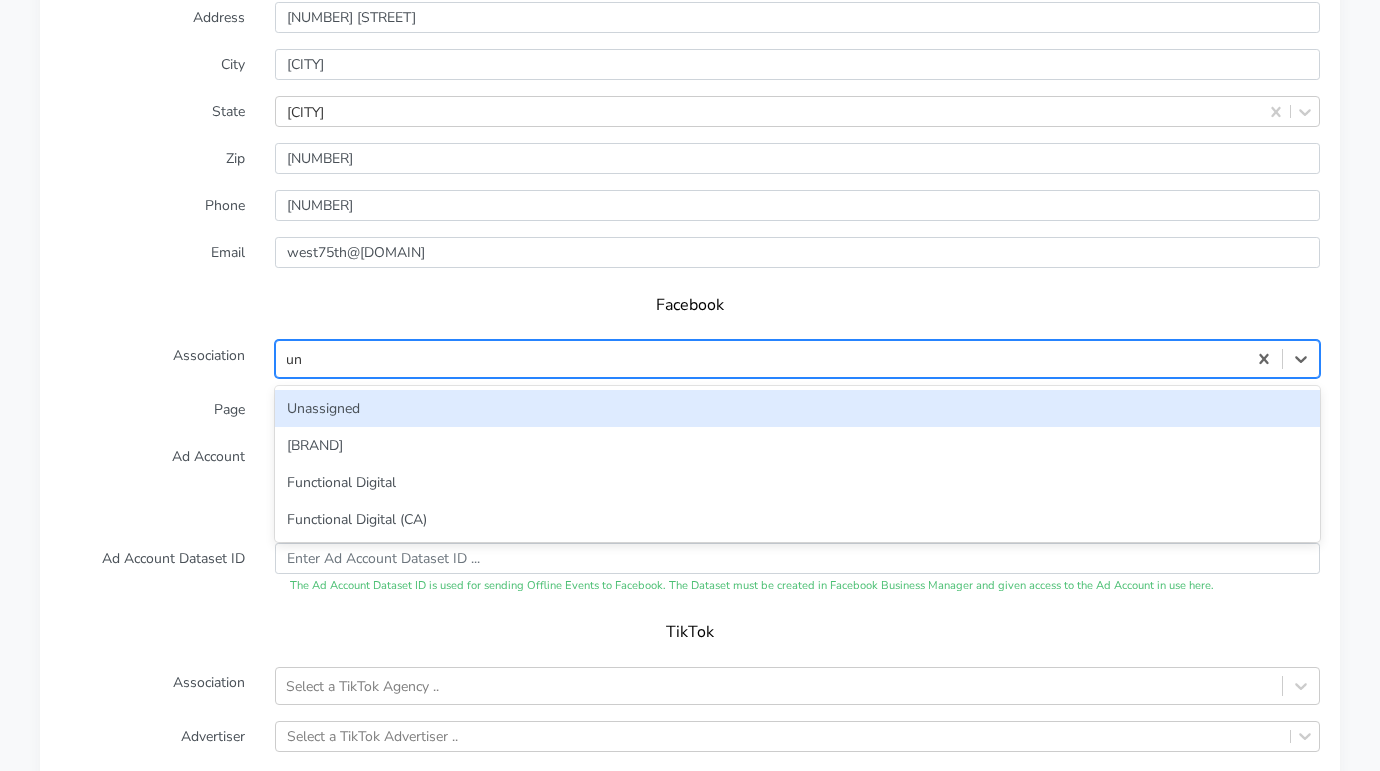click on "Unassigned" at bounding box center [797, 408] 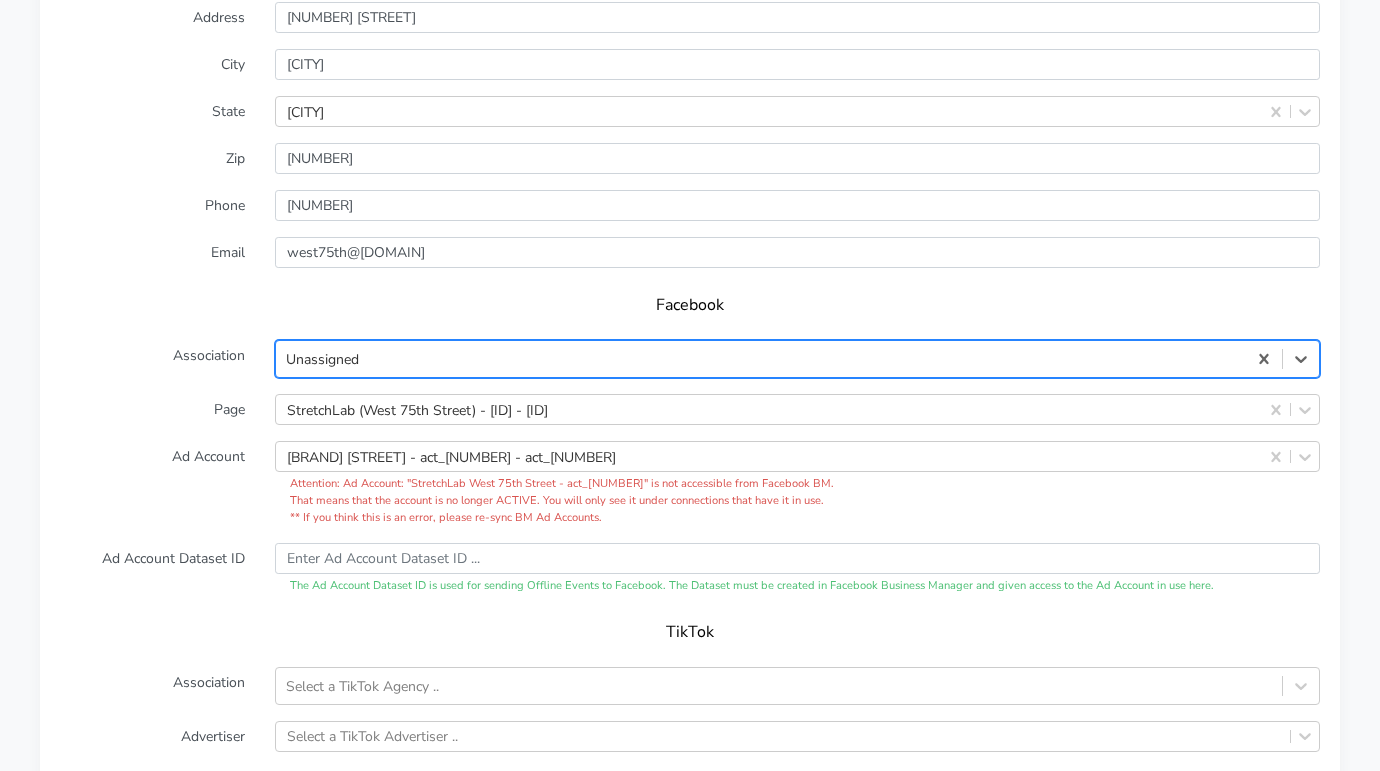 click on "Ad Account" at bounding box center [152, 483] 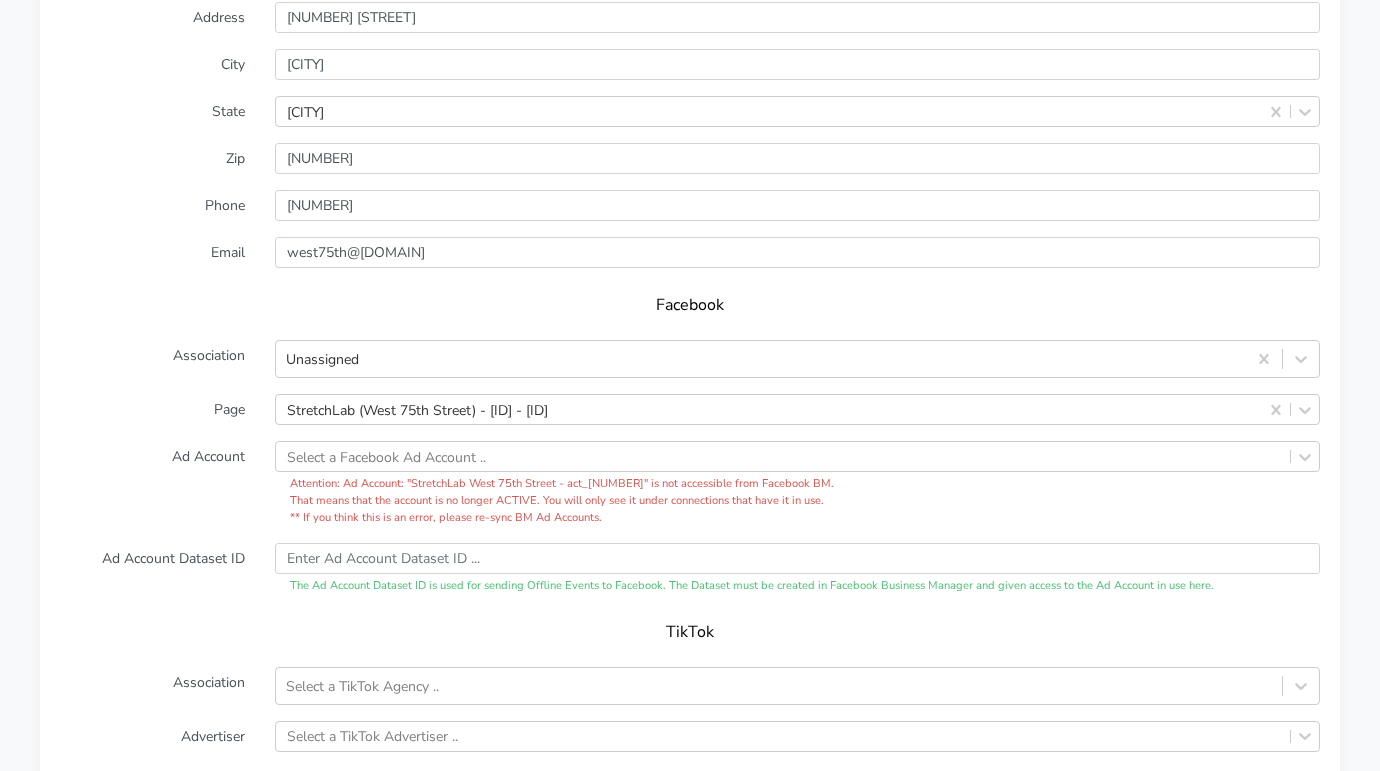 click on "Ad Account" at bounding box center [152, 483] 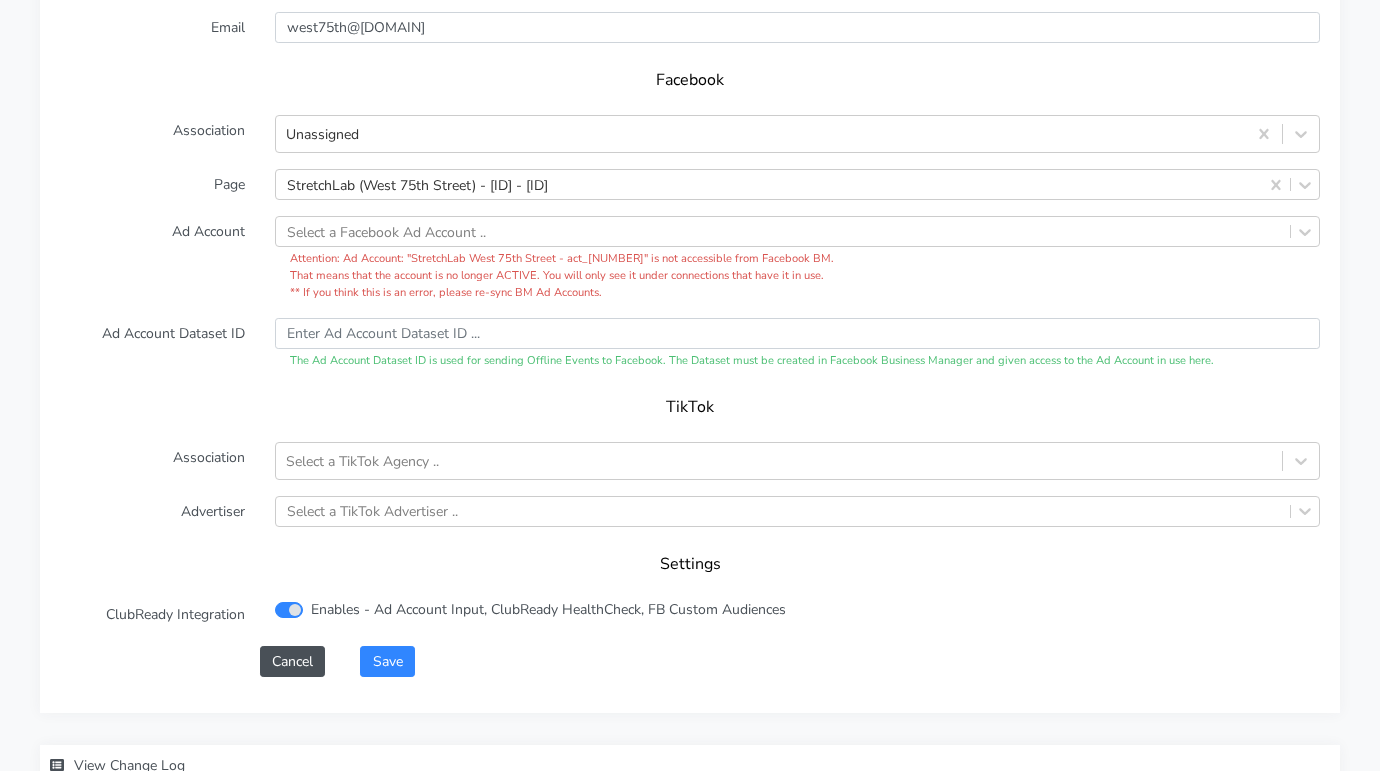 scroll, scrollTop: 2098, scrollLeft: 0, axis: vertical 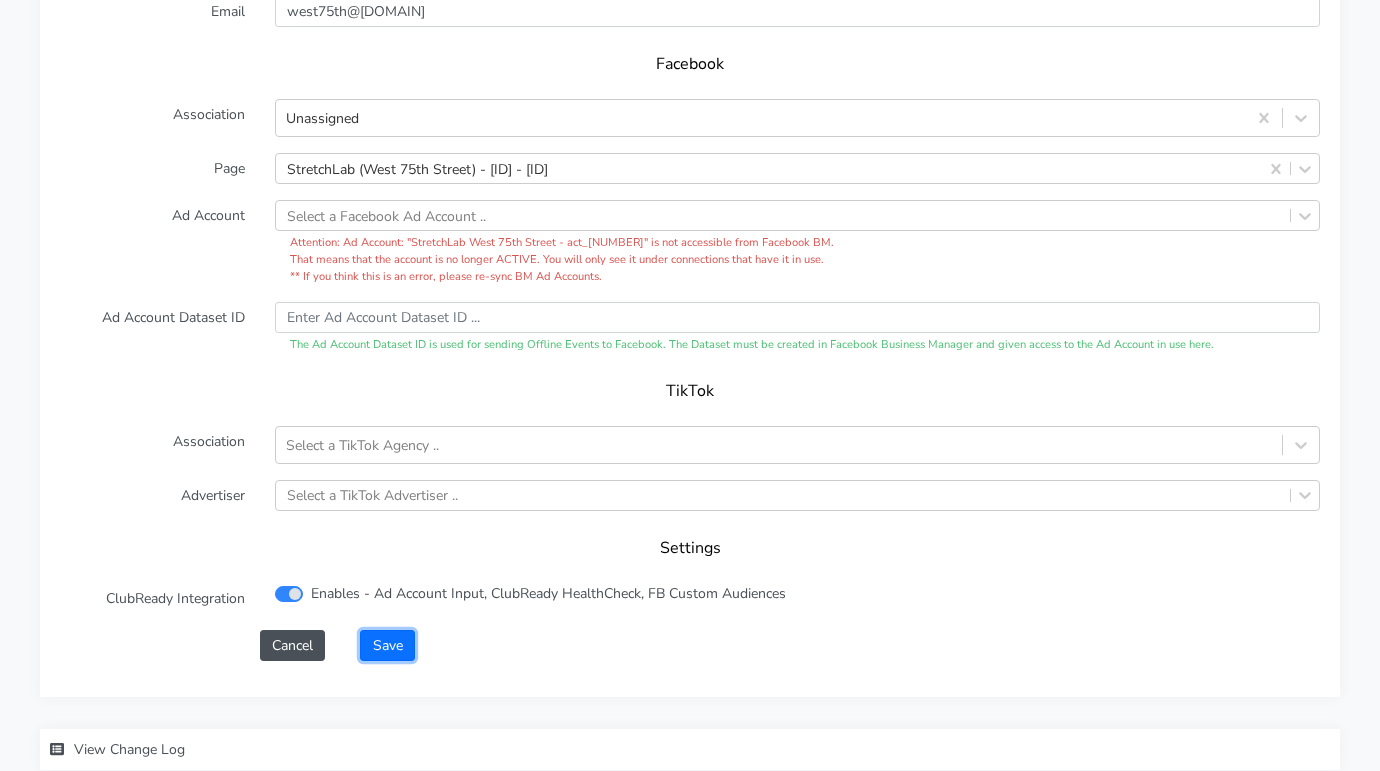 click on "Save" at bounding box center [387, 645] 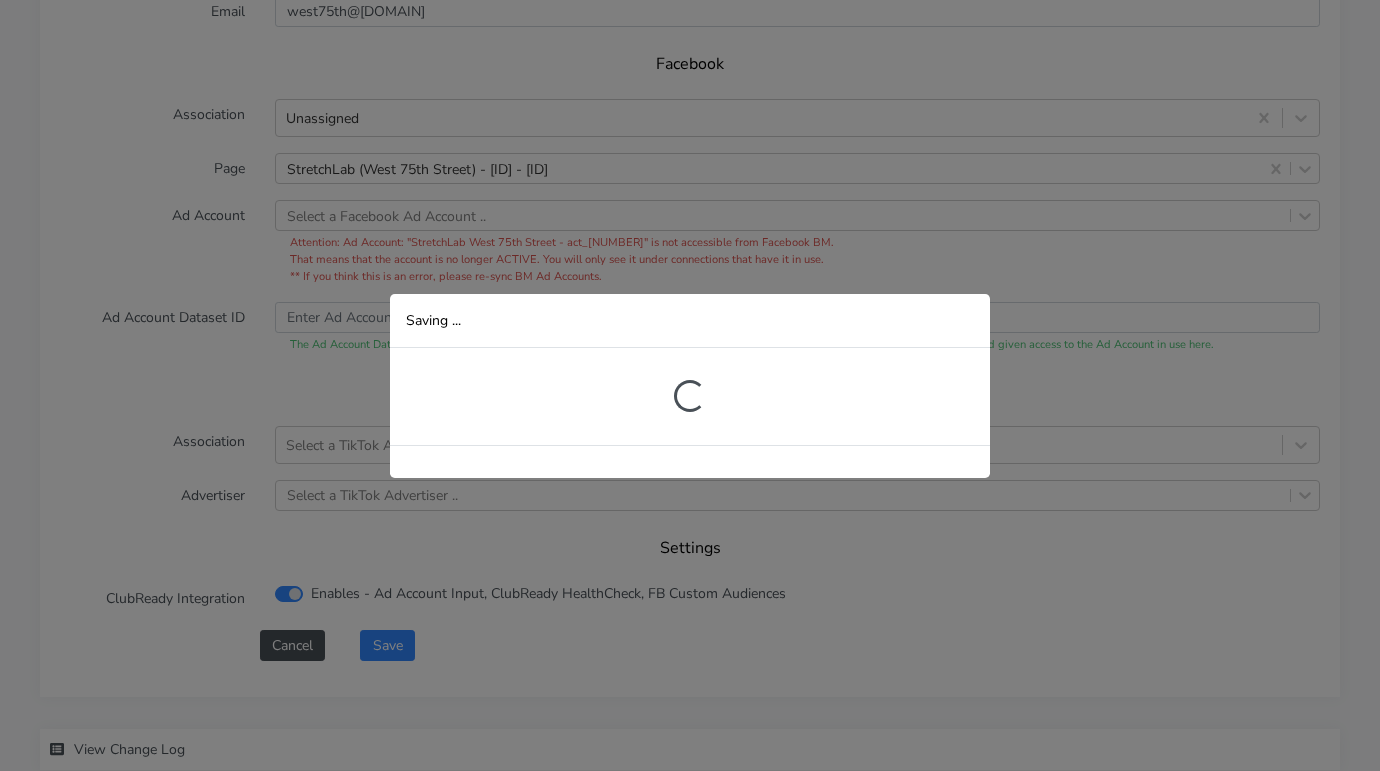 scroll, scrollTop: 466, scrollLeft: 0, axis: vertical 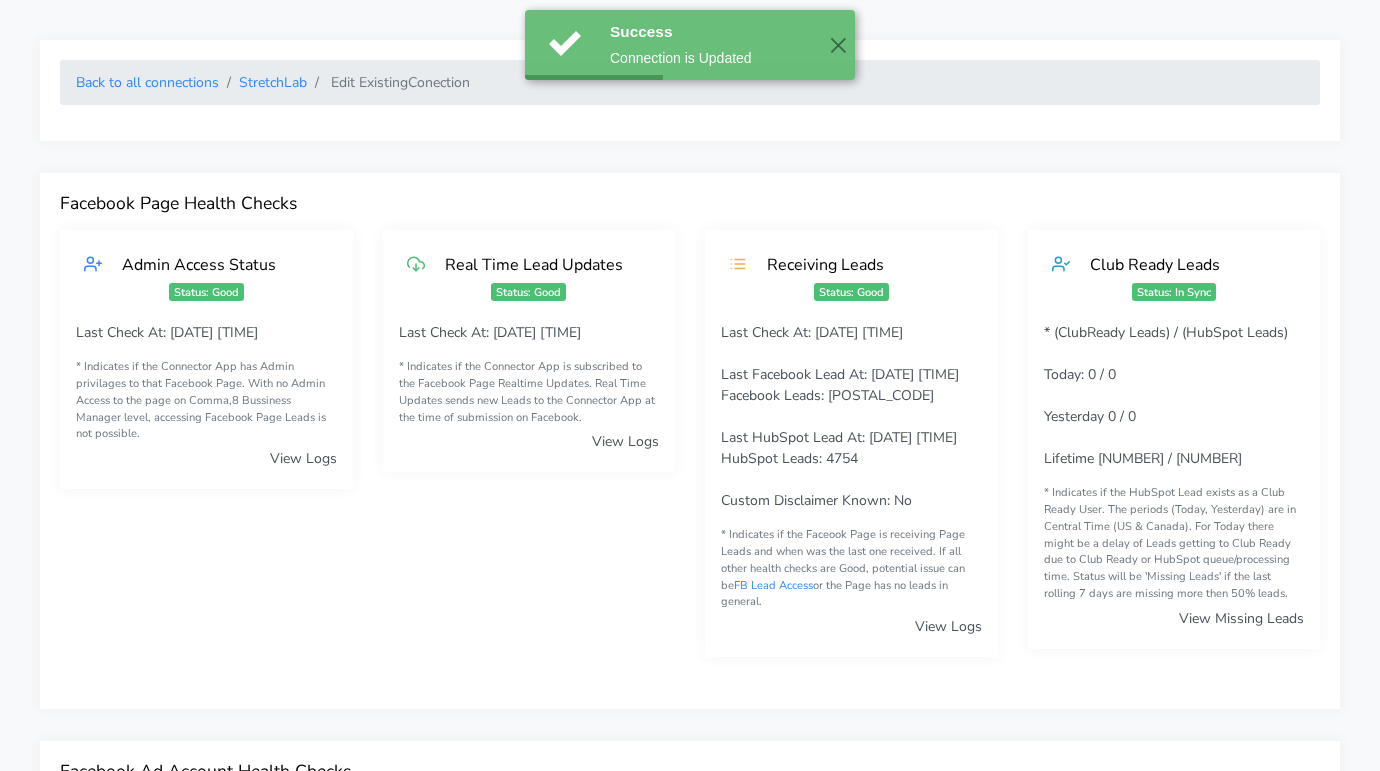 click on "Back to all connections [COMPANY_NAME] Edit Existing Conection" at bounding box center [690, 82] 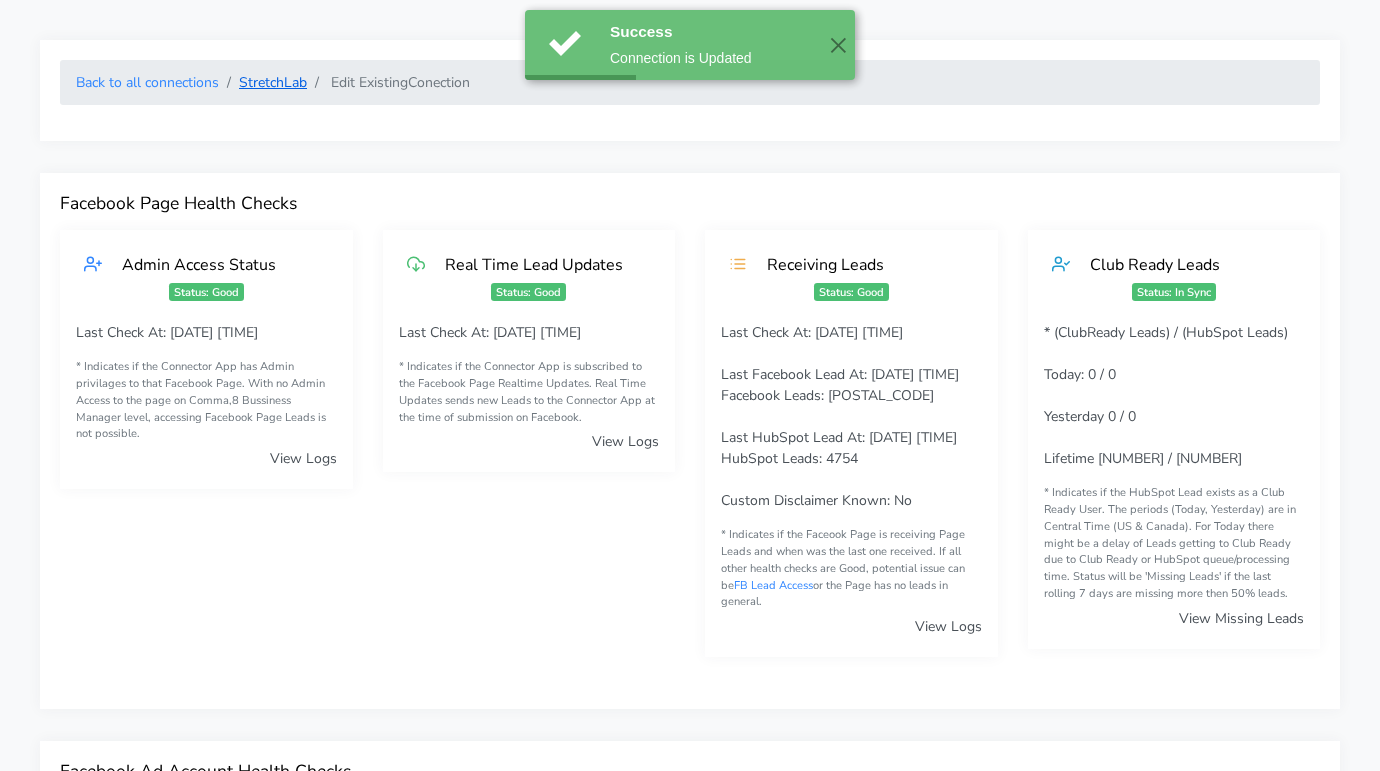 click on "StretchLab" at bounding box center [273, 82] 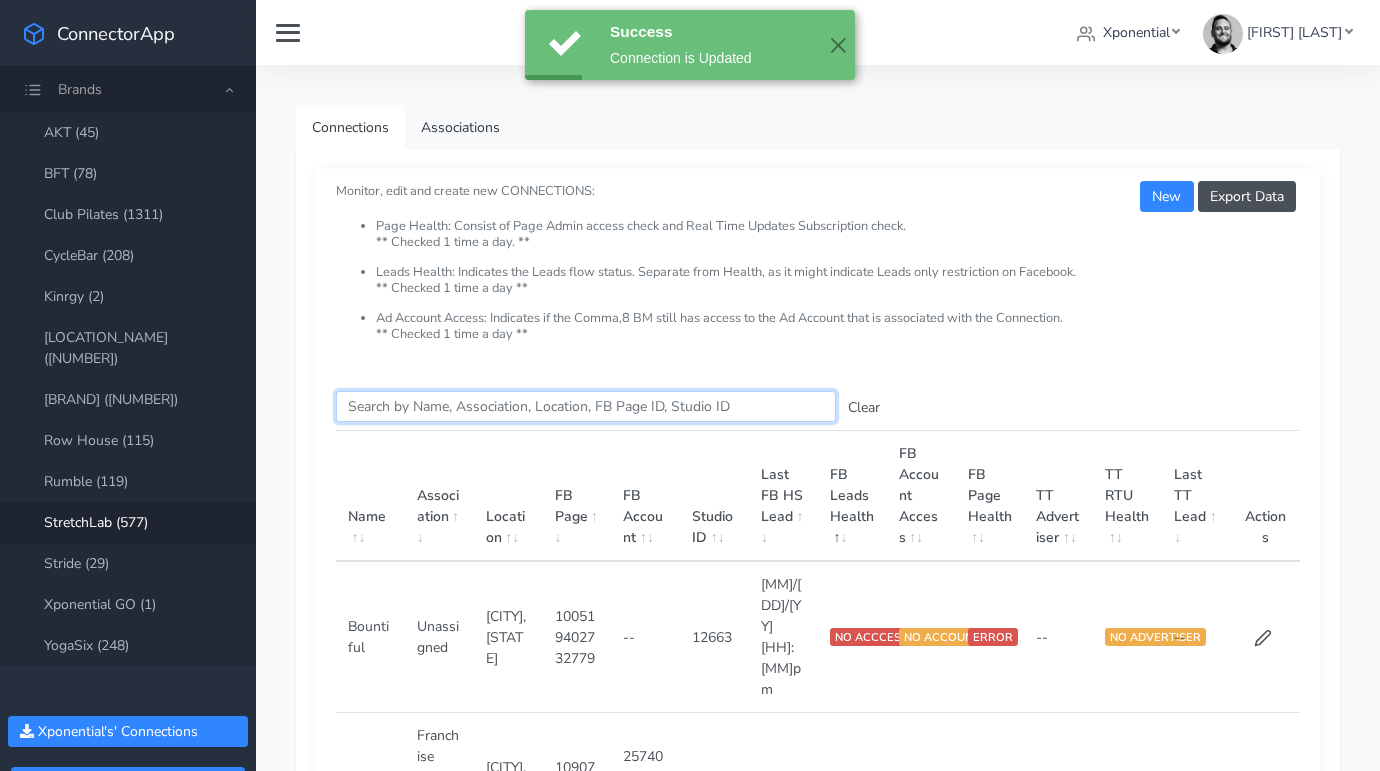 click on "Search this table" at bounding box center [586, 406] 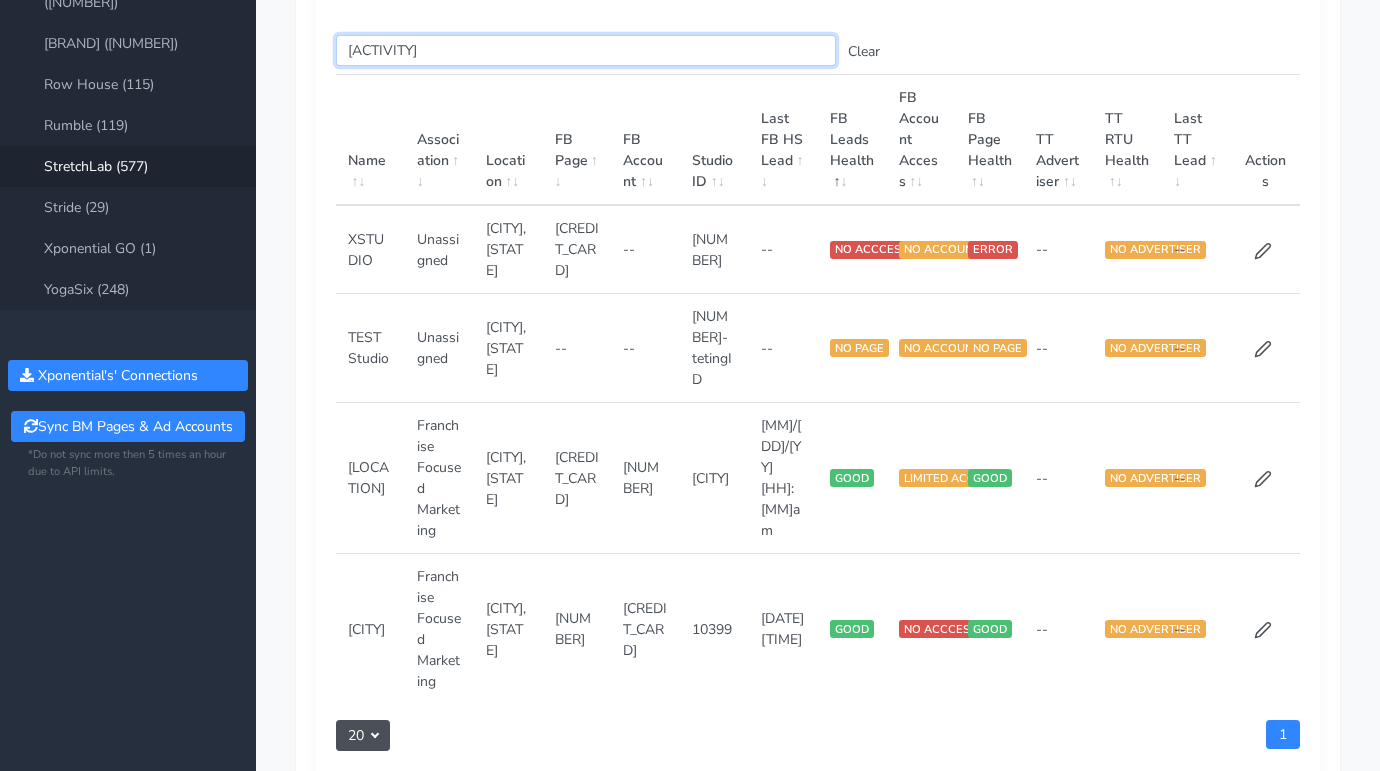 scroll, scrollTop: 358, scrollLeft: 0, axis: vertical 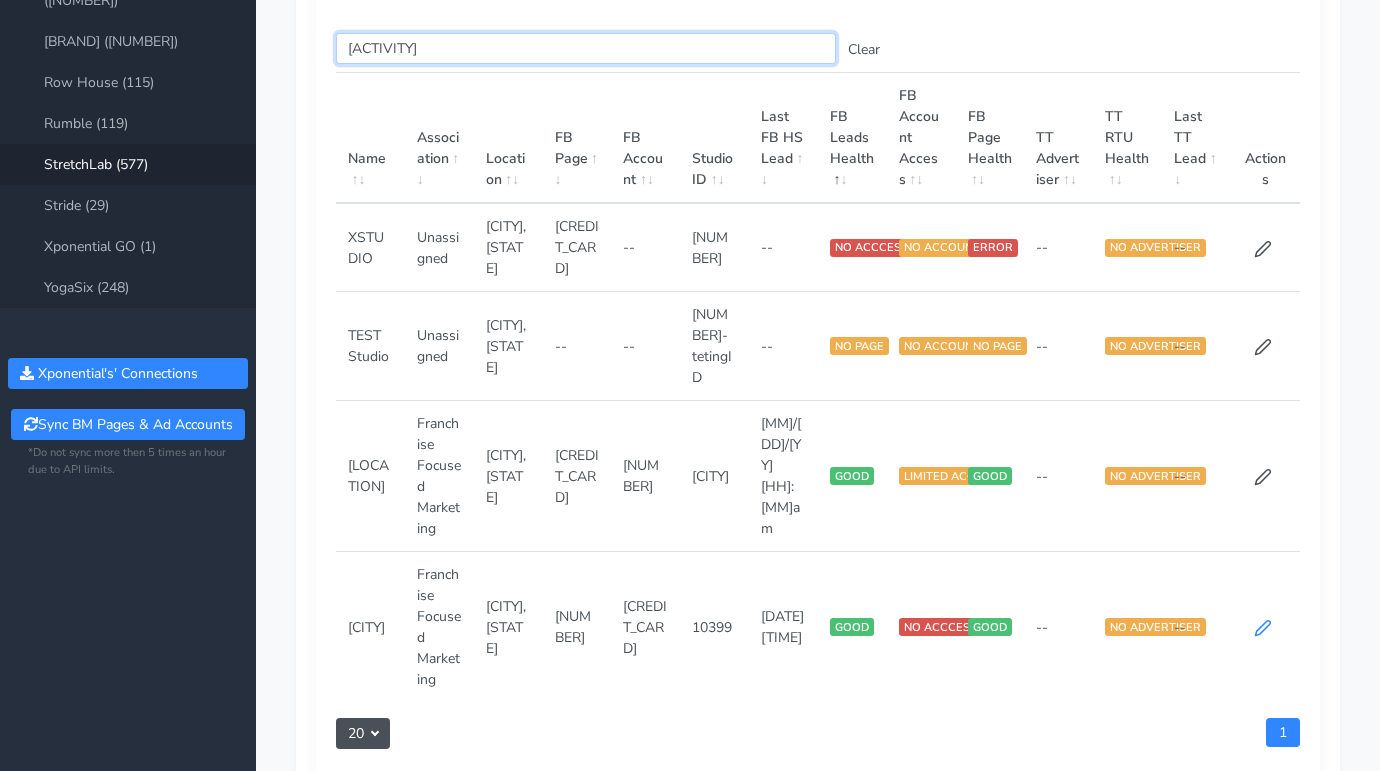 type on "[ACTIVITY]" 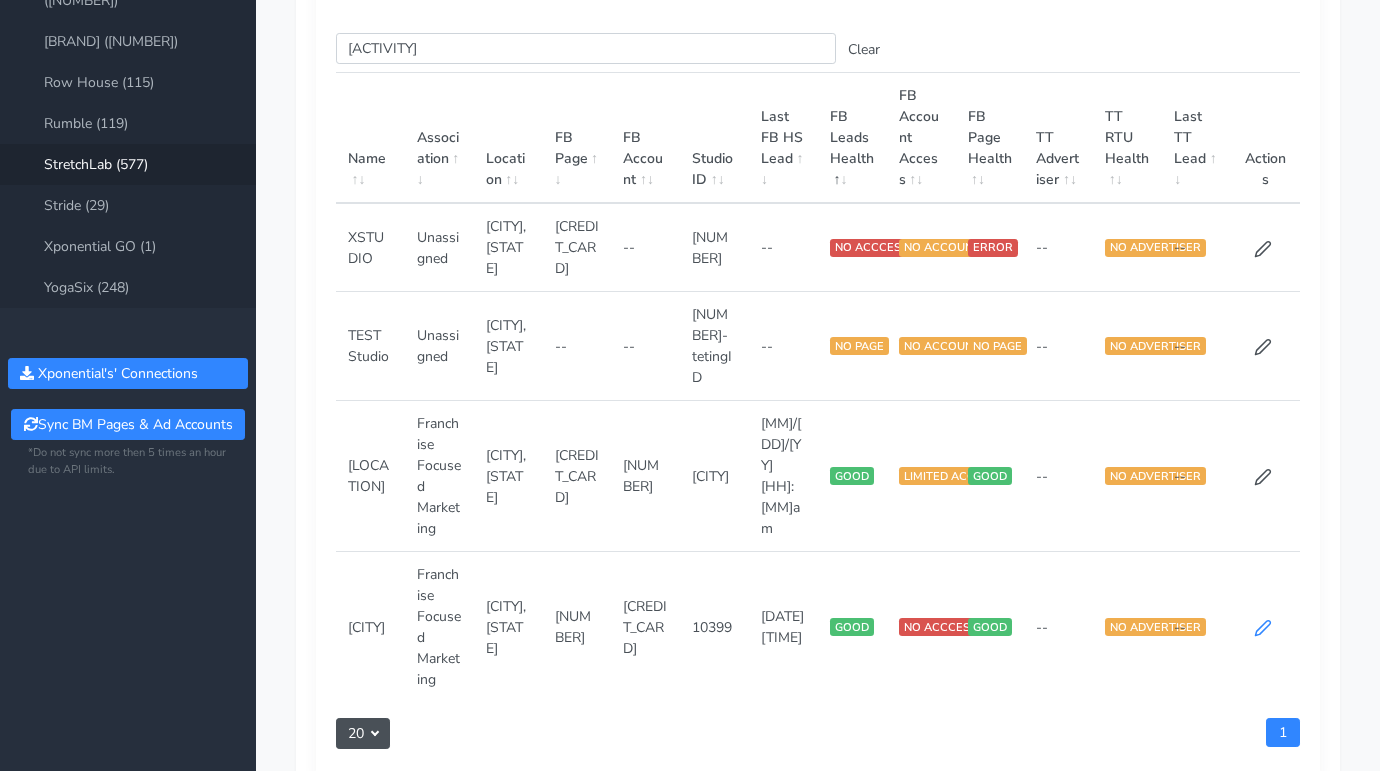 click 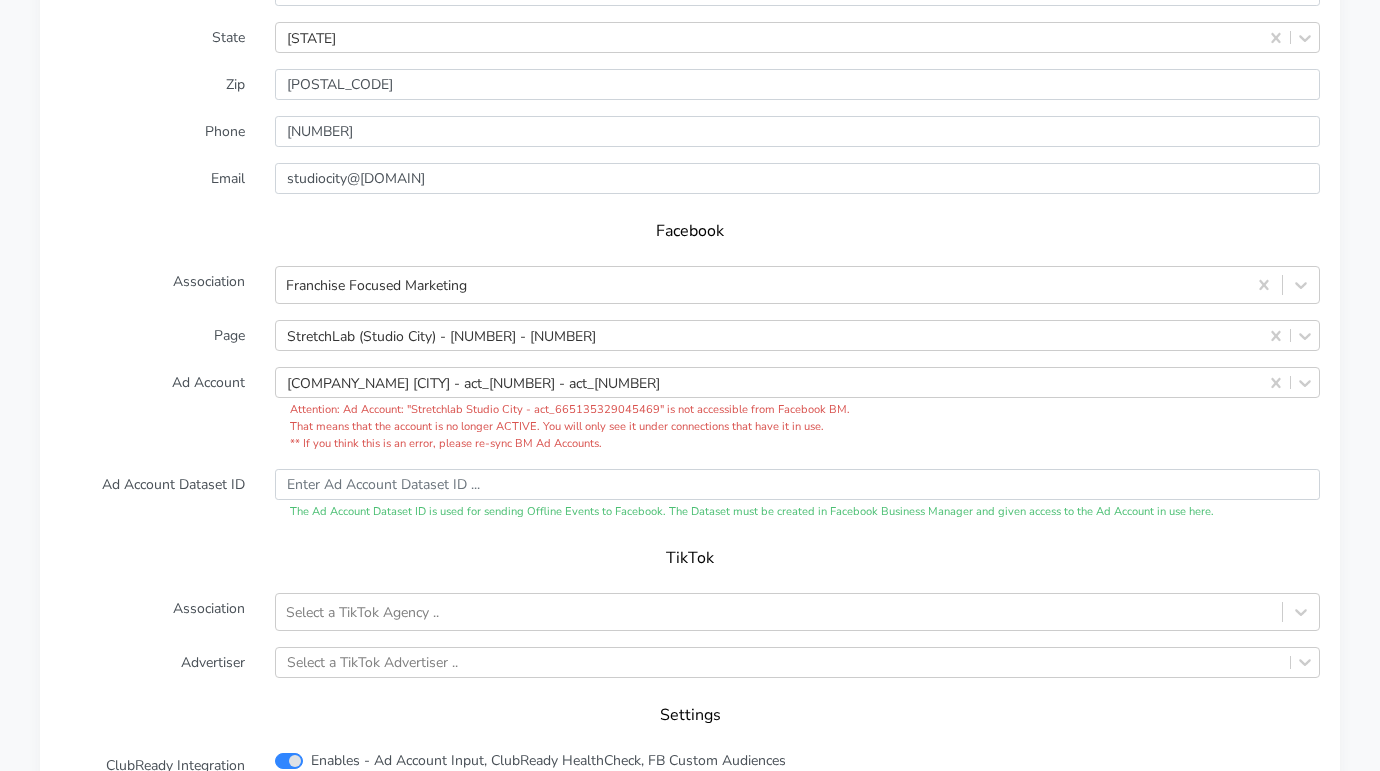 scroll, scrollTop: 2025, scrollLeft: 0, axis: vertical 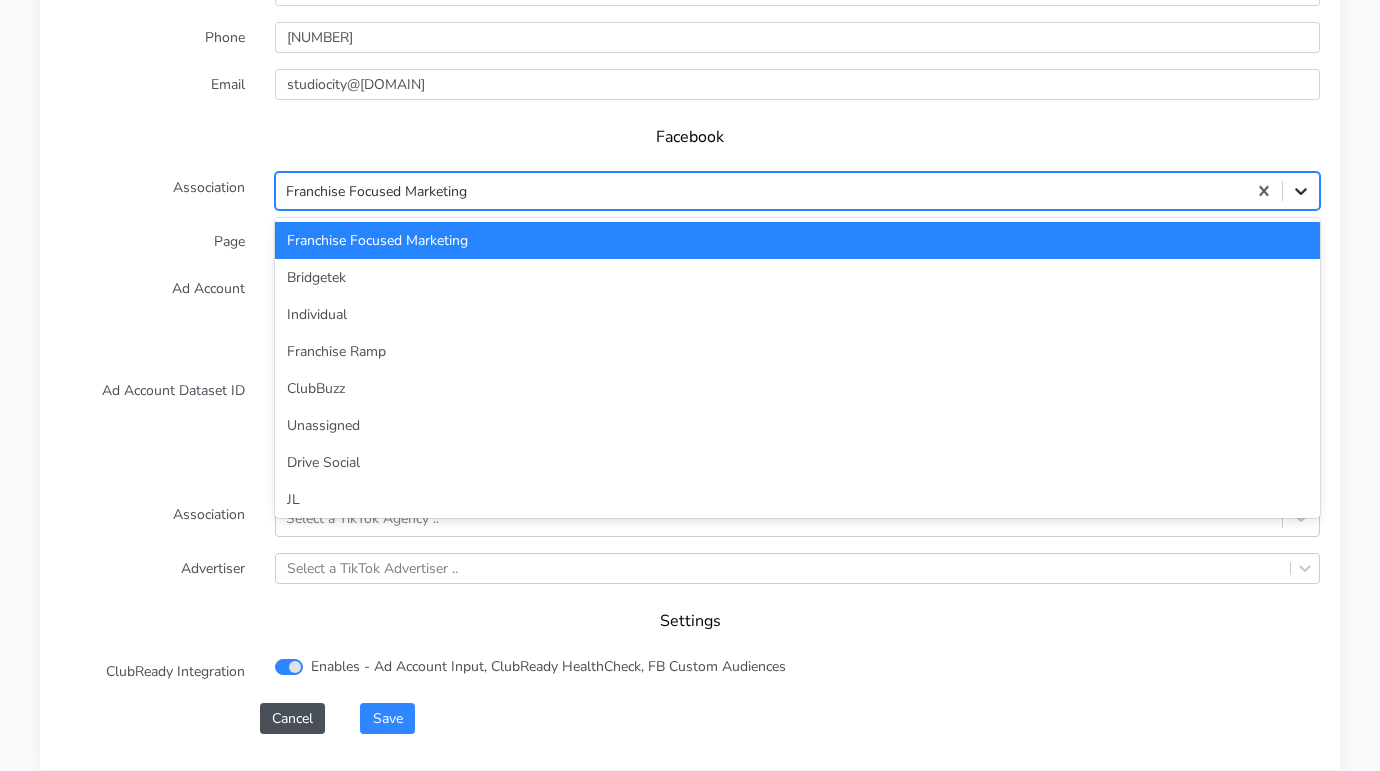 click at bounding box center (1301, 191) 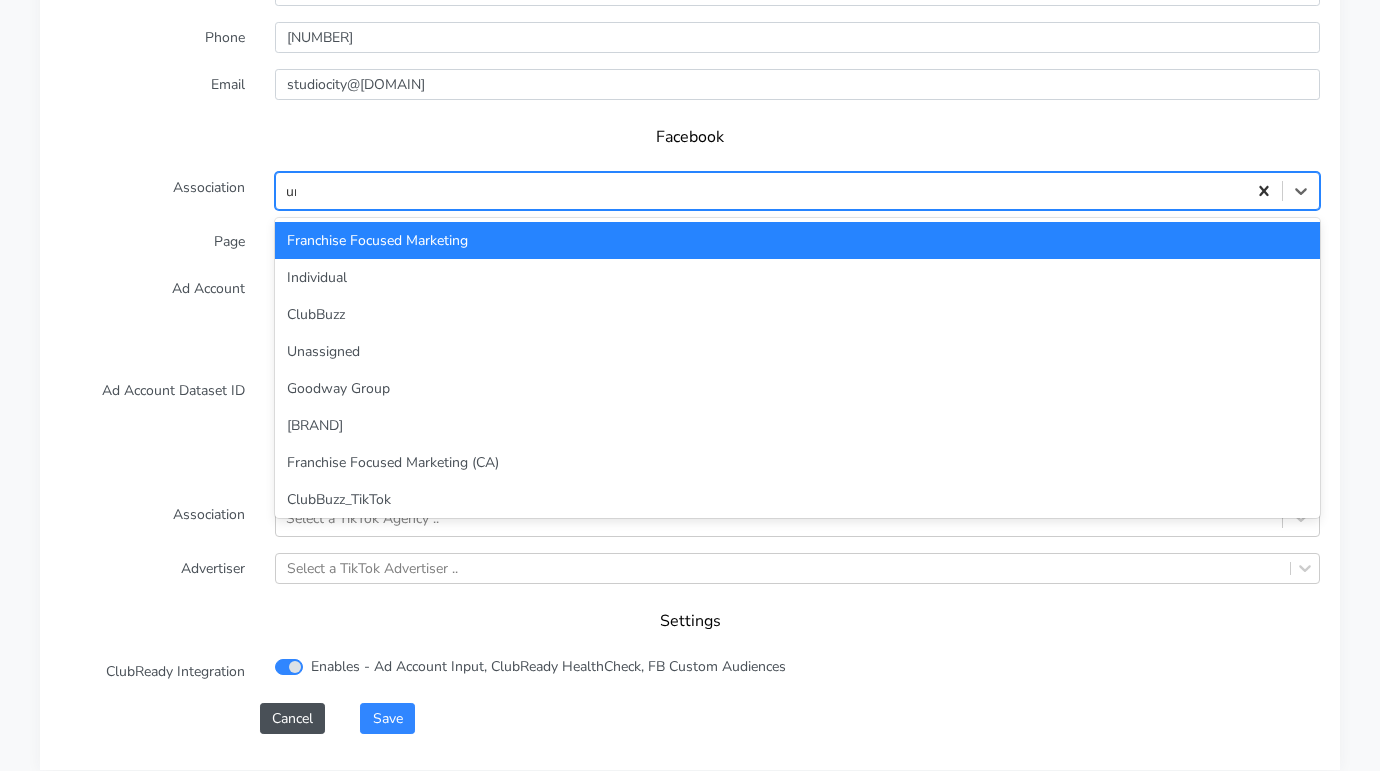 type on "una" 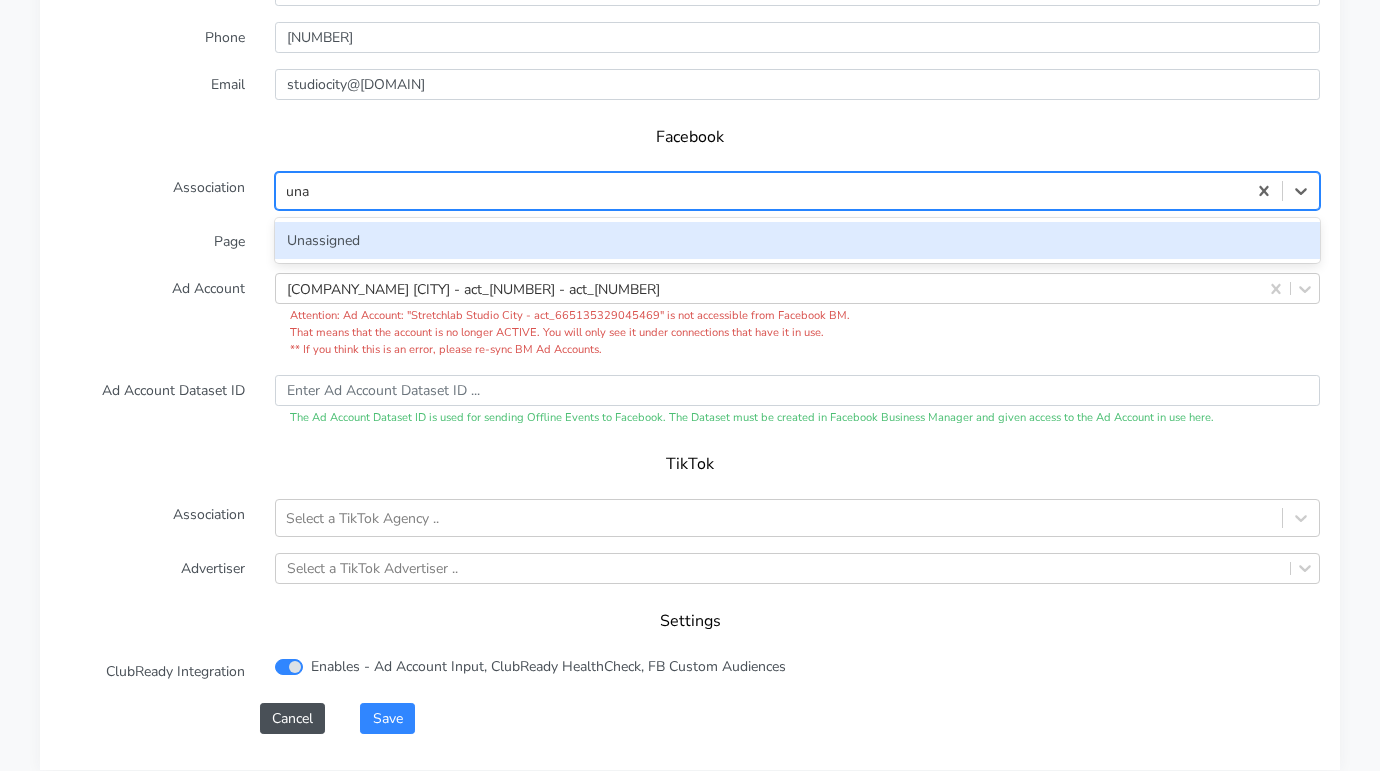 click on "Unassigned" at bounding box center [797, 240] 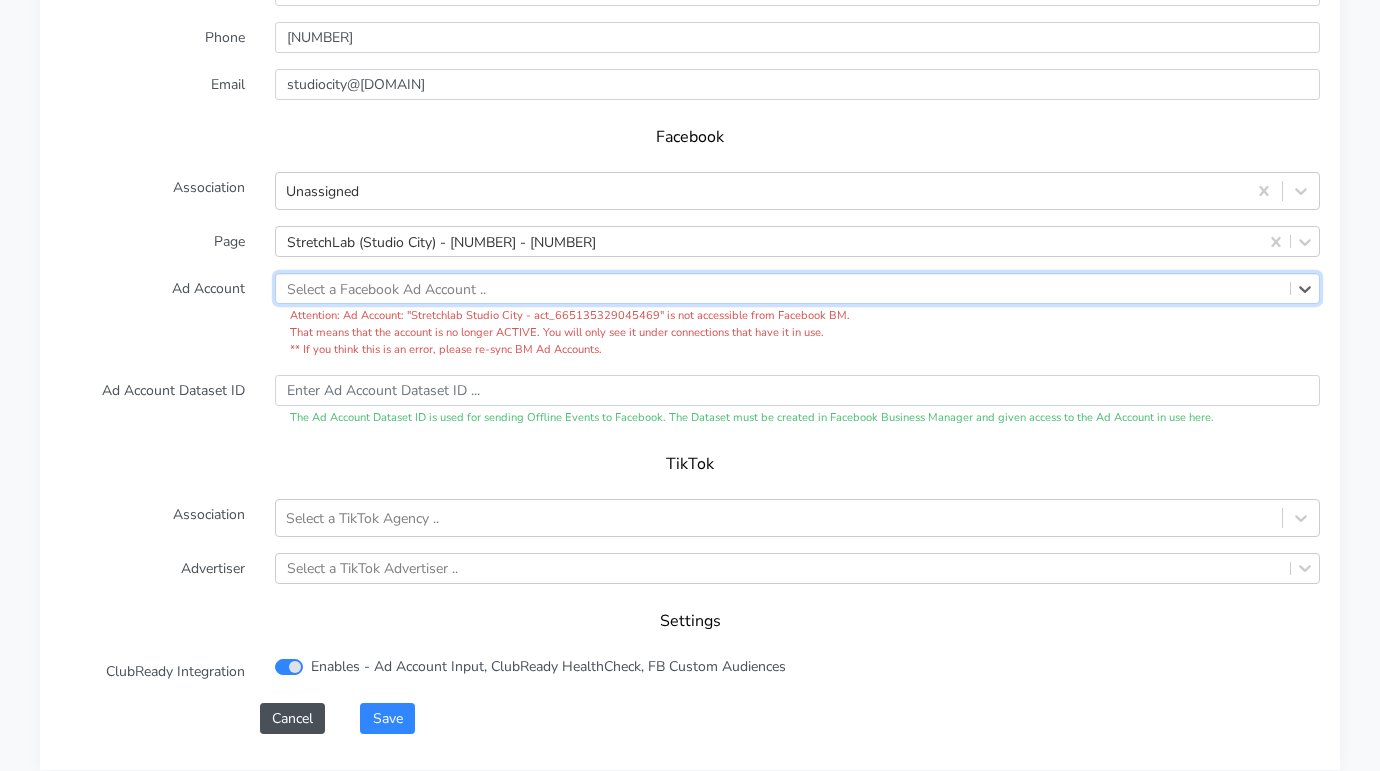 click on "Ad Account Dataset ID" at bounding box center (152, 401) 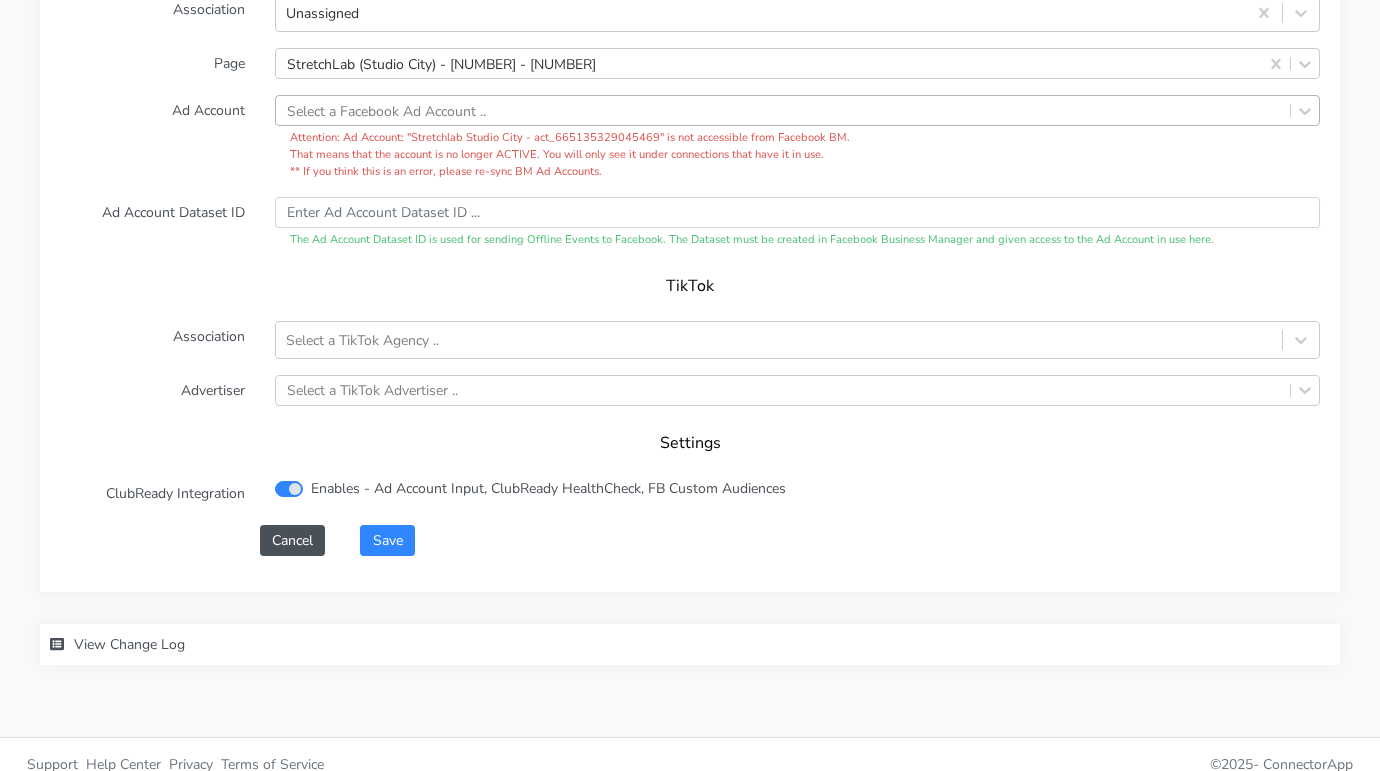 scroll, scrollTop: 2237, scrollLeft: 0, axis: vertical 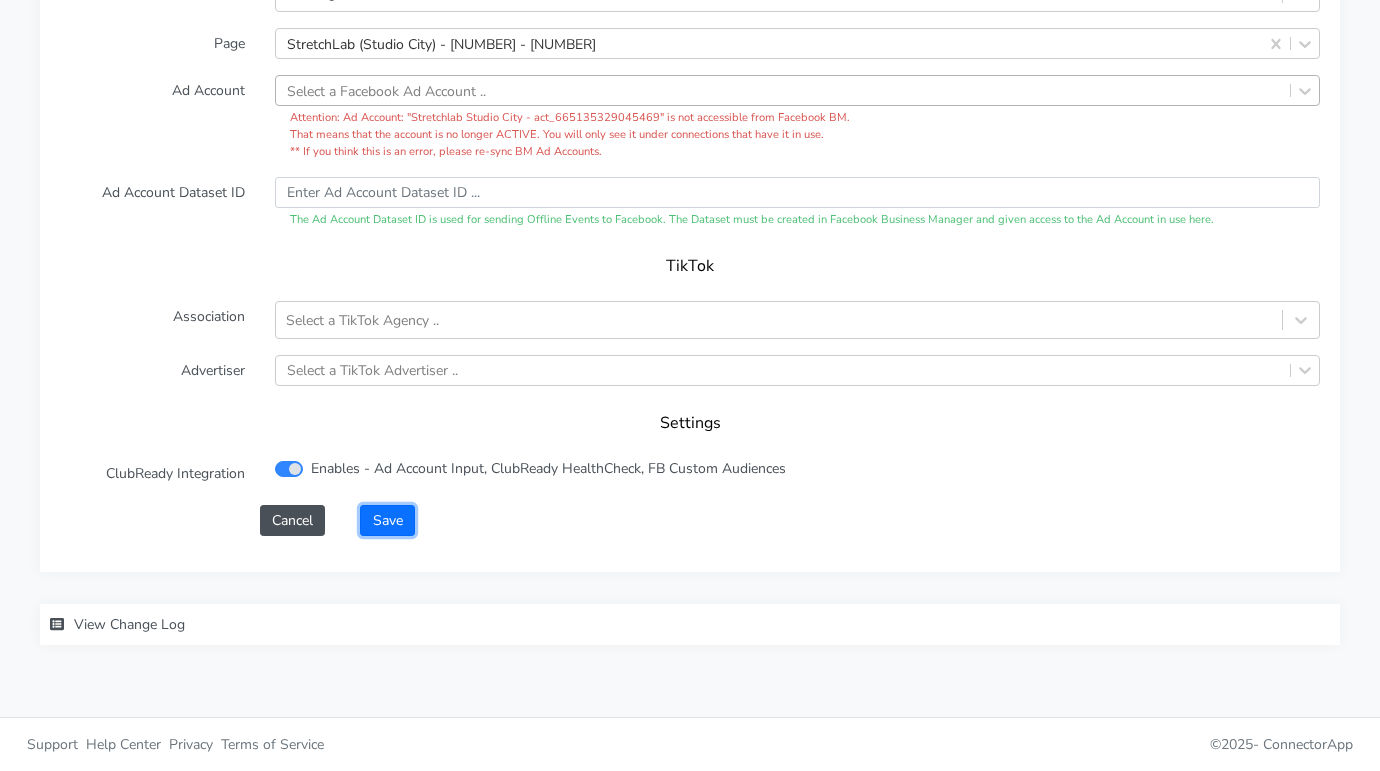 click on "Save" at bounding box center [387, 520] 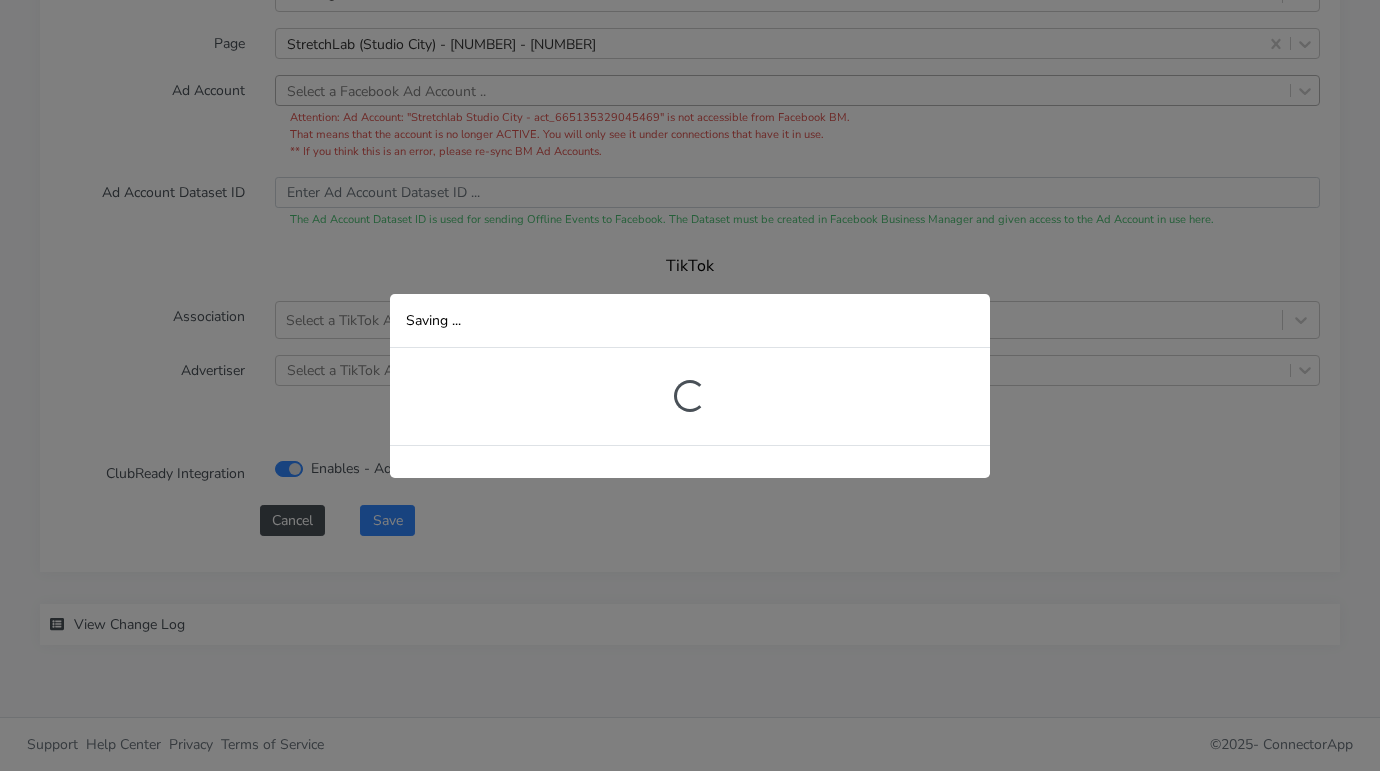 scroll, scrollTop: 466, scrollLeft: 0, axis: vertical 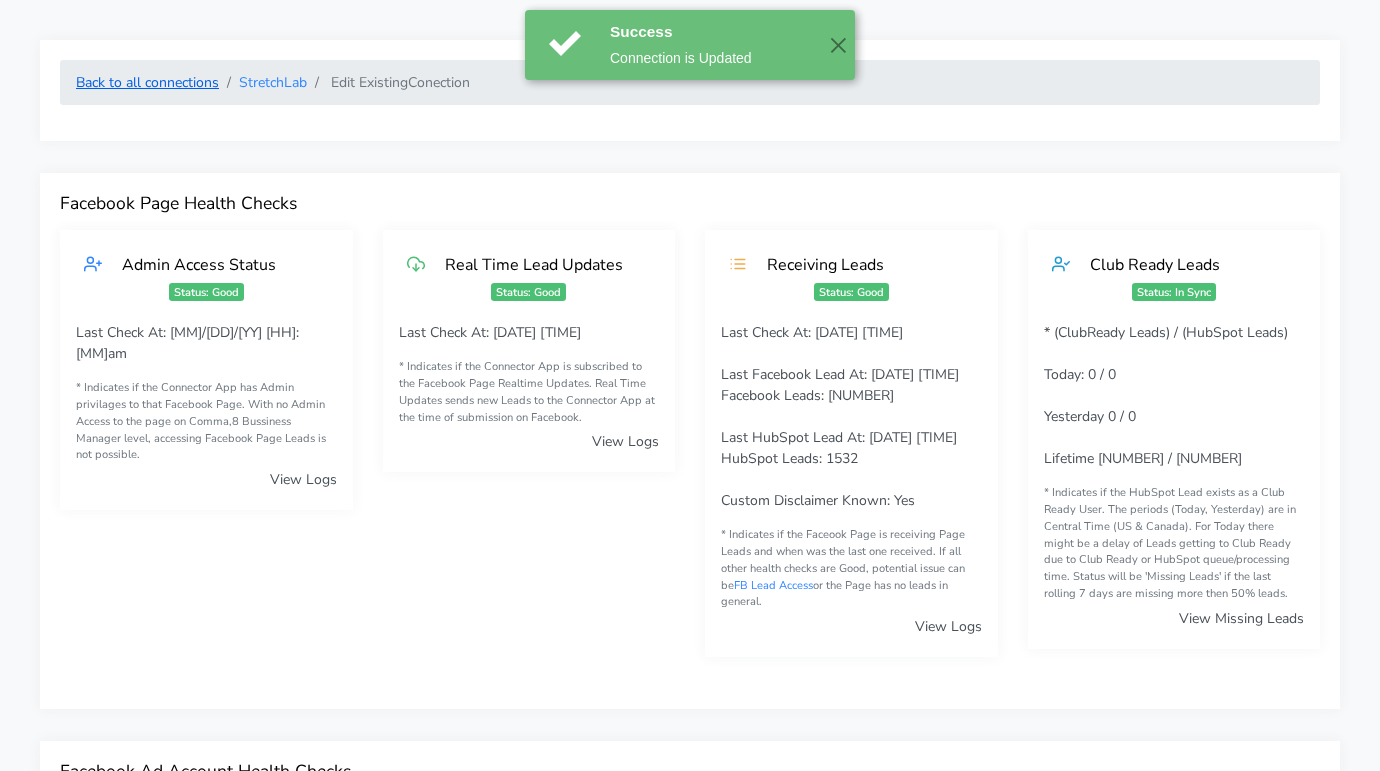 click on "Back to all connections" at bounding box center [147, 82] 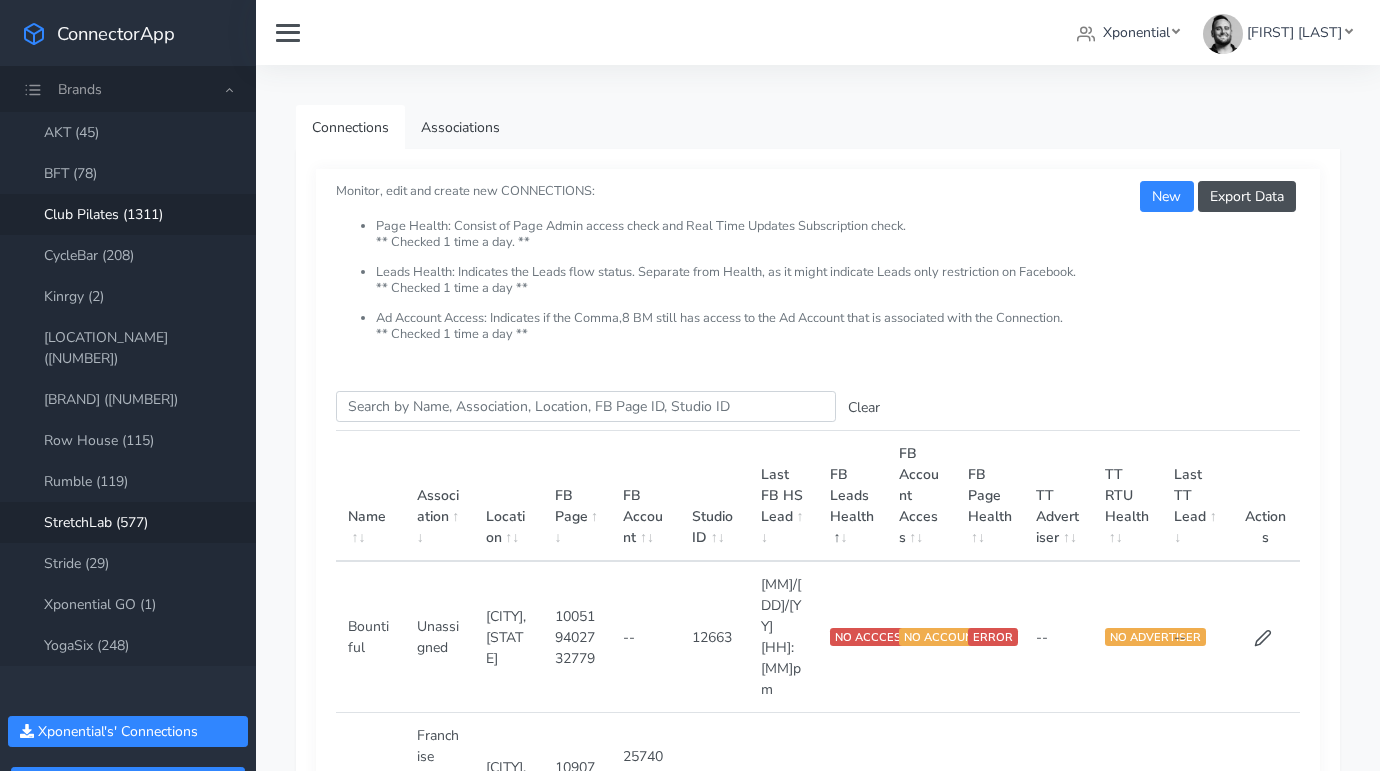 click on "Club Pilates (1311)" at bounding box center (128, 214) 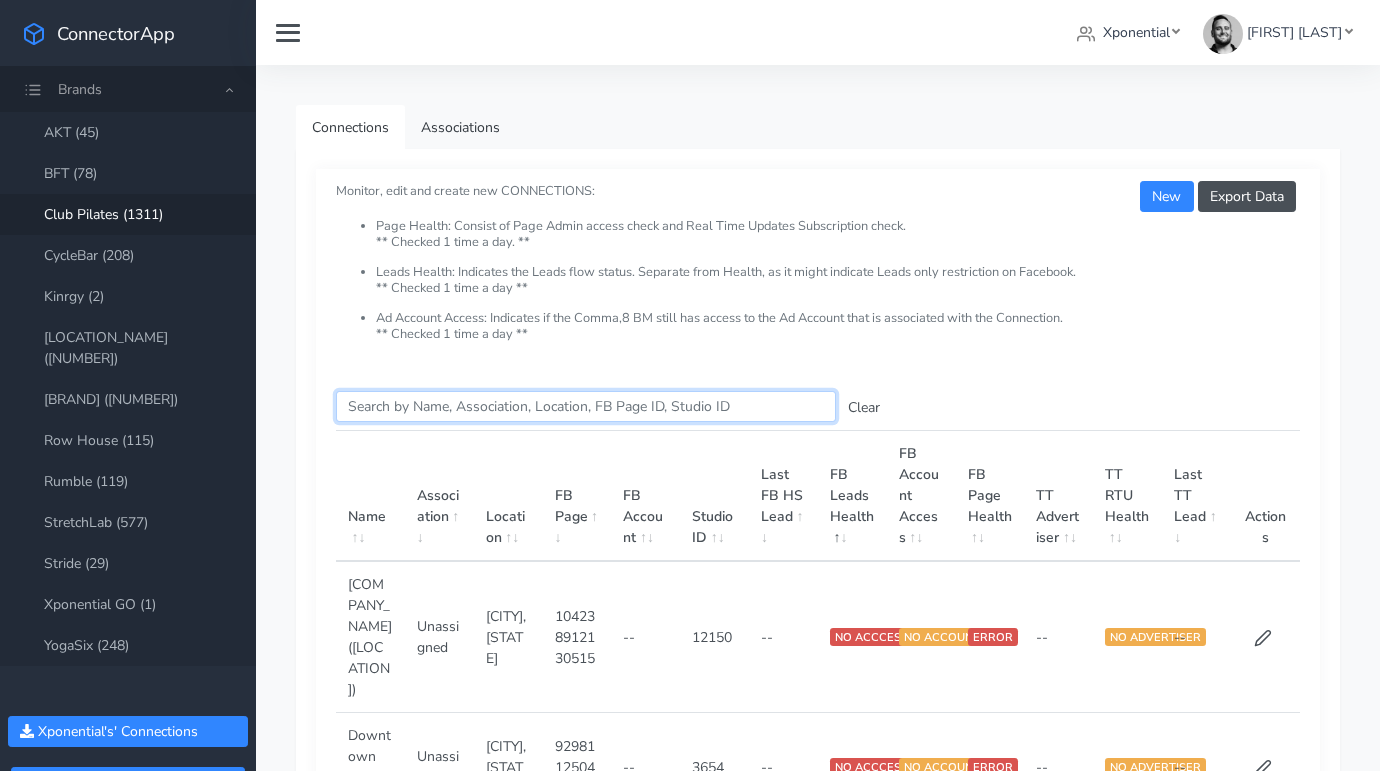 click on "Search this table" at bounding box center (586, 406) 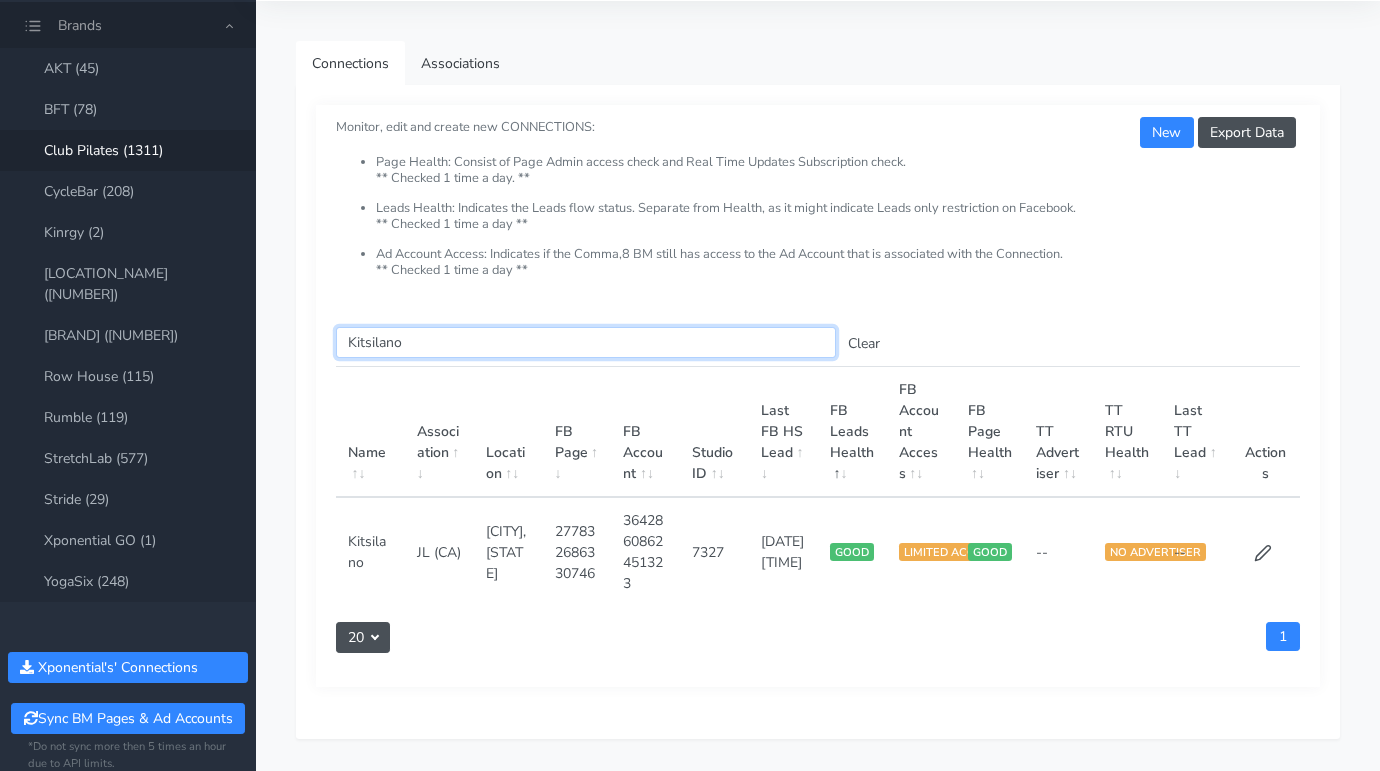 scroll, scrollTop: 69, scrollLeft: 0, axis: vertical 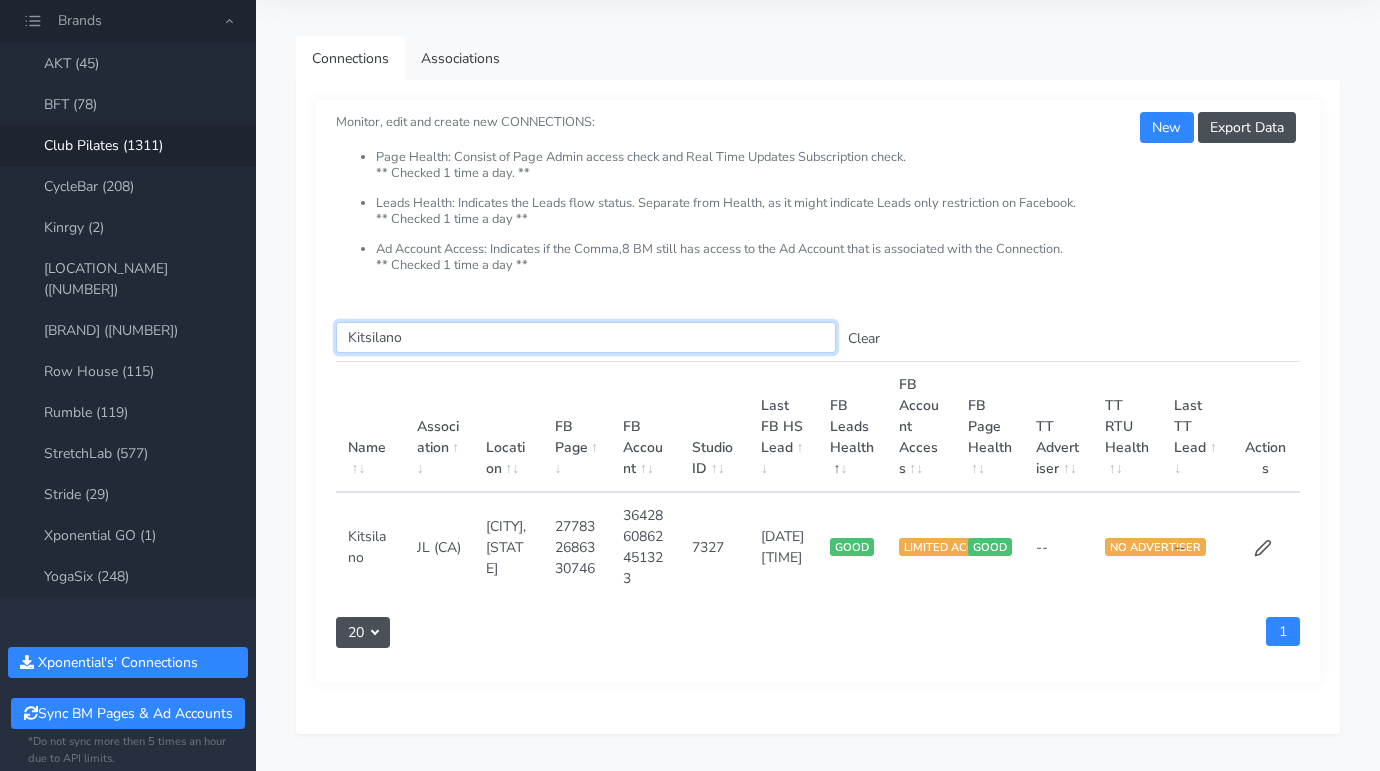 type on "Kitsilano" 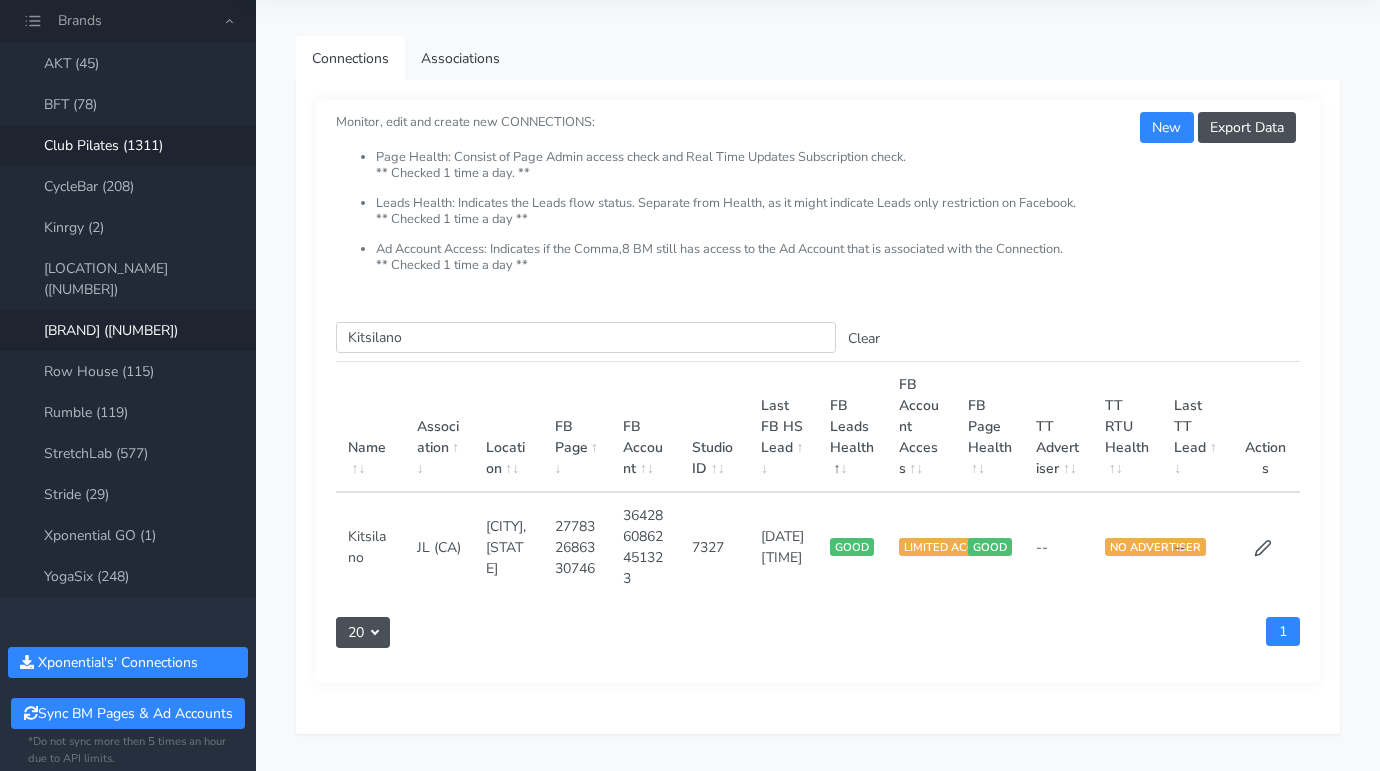 click on "[BRAND] ([NUMBER])" at bounding box center [128, 330] 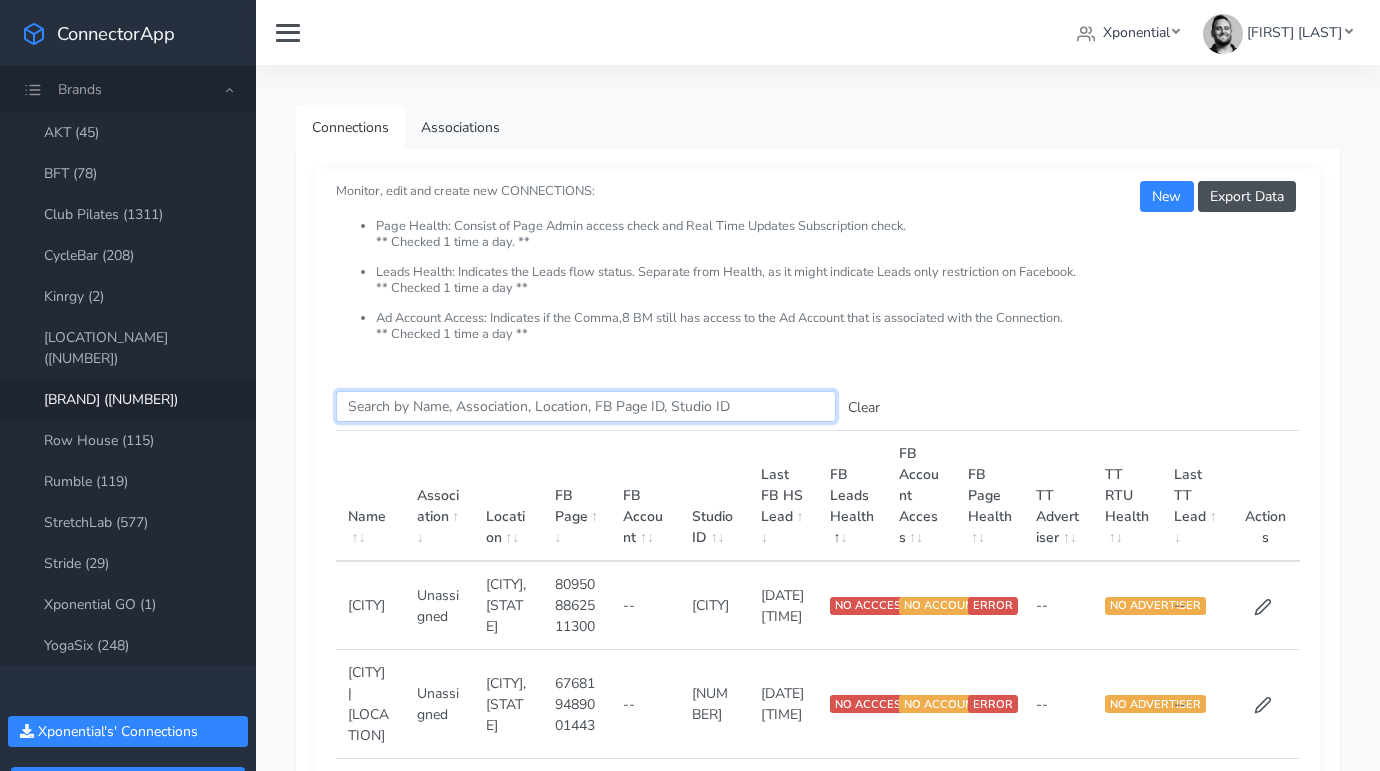 click on "Search this table" at bounding box center [586, 406] 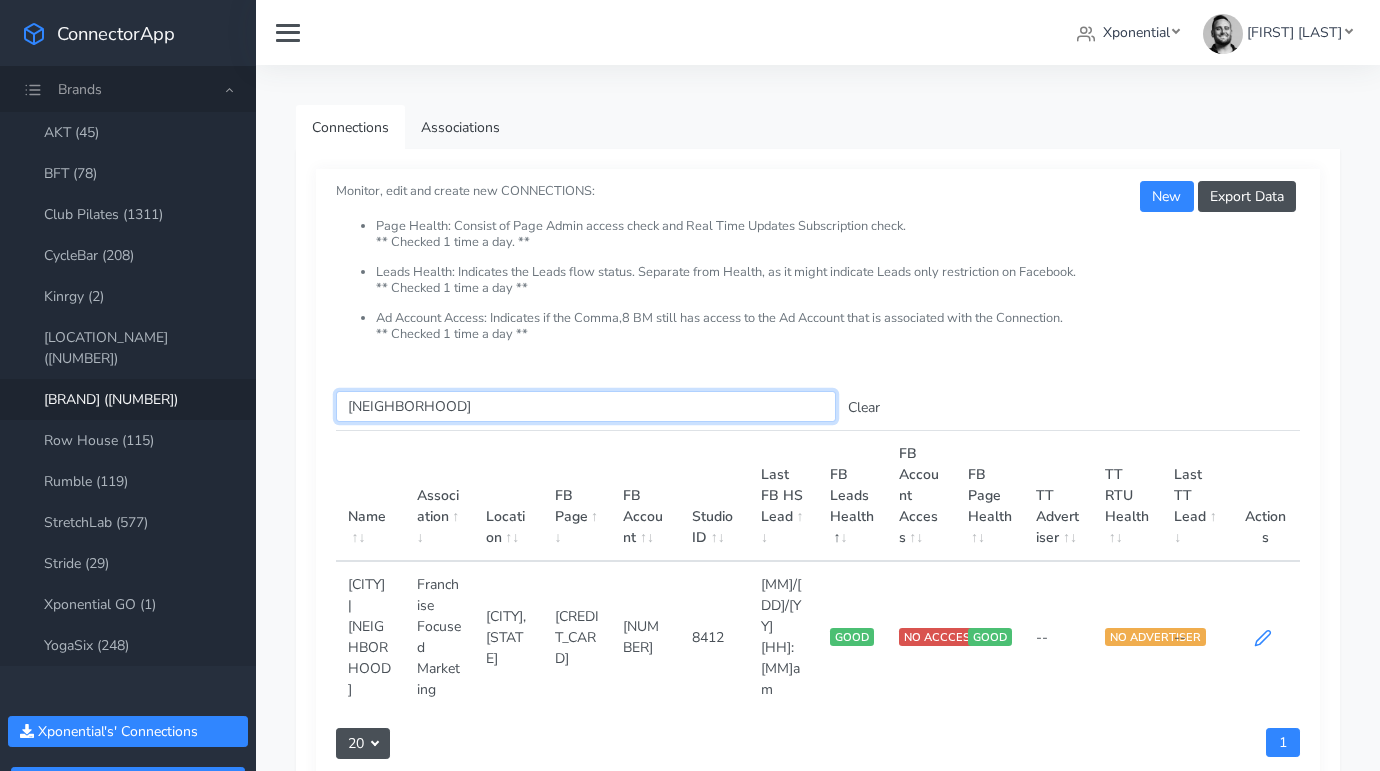 type on "[NEIGHBORHOOD]" 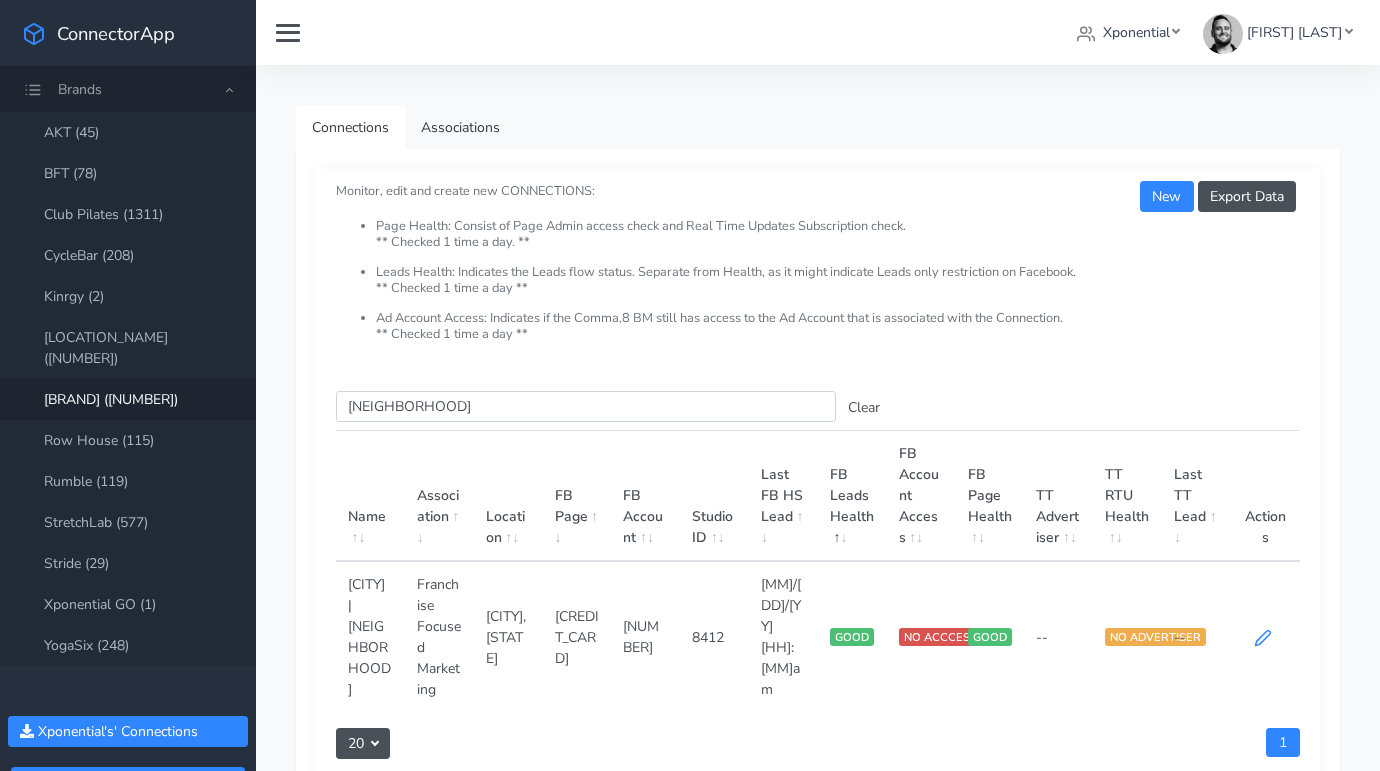 click 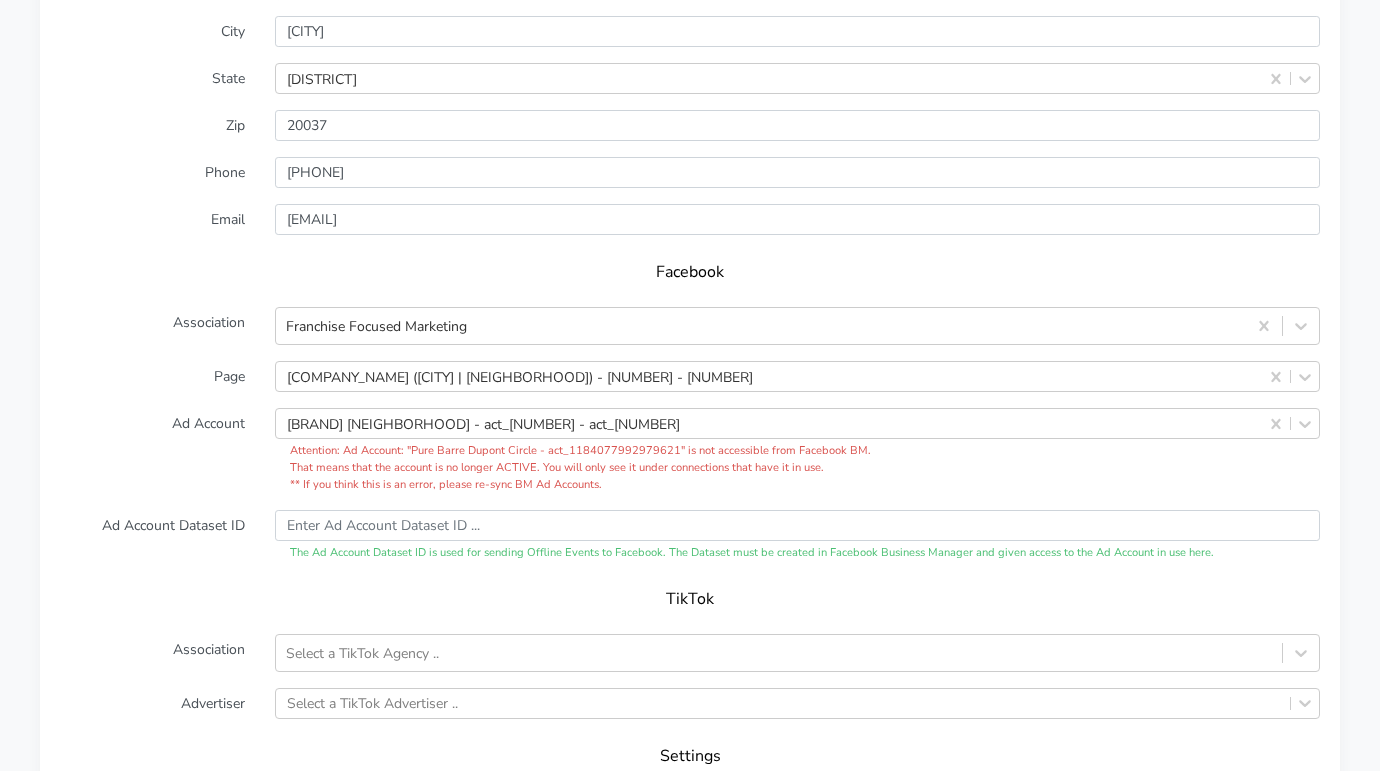 scroll, scrollTop: 1911, scrollLeft: 0, axis: vertical 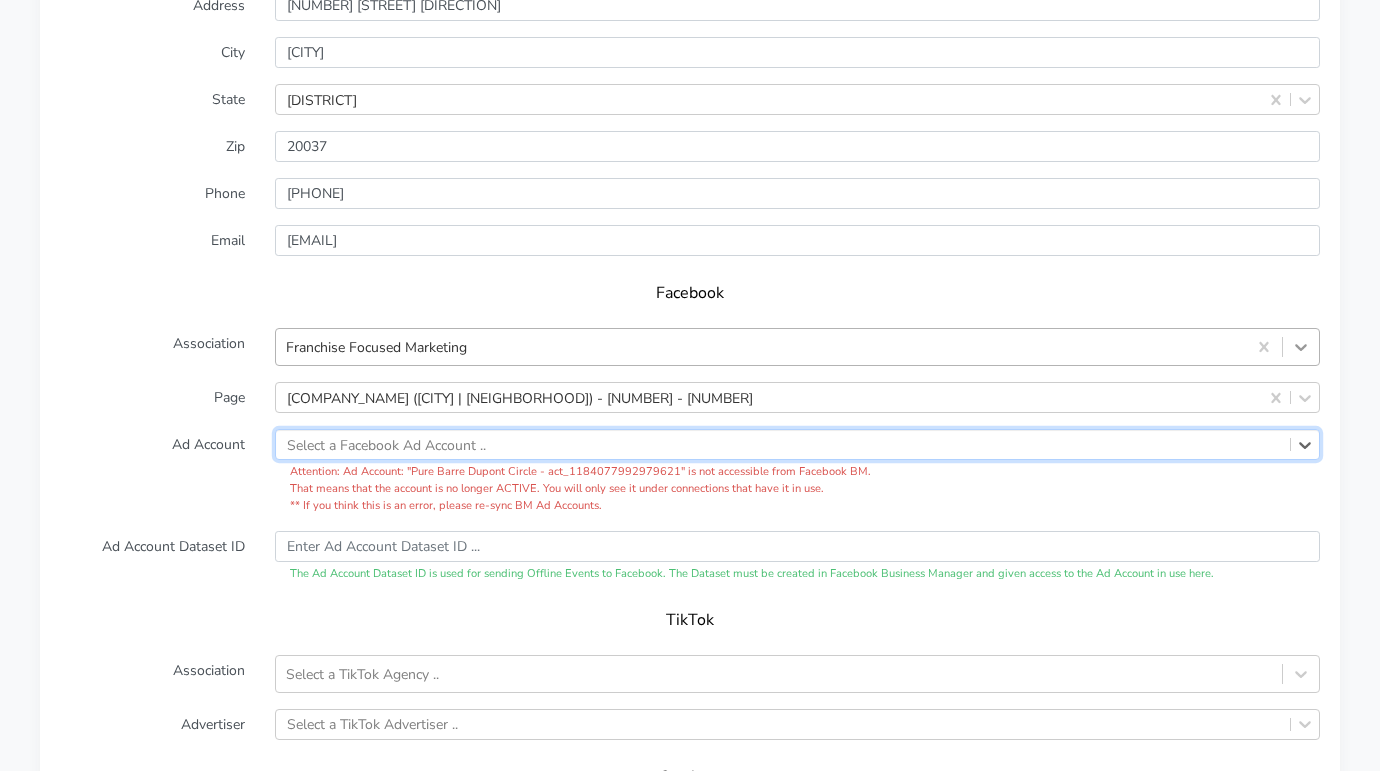 click 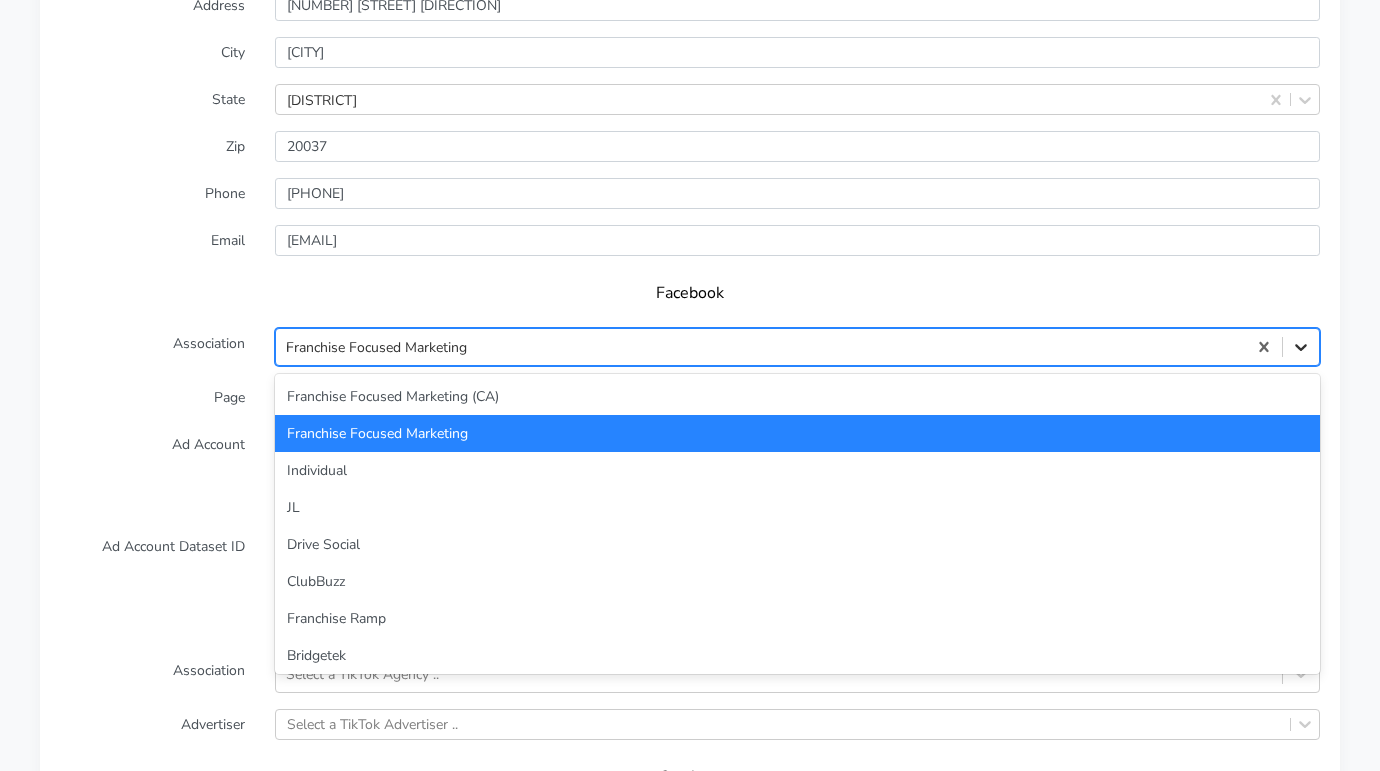 type on "un" 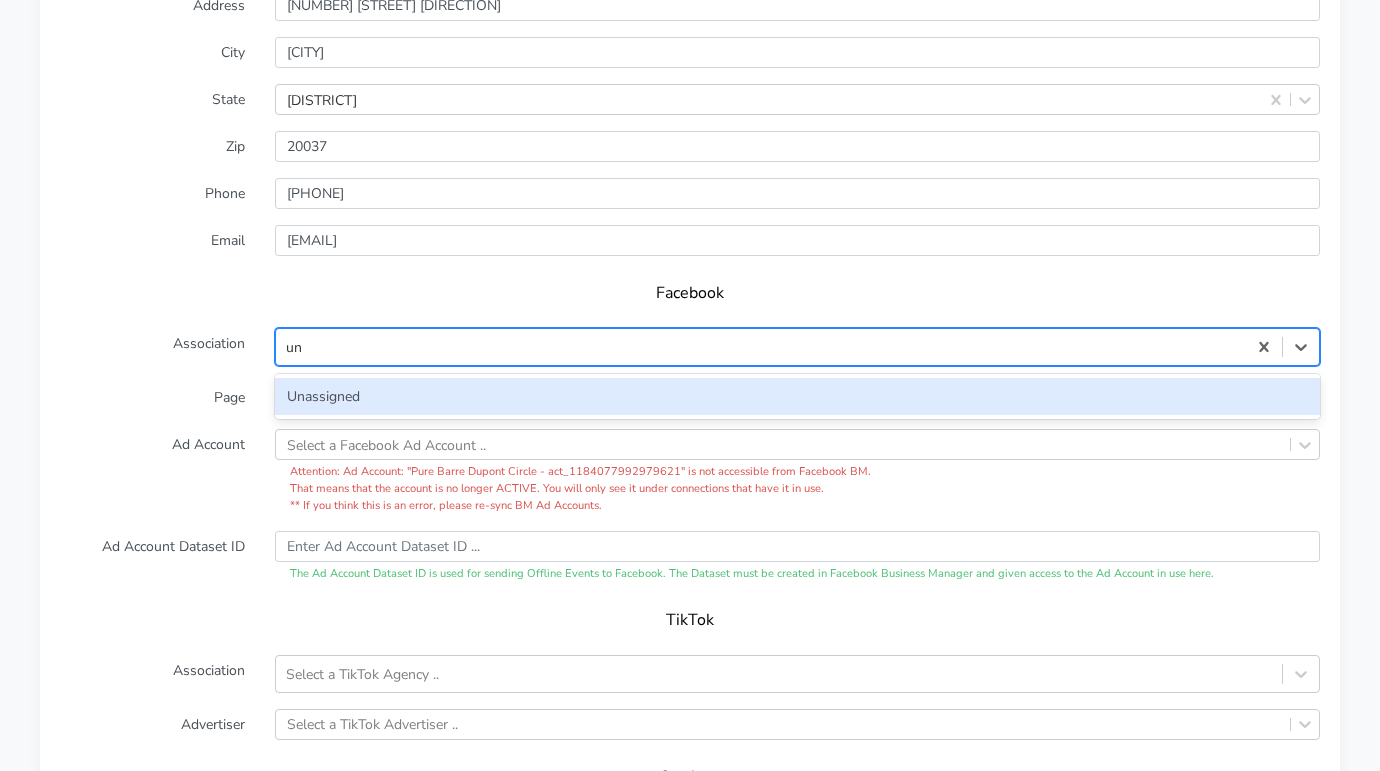 click on "Unassigned" at bounding box center (797, 396) 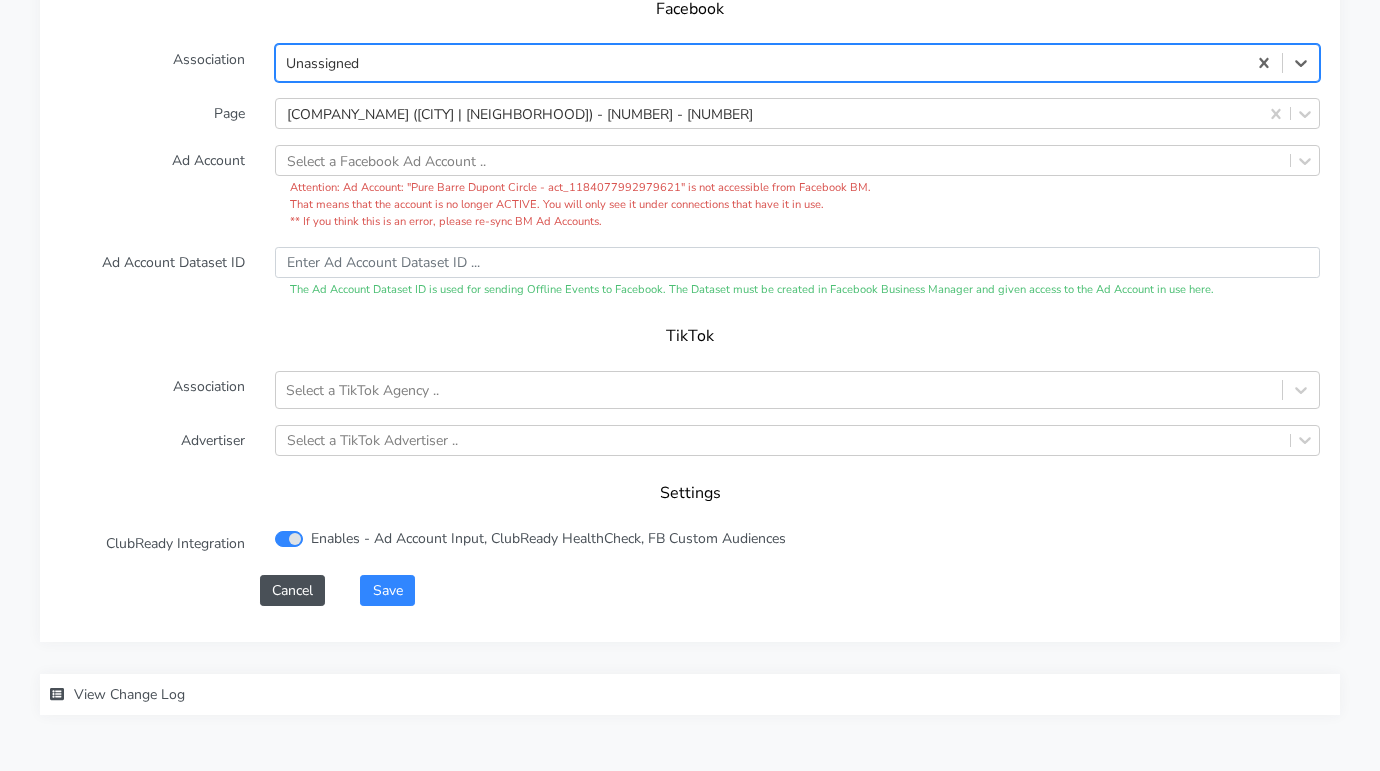 scroll, scrollTop: 2211, scrollLeft: 0, axis: vertical 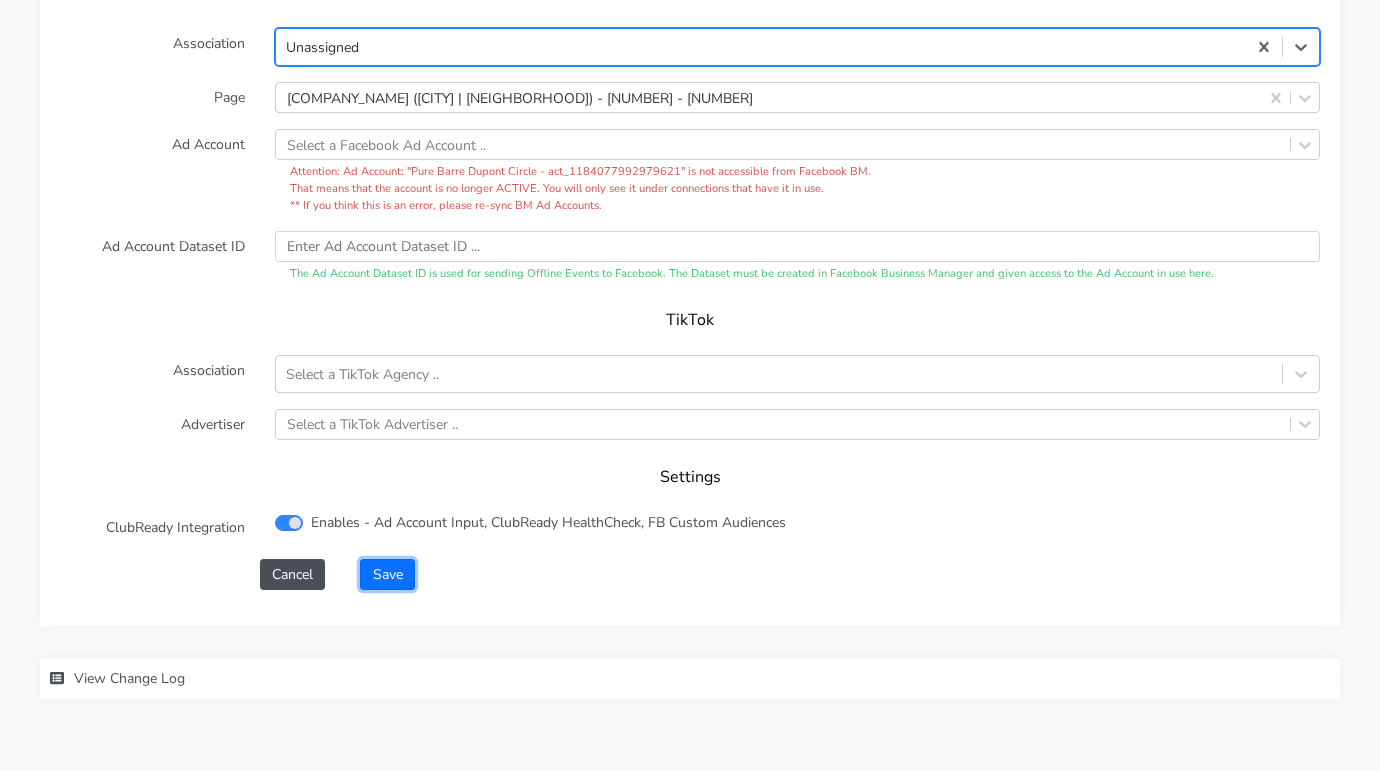 click on "Save" at bounding box center [387, 574] 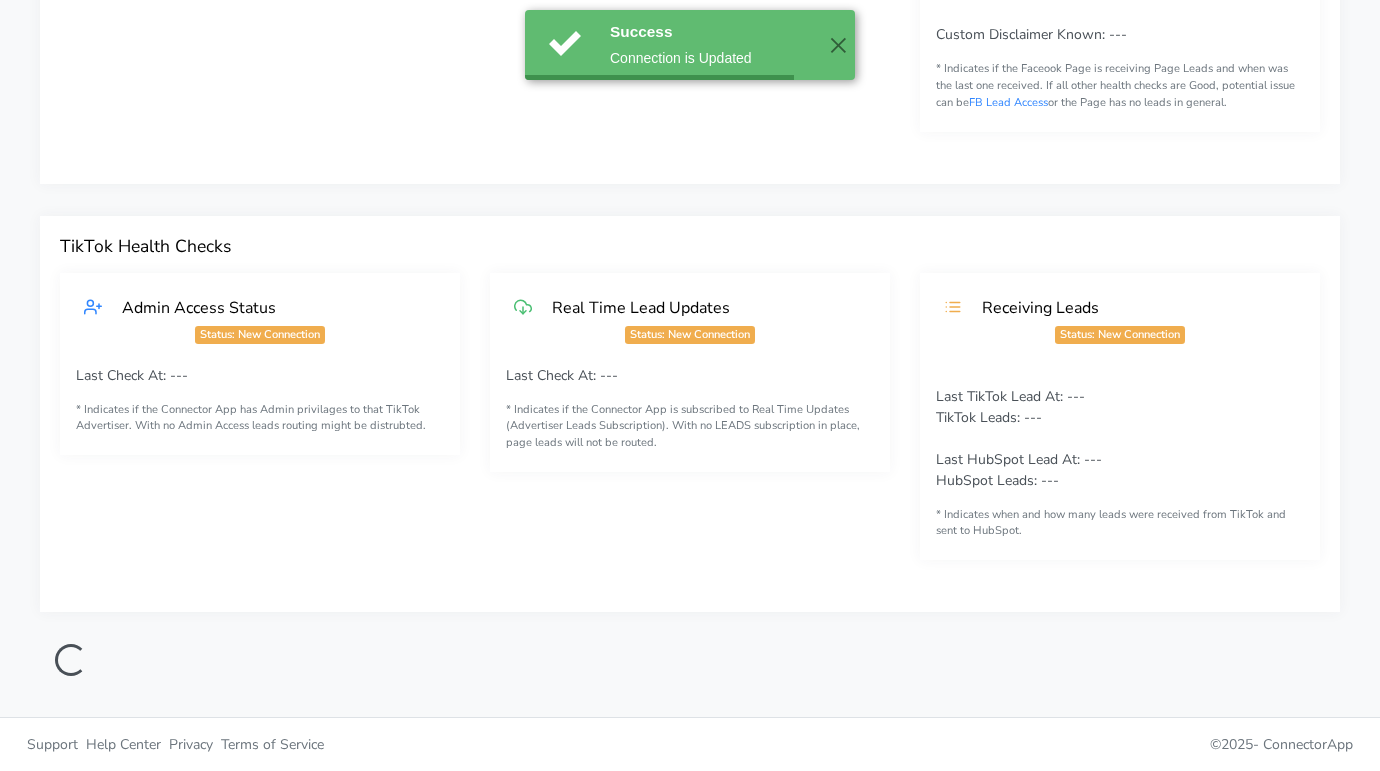 scroll, scrollTop: 466, scrollLeft: 0, axis: vertical 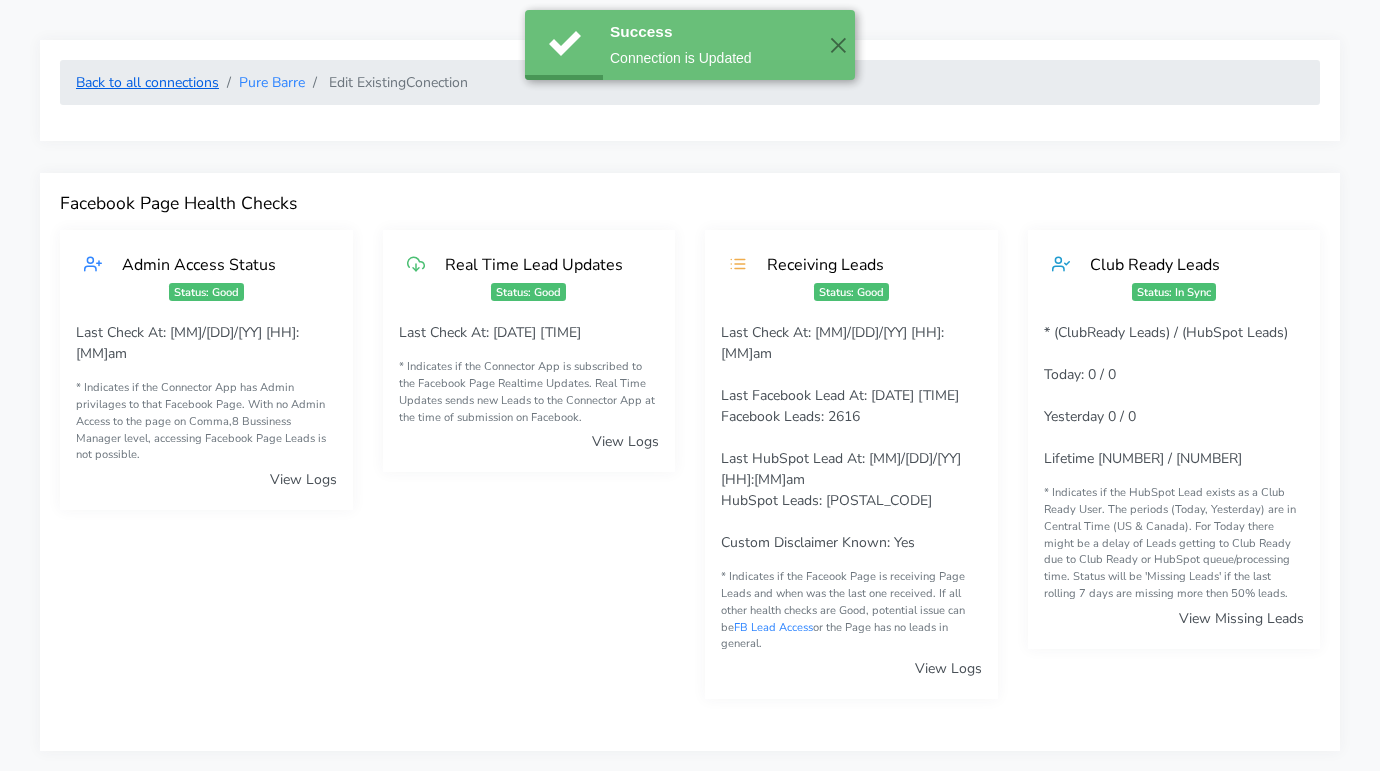 click on "Back to all connections" at bounding box center [147, 82] 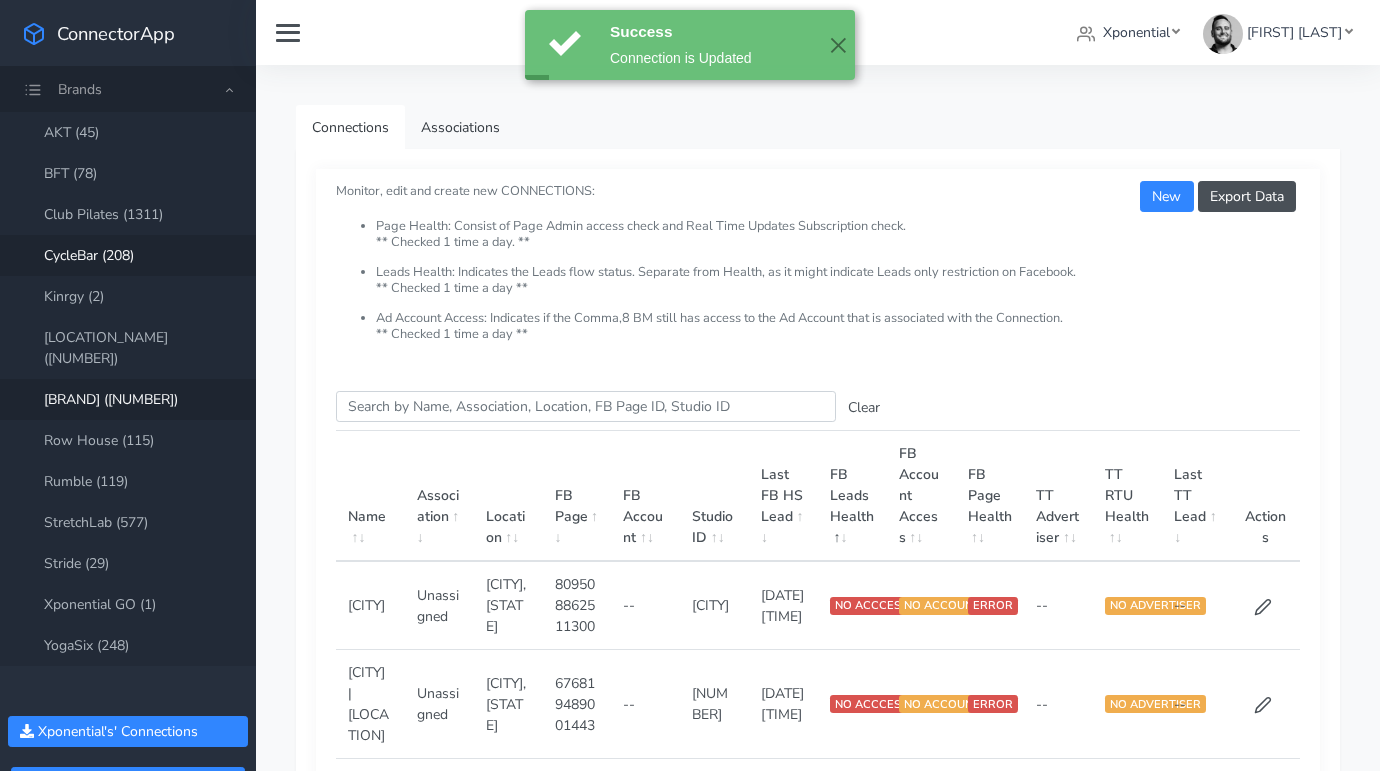 click on "CycleBar (208)" at bounding box center [128, 255] 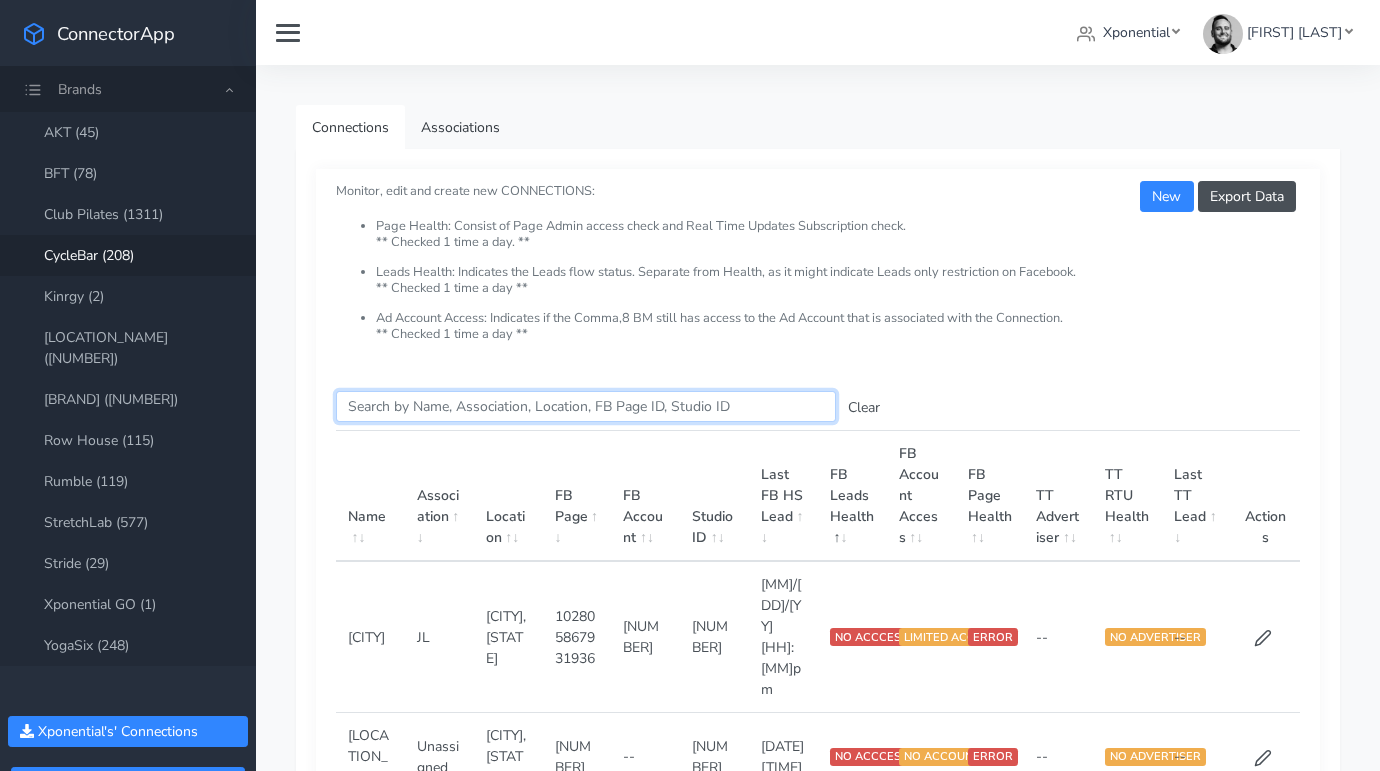 click on "Search this table" at bounding box center (586, 406) 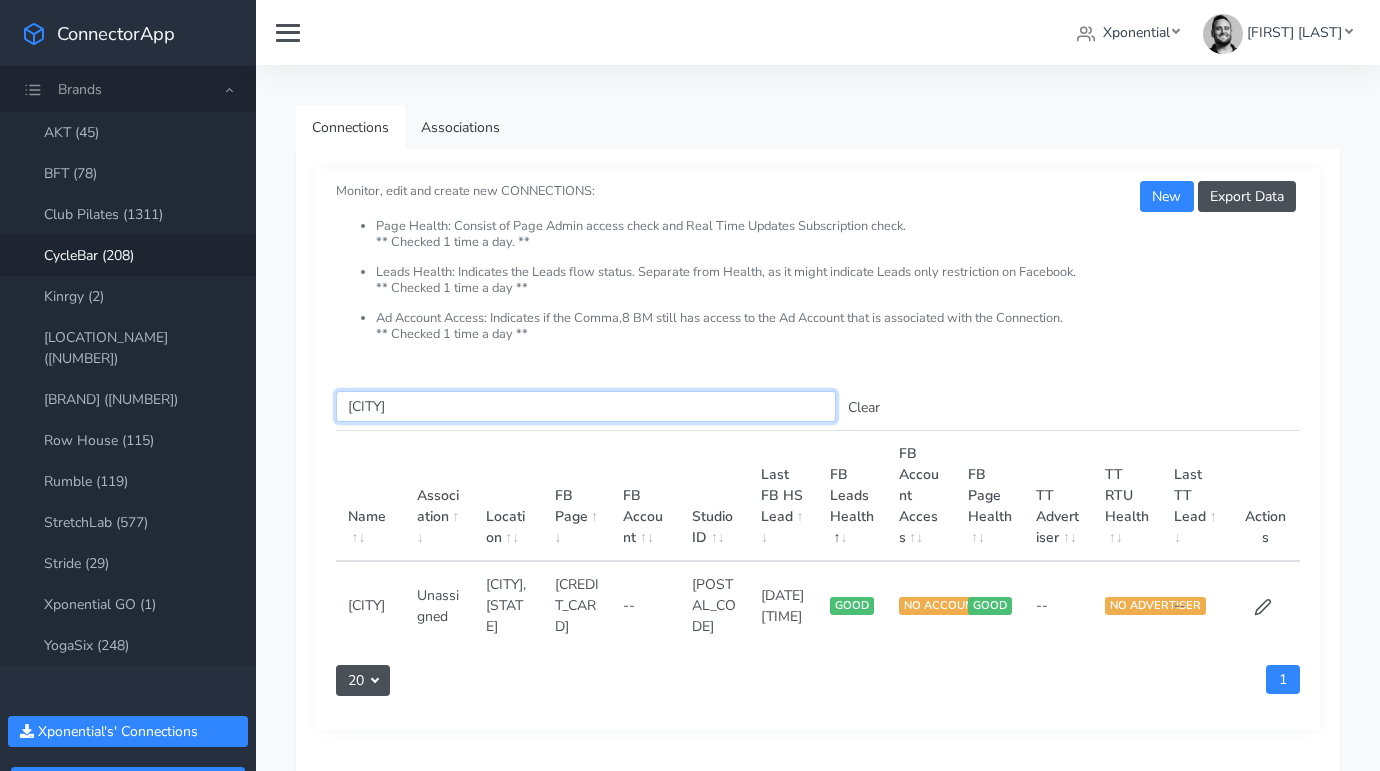 type on "[CITY]" 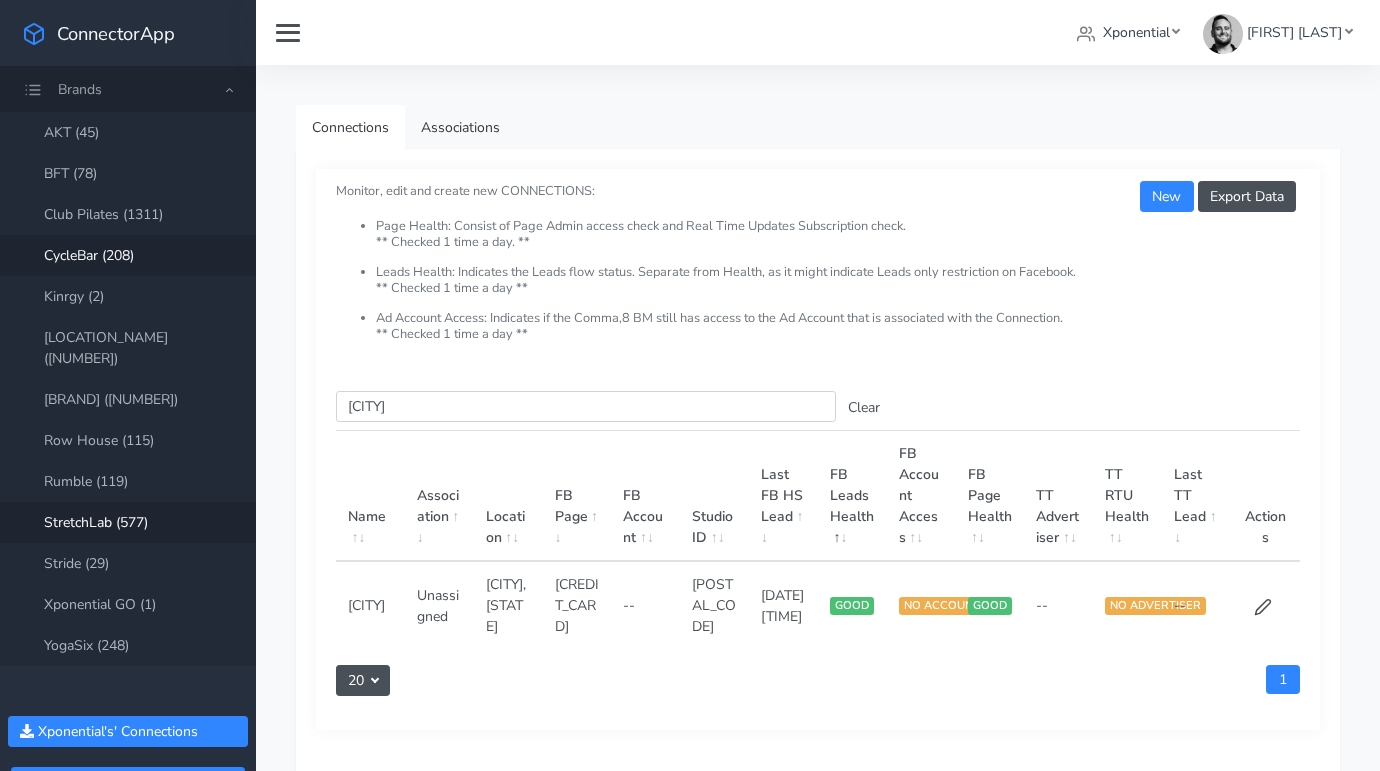 click on "StretchLab (577)" at bounding box center [128, 522] 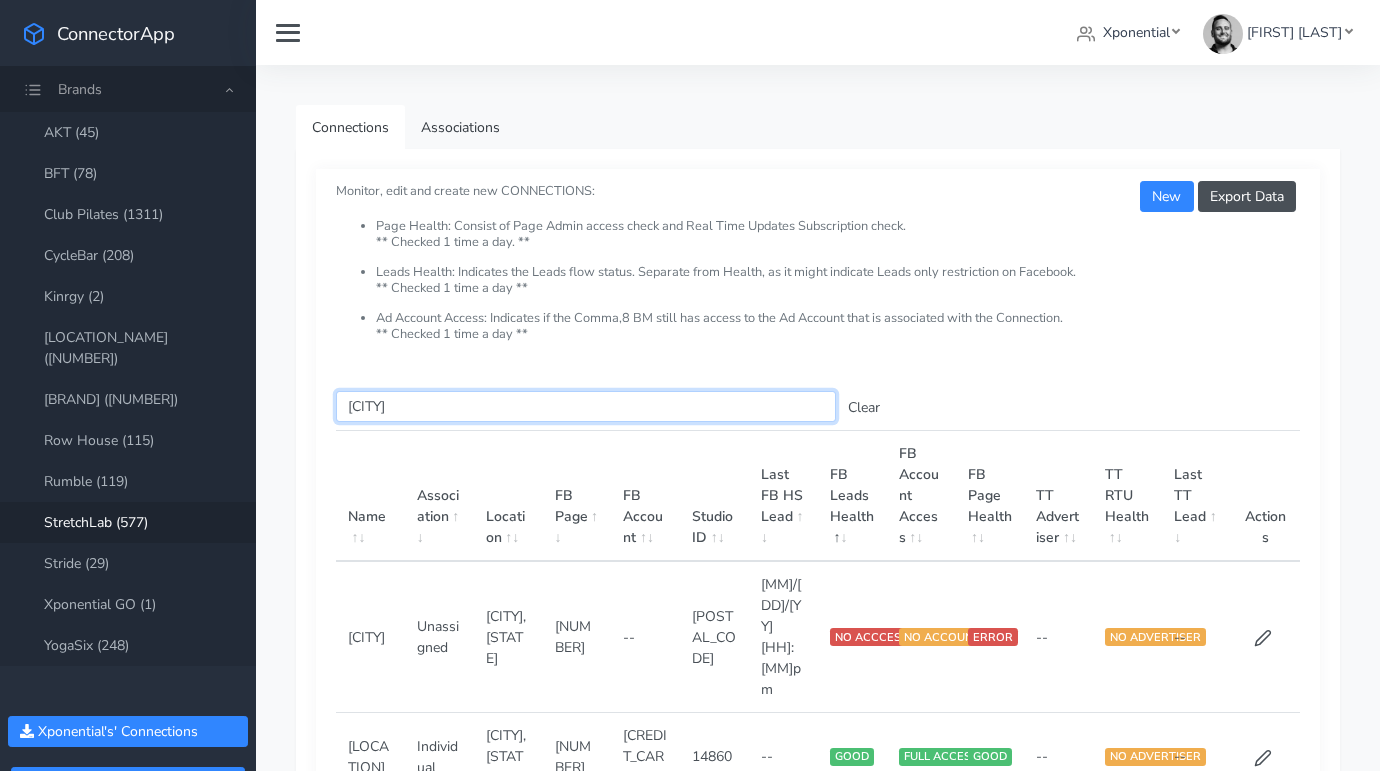 click on "[CITY]" at bounding box center [586, 406] 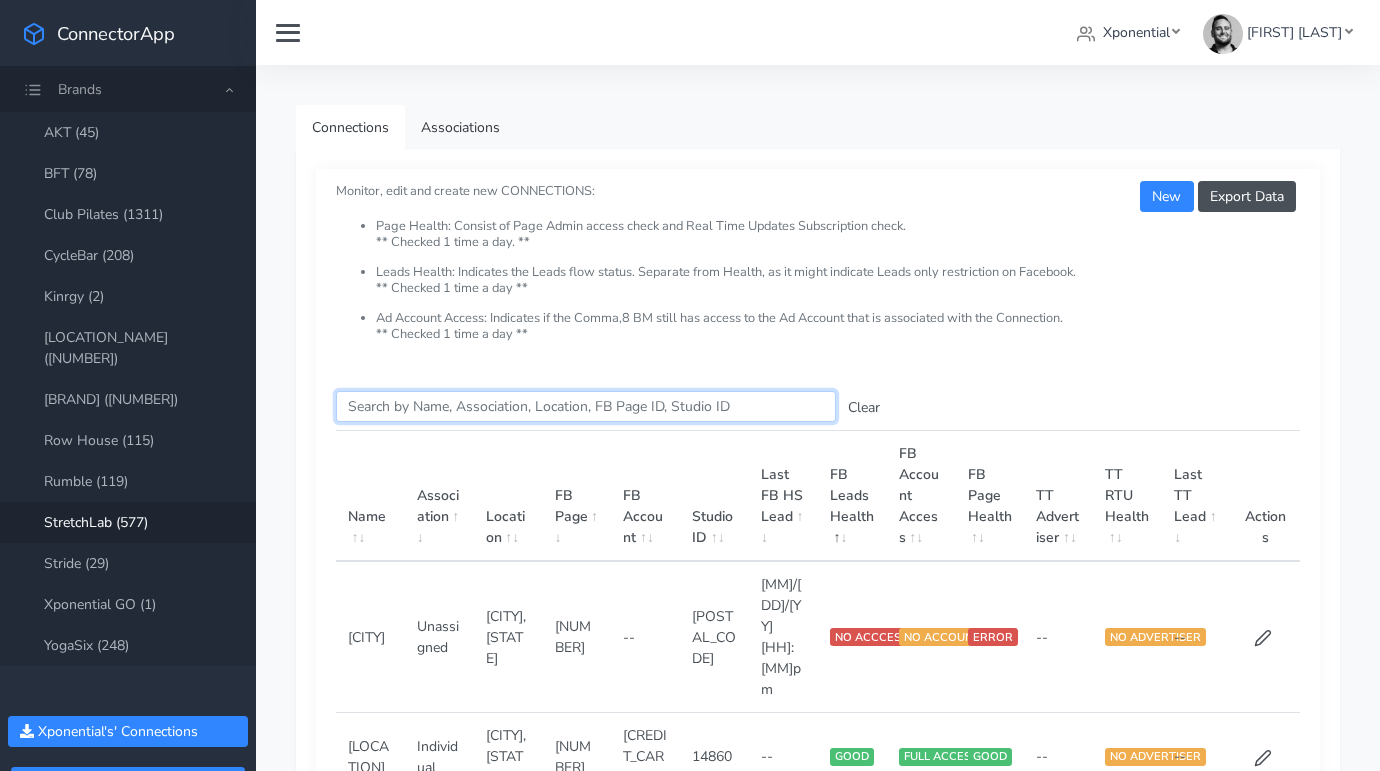 paste on "[CITY]" 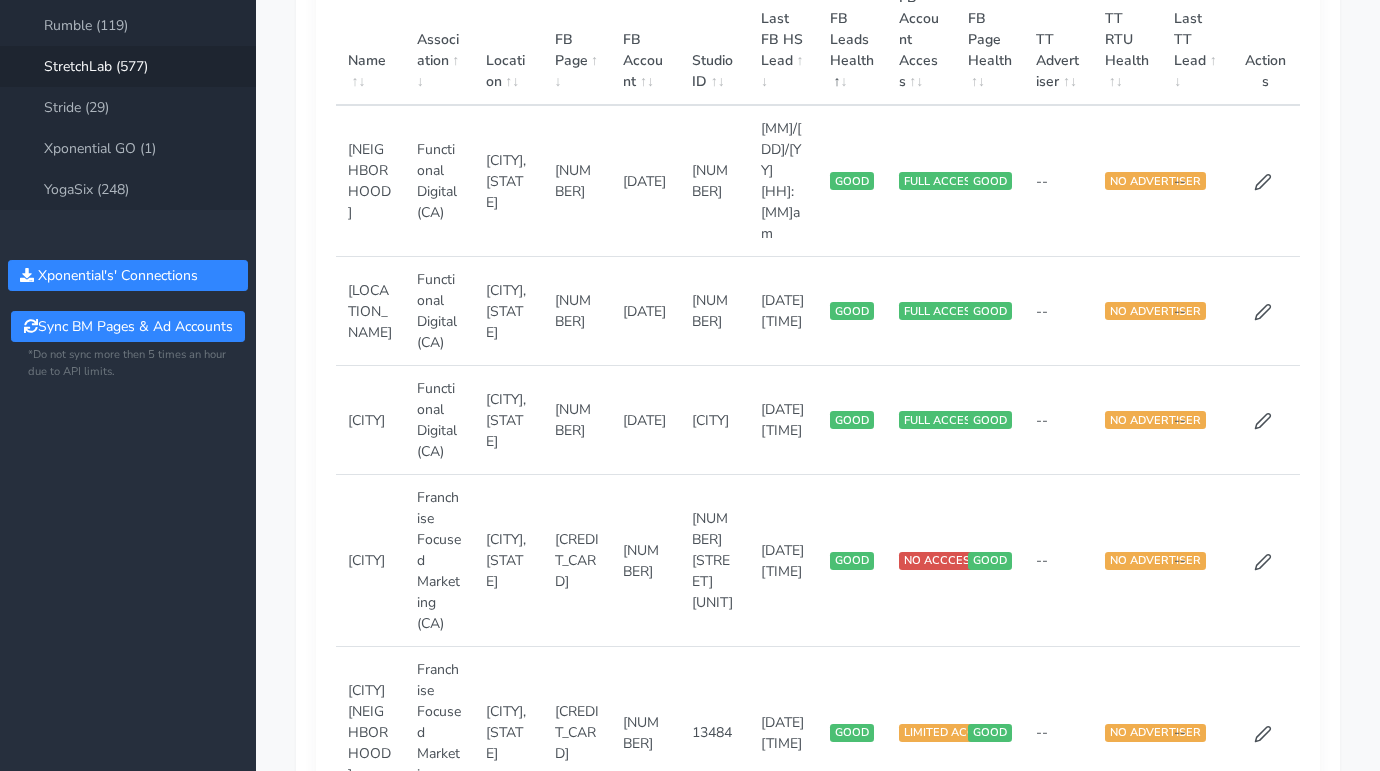 scroll, scrollTop: 468, scrollLeft: 0, axis: vertical 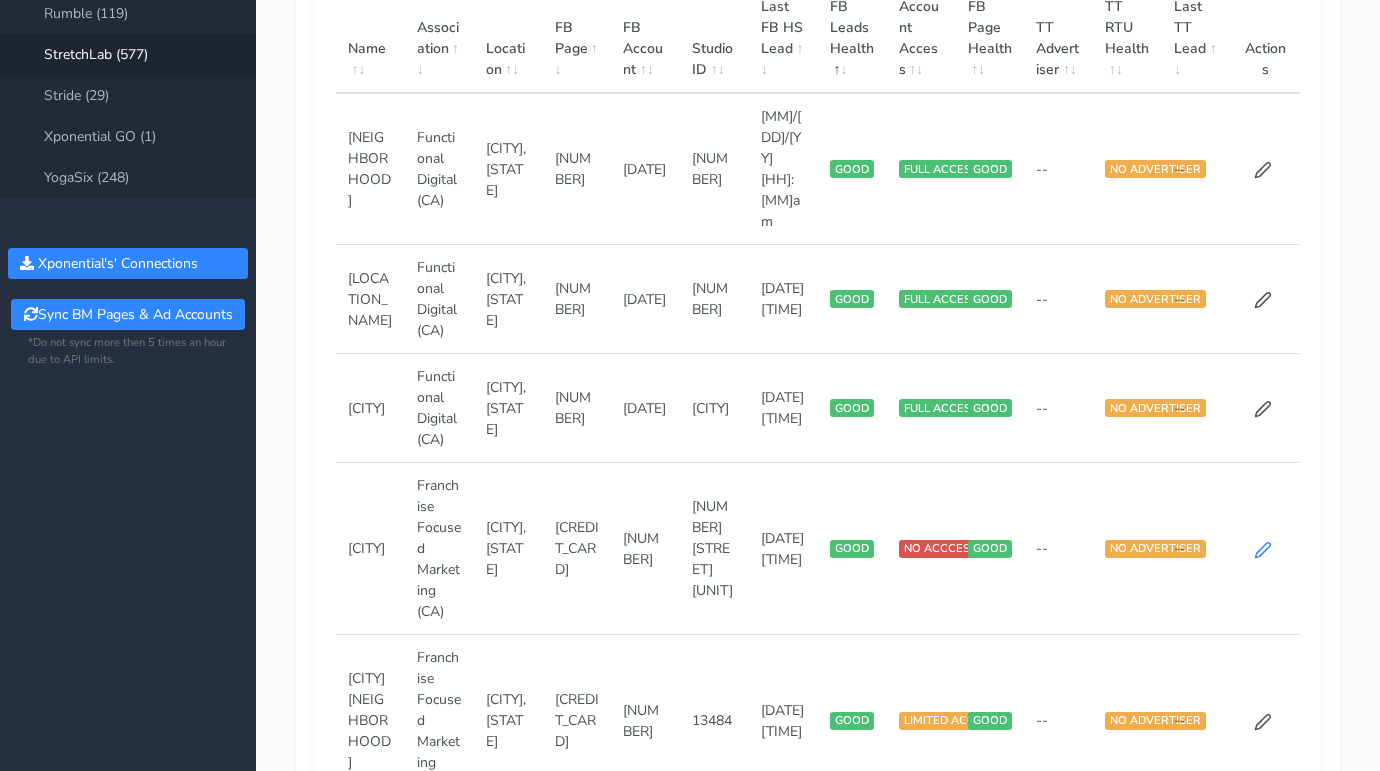 type on "[CITY]" 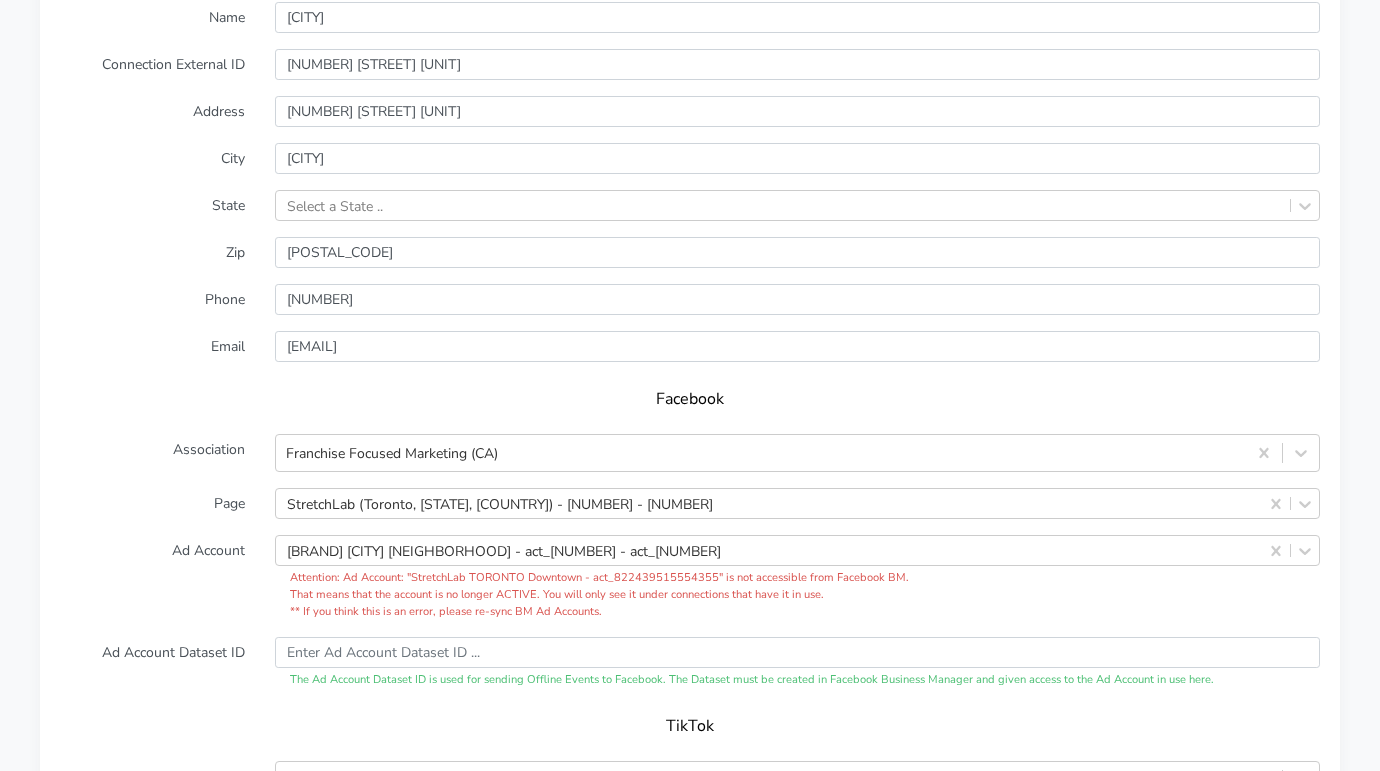 scroll, scrollTop: 1841, scrollLeft: 0, axis: vertical 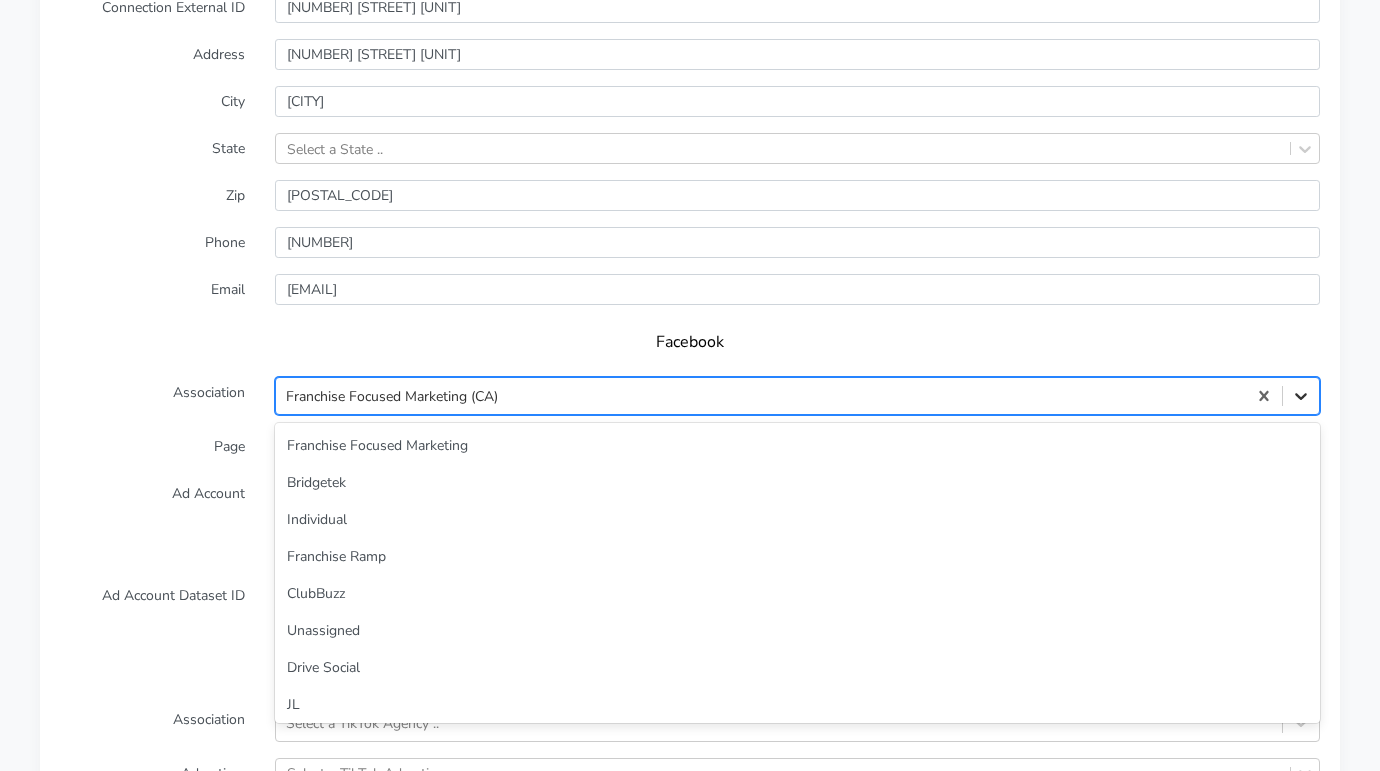 click 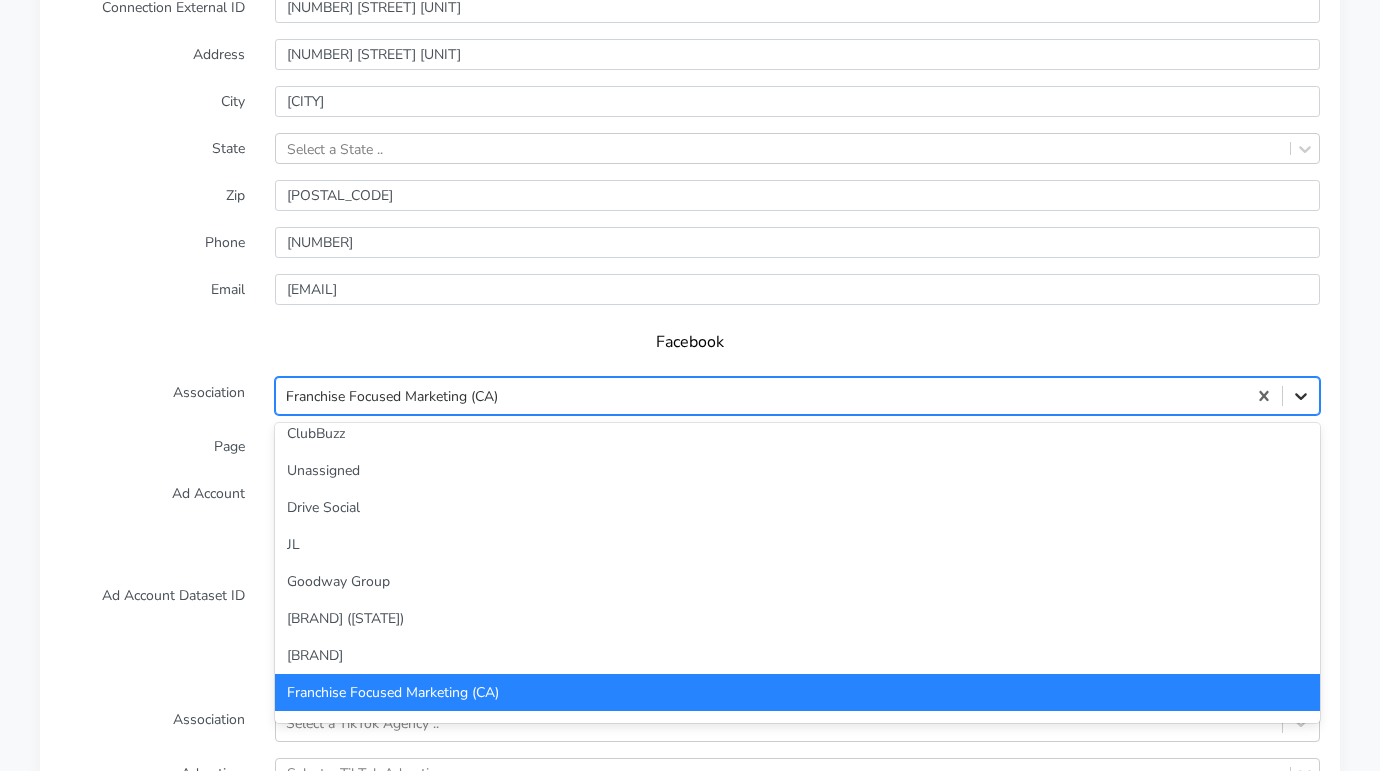 scroll, scrollTop: 0, scrollLeft: 0, axis: both 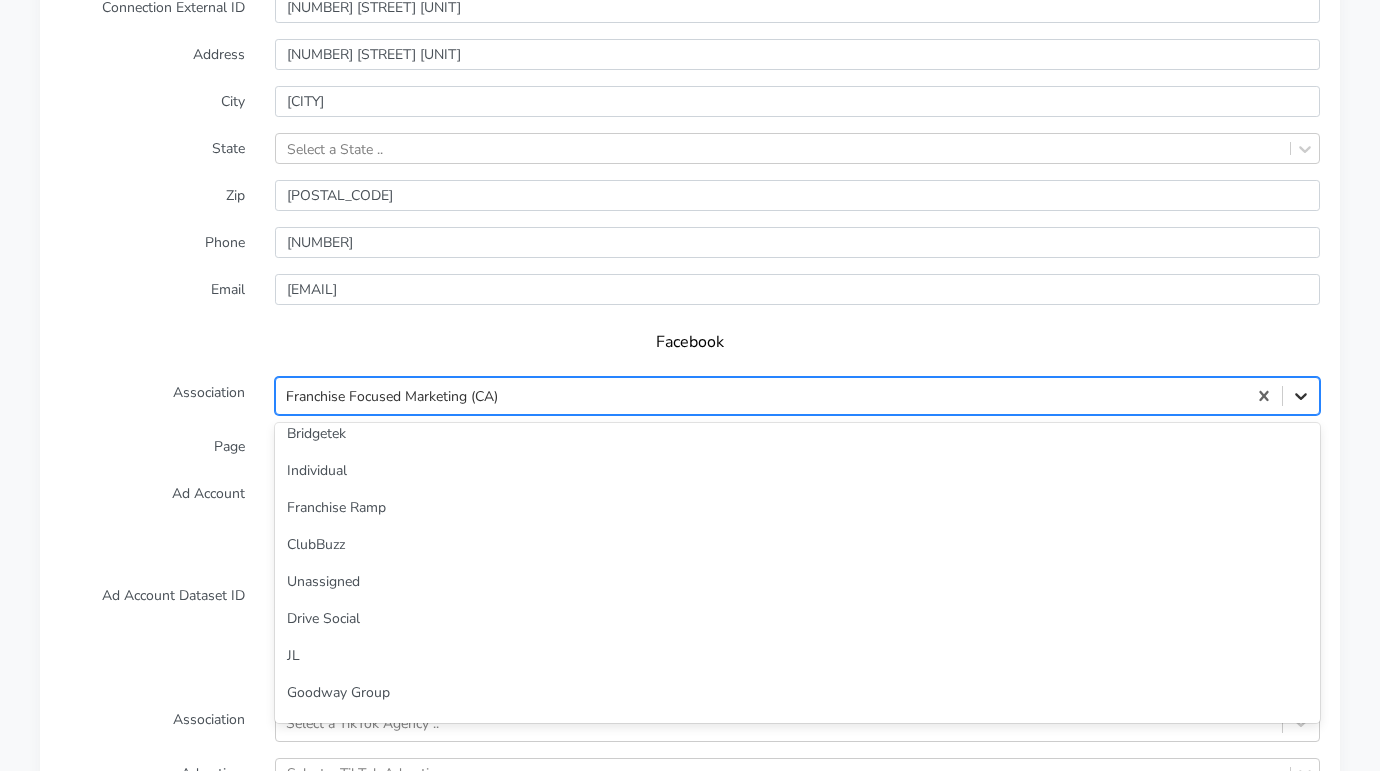 type on "un" 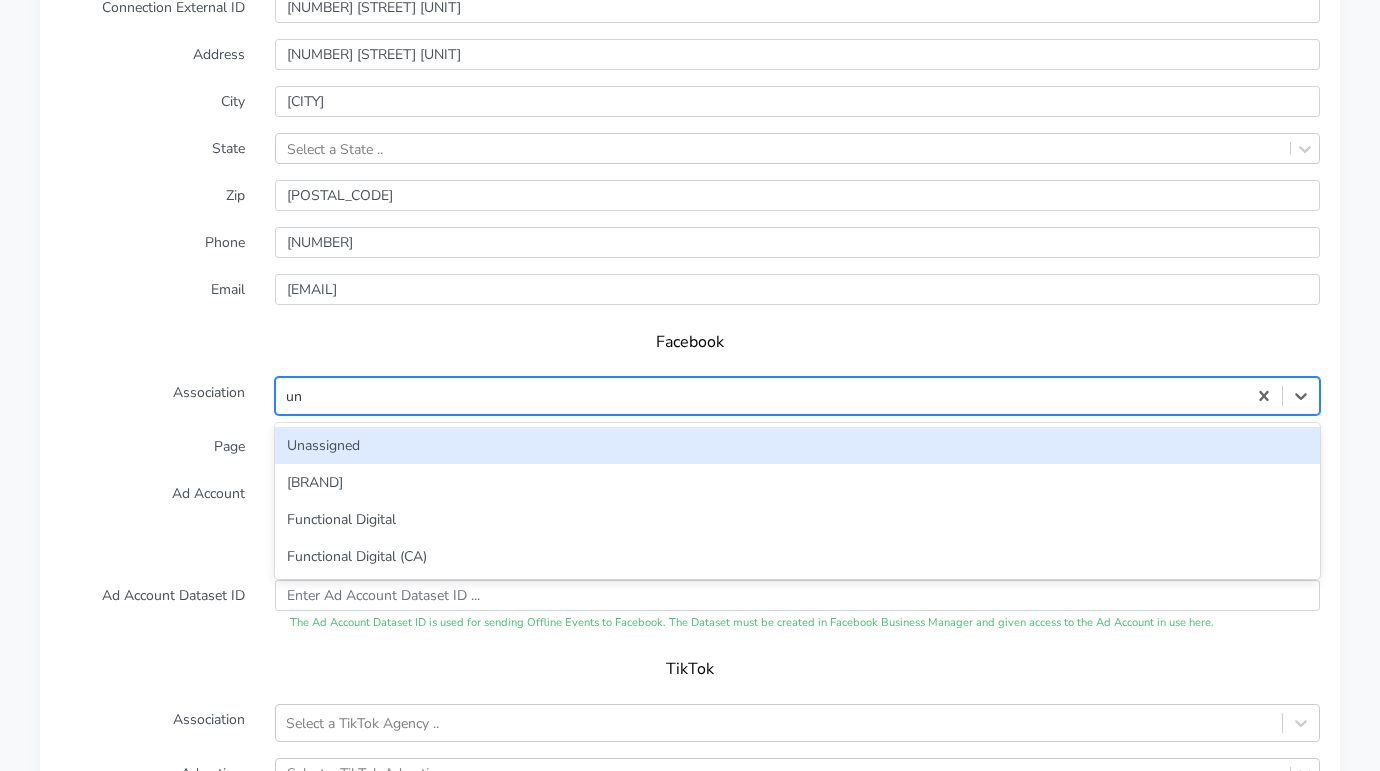 click on "Unassigned" at bounding box center [797, 445] 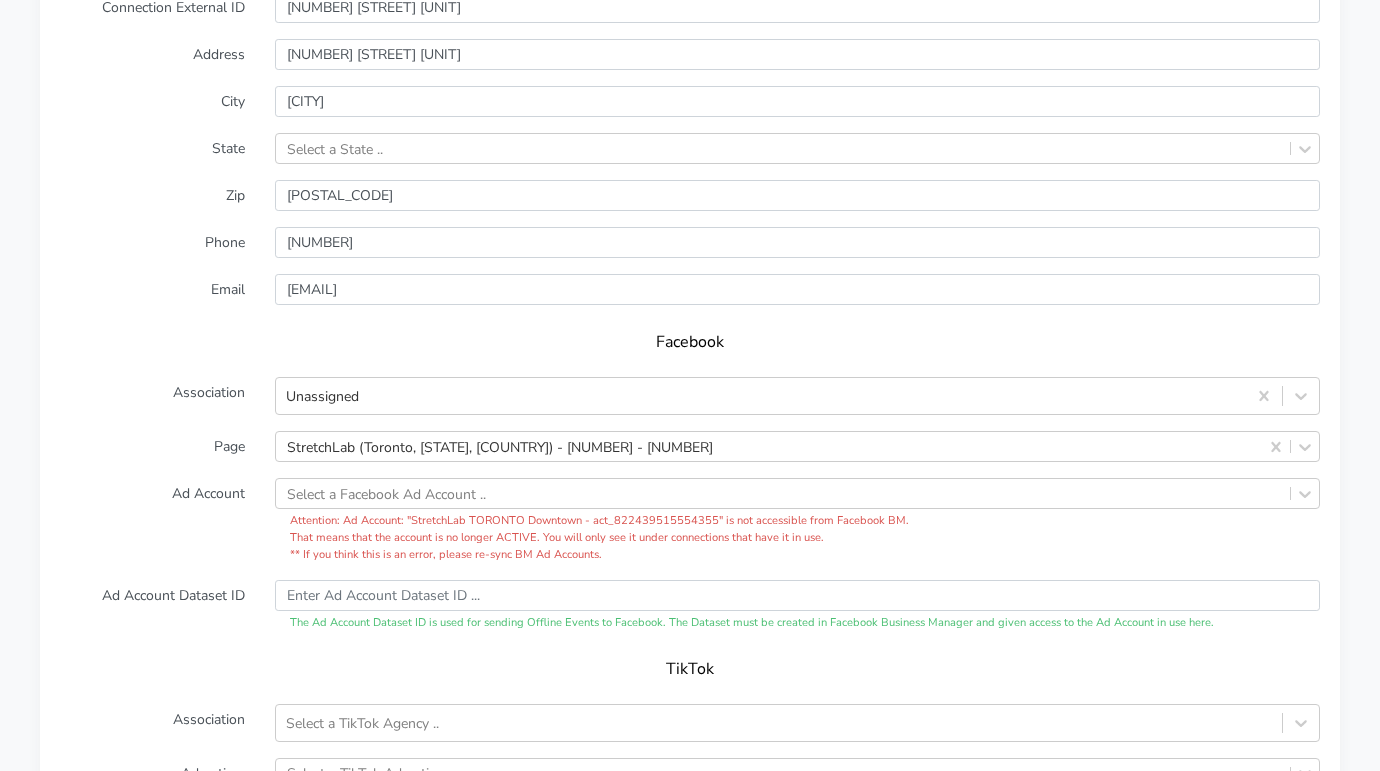 click on "Ad Account" at bounding box center [152, 520] 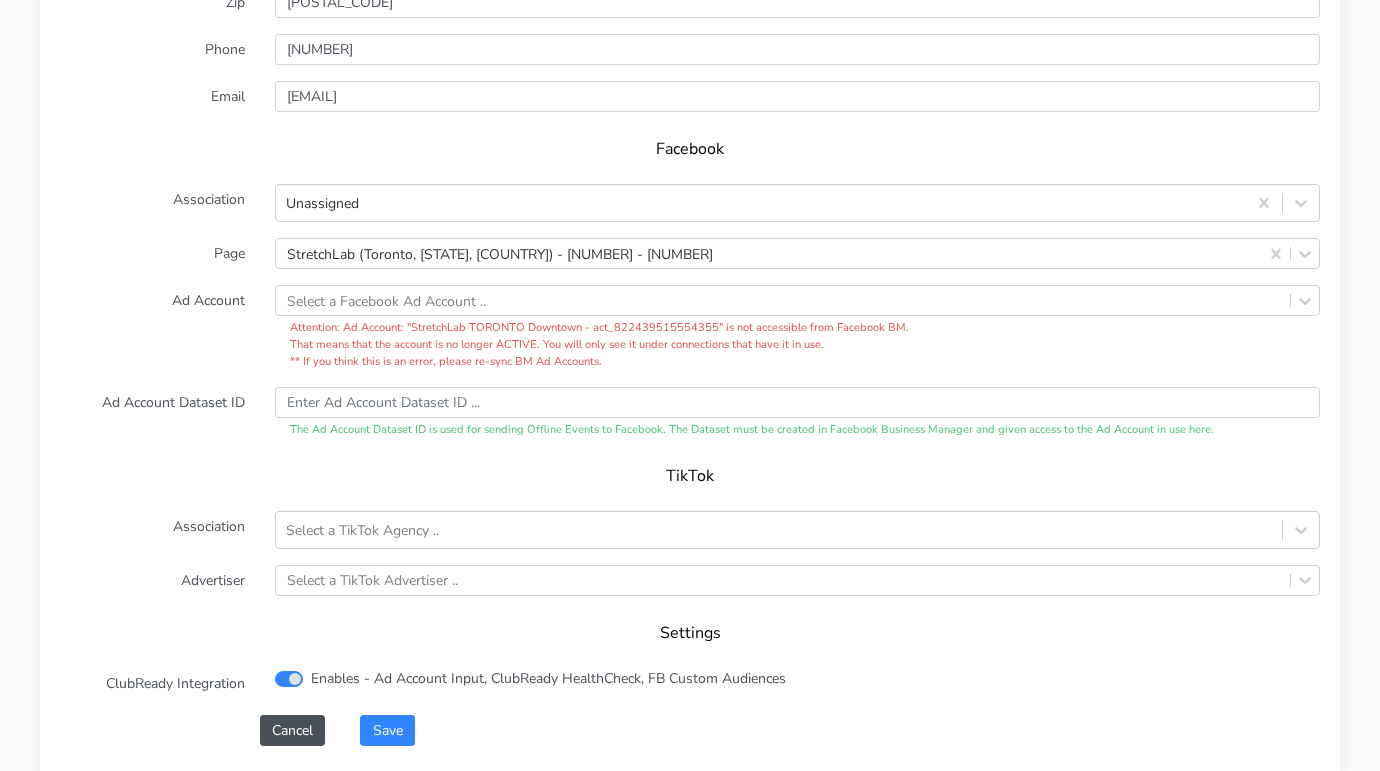 scroll, scrollTop: 2162, scrollLeft: 0, axis: vertical 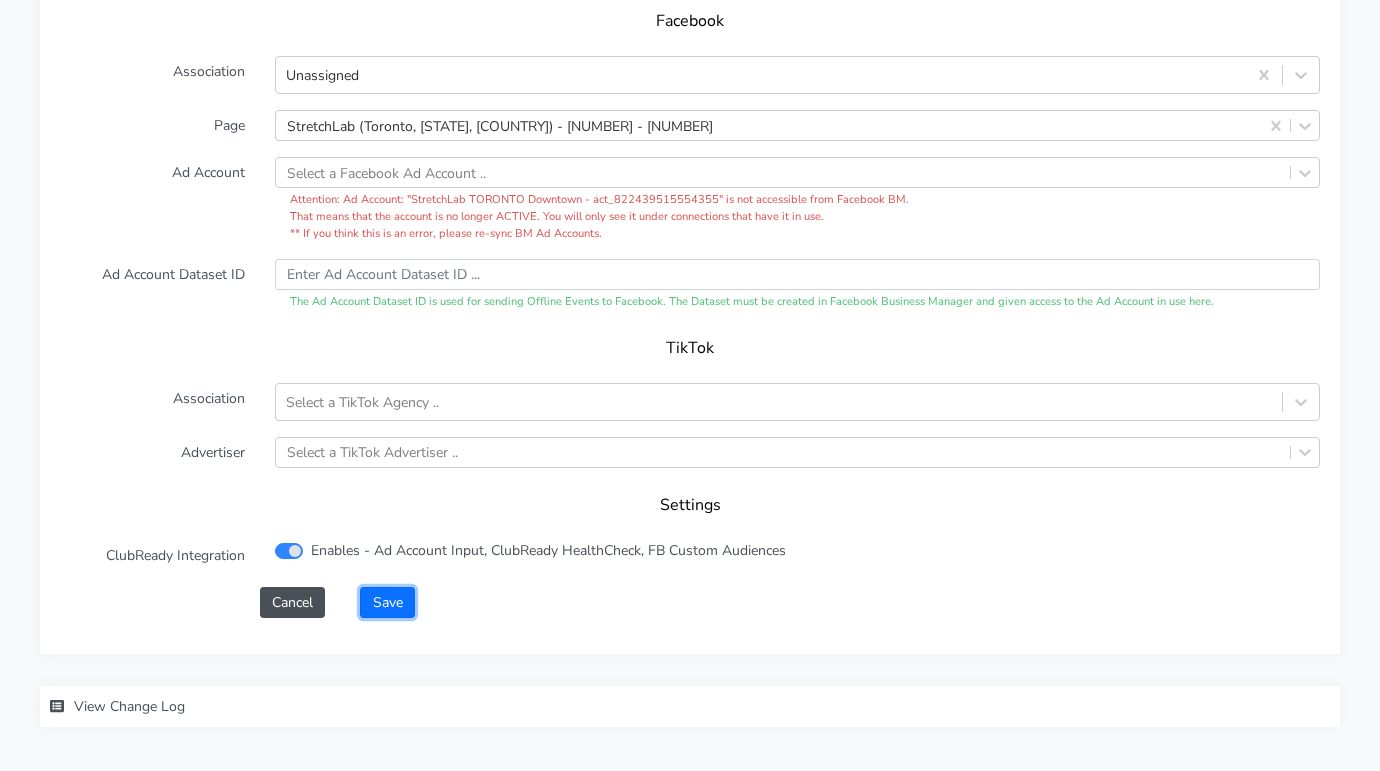click on "Save" at bounding box center [387, 602] 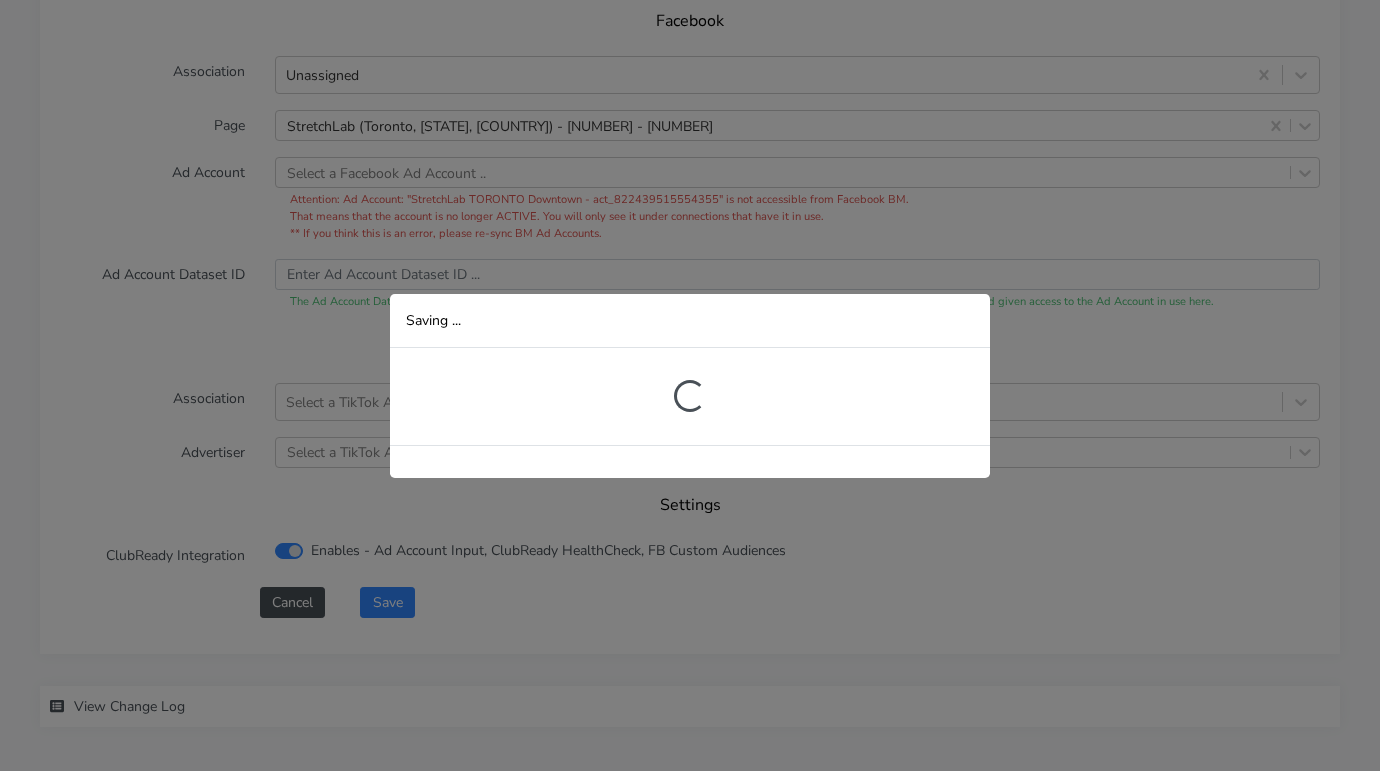 scroll, scrollTop: 466, scrollLeft: 0, axis: vertical 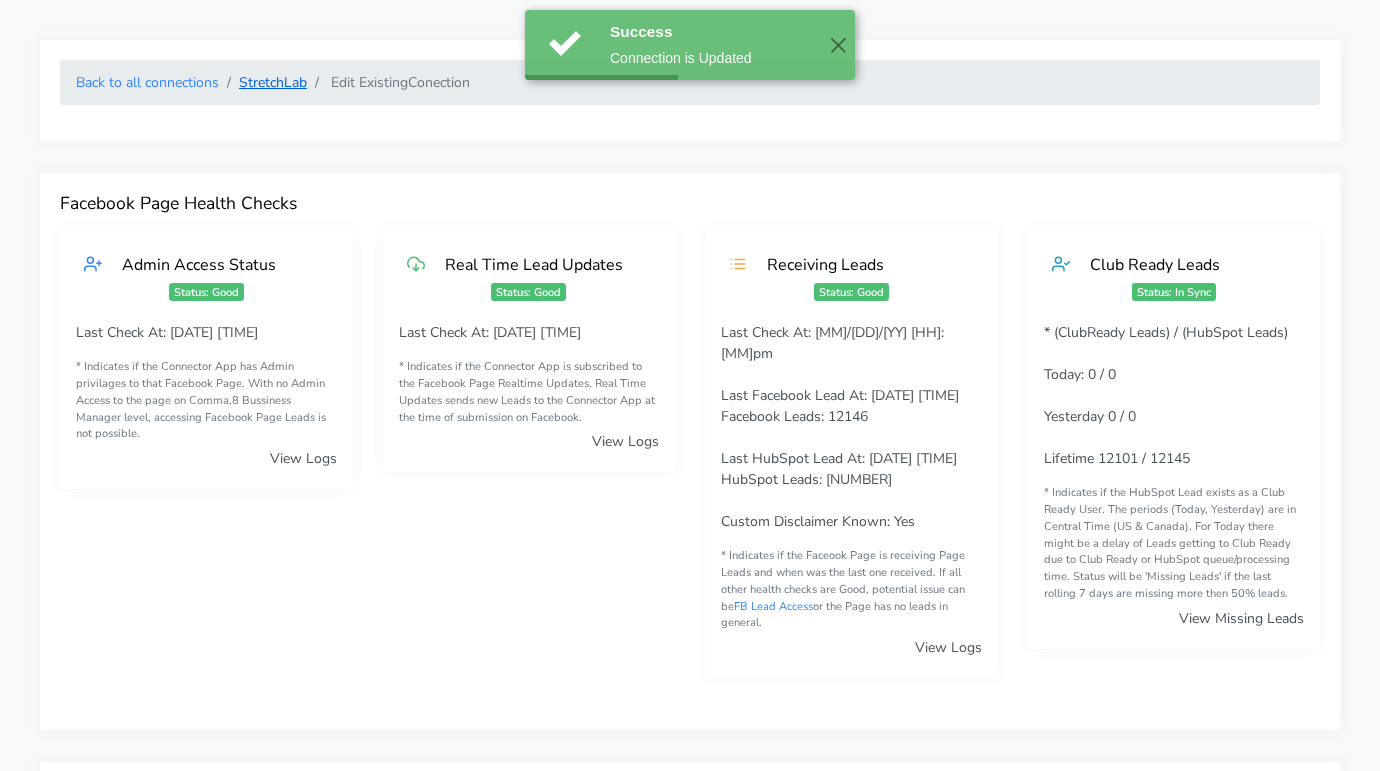 click on "StretchLab" at bounding box center (273, 82) 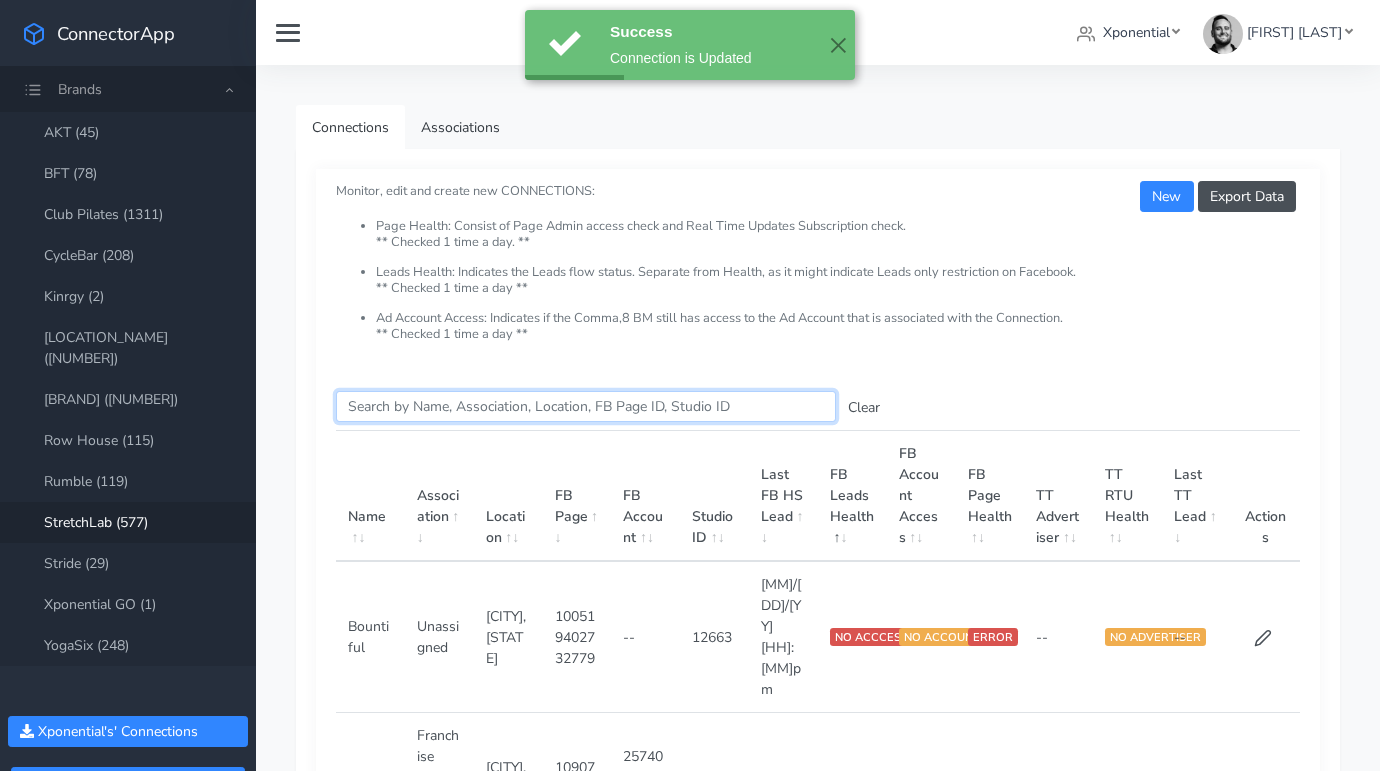 click on "Search this table" at bounding box center (586, 406) 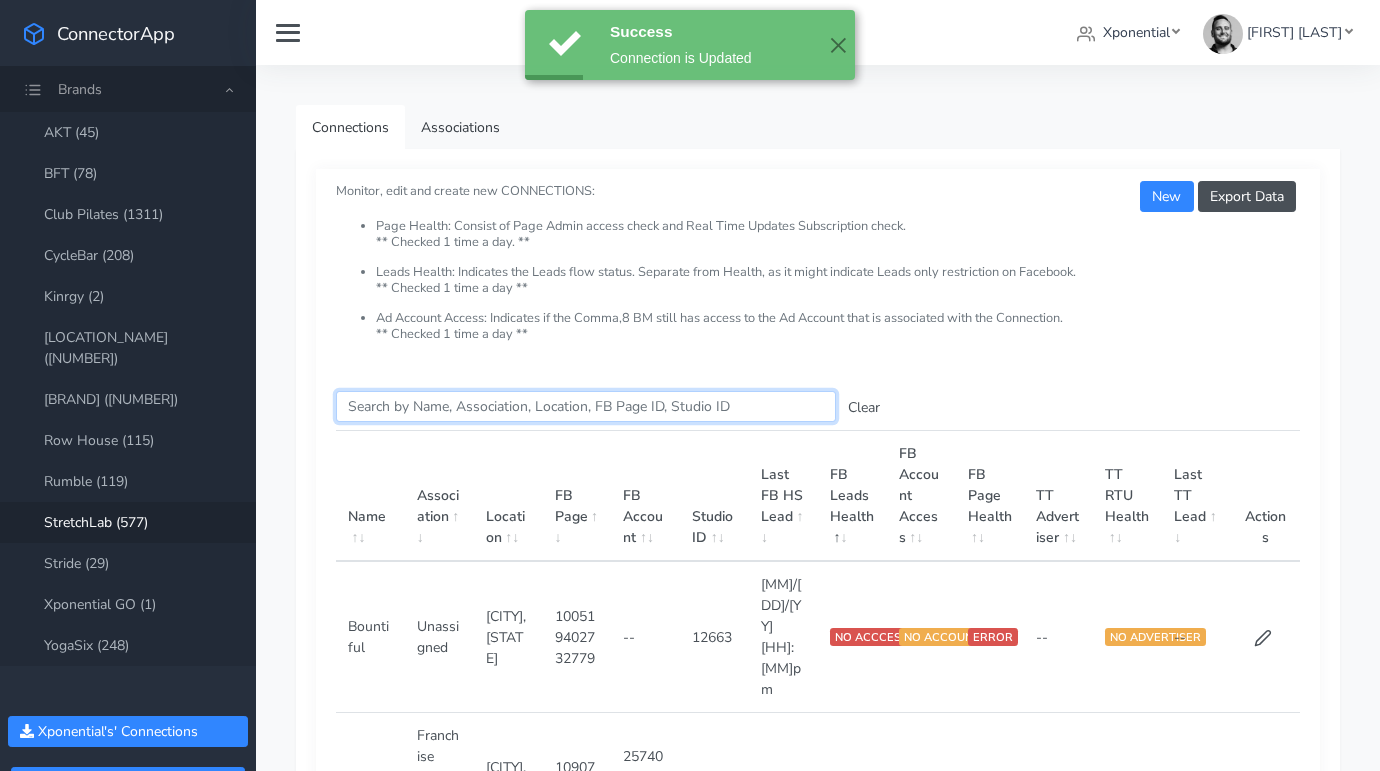 paste on "[CITY]" 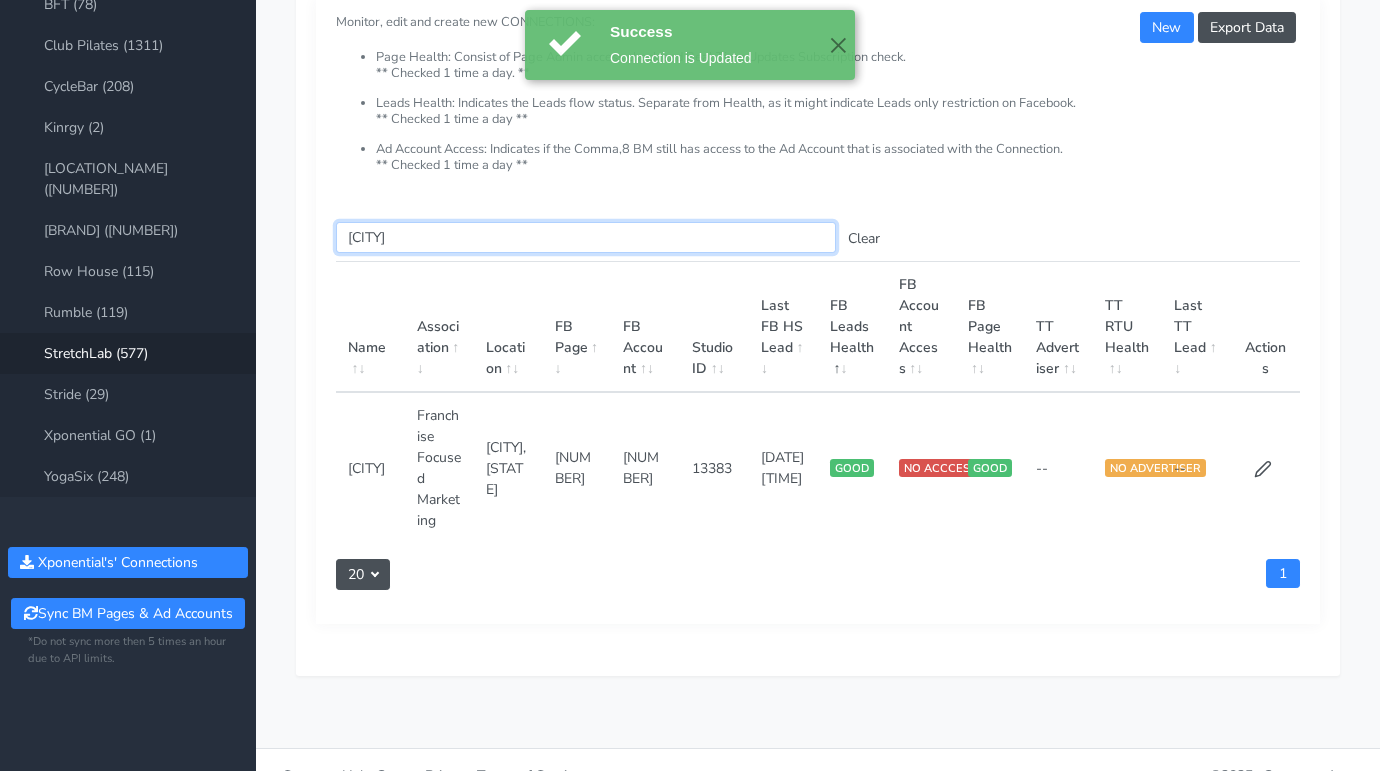 scroll, scrollTop: 200, scrollLeft: 0, axis: vertical 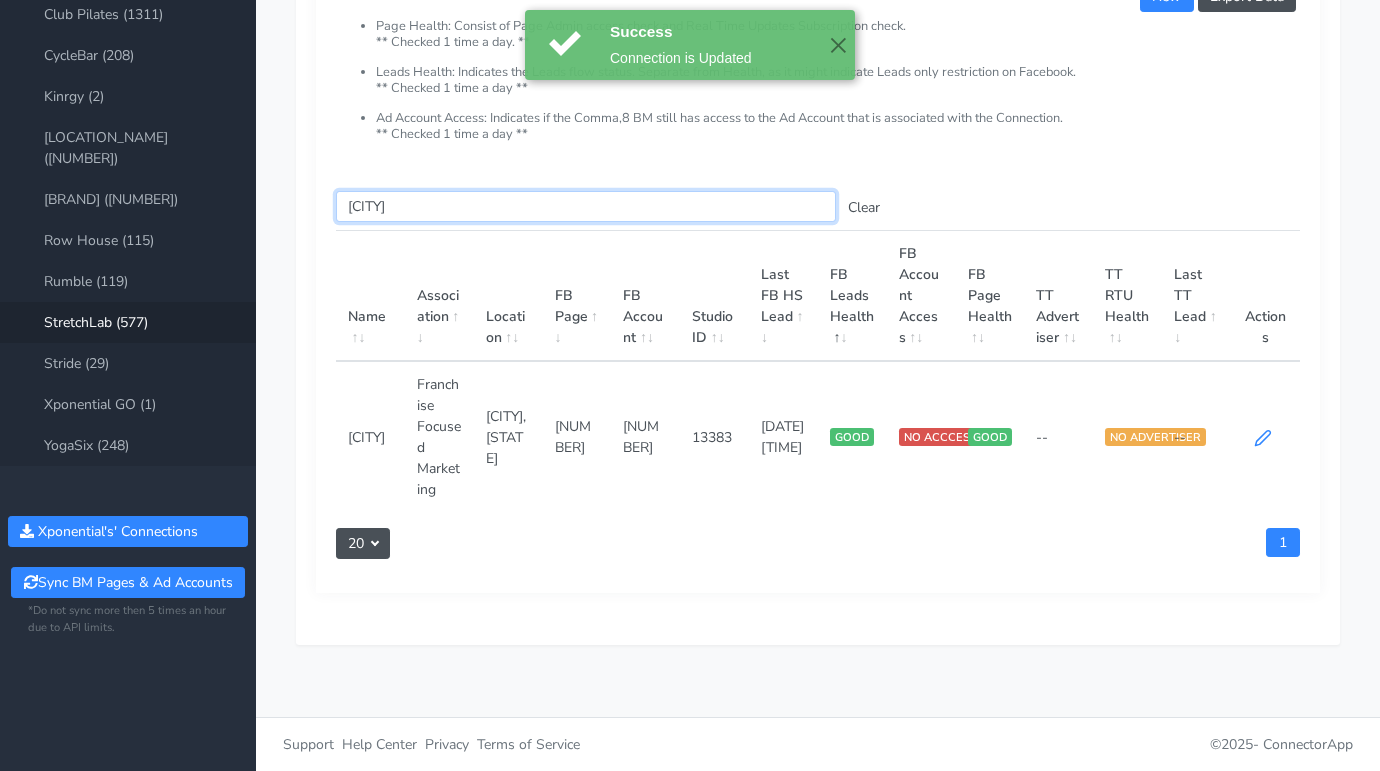 type on "[CITY]" 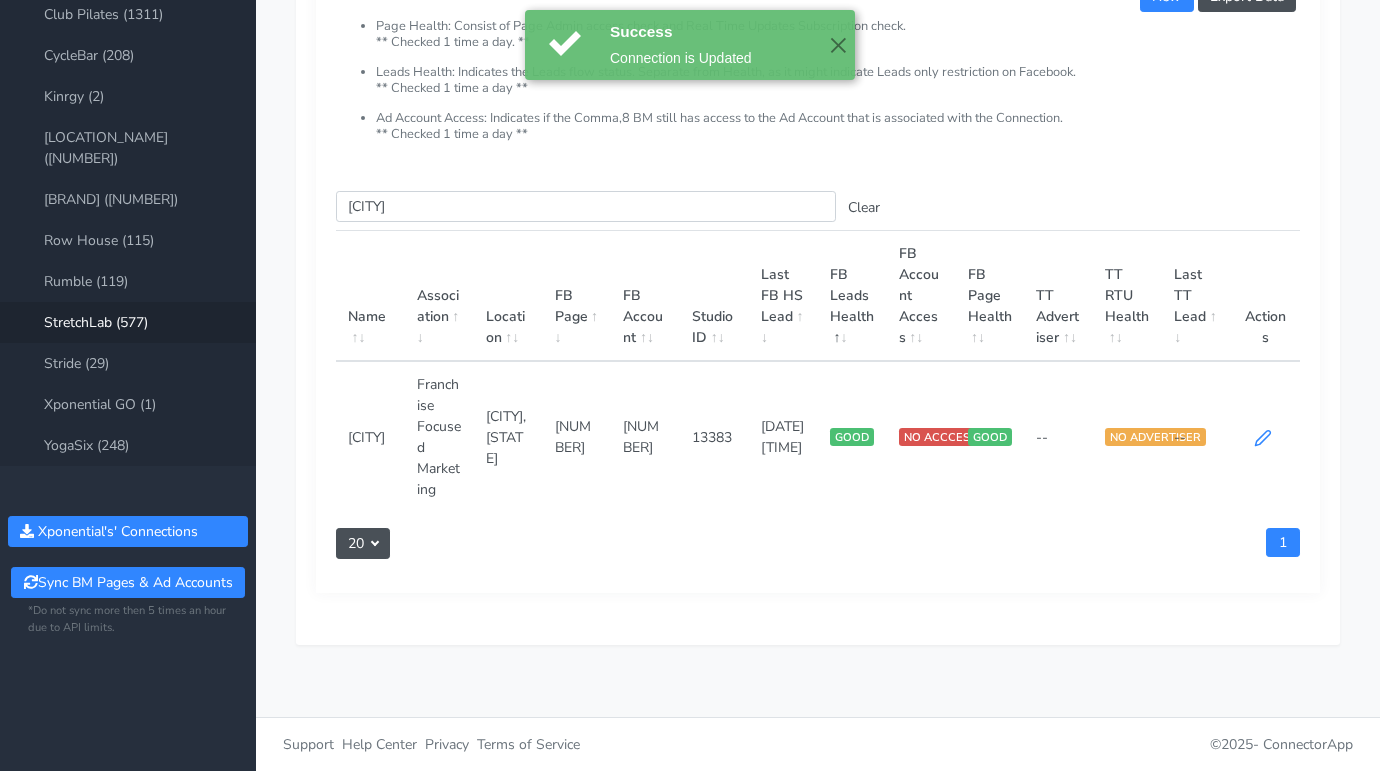 click 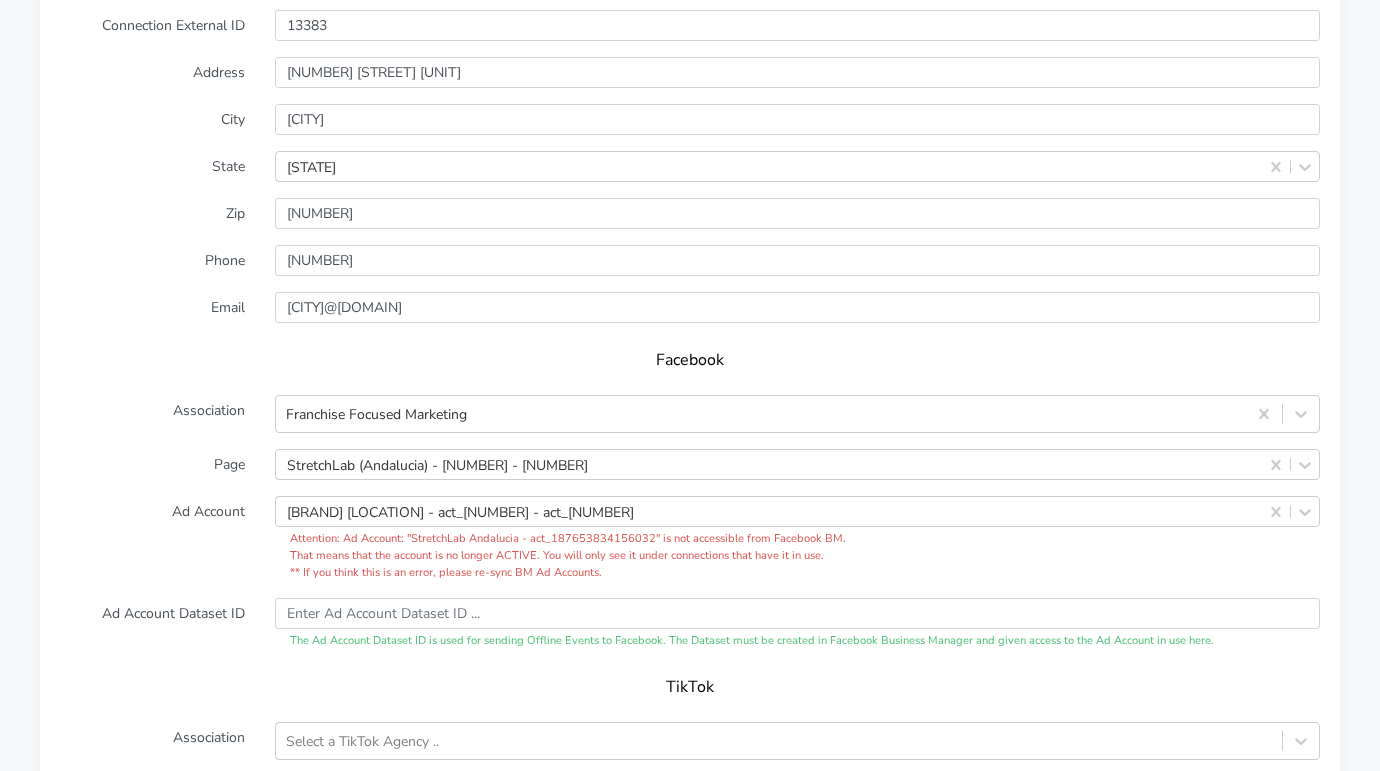 scroll, scrollTop: 1830, scrollLeft: 0, axis: vertical 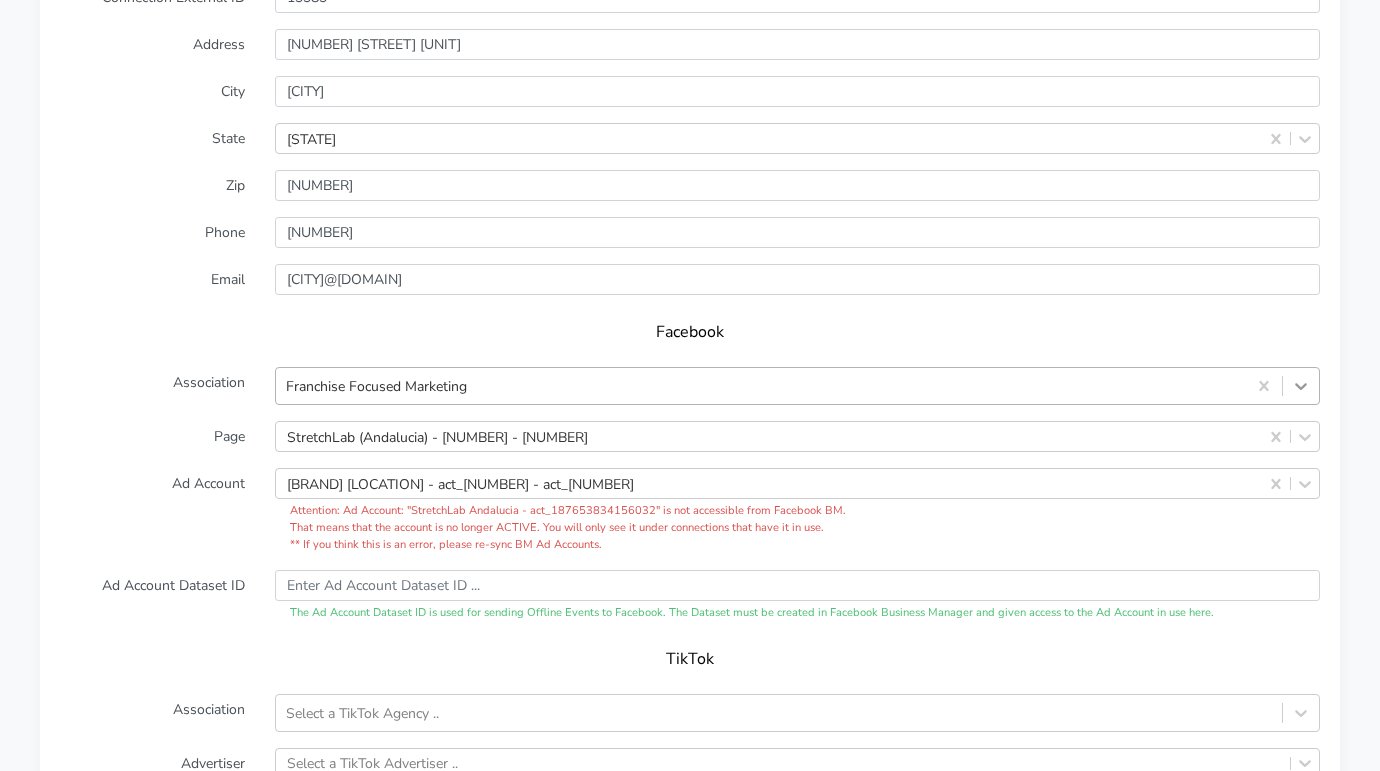 click 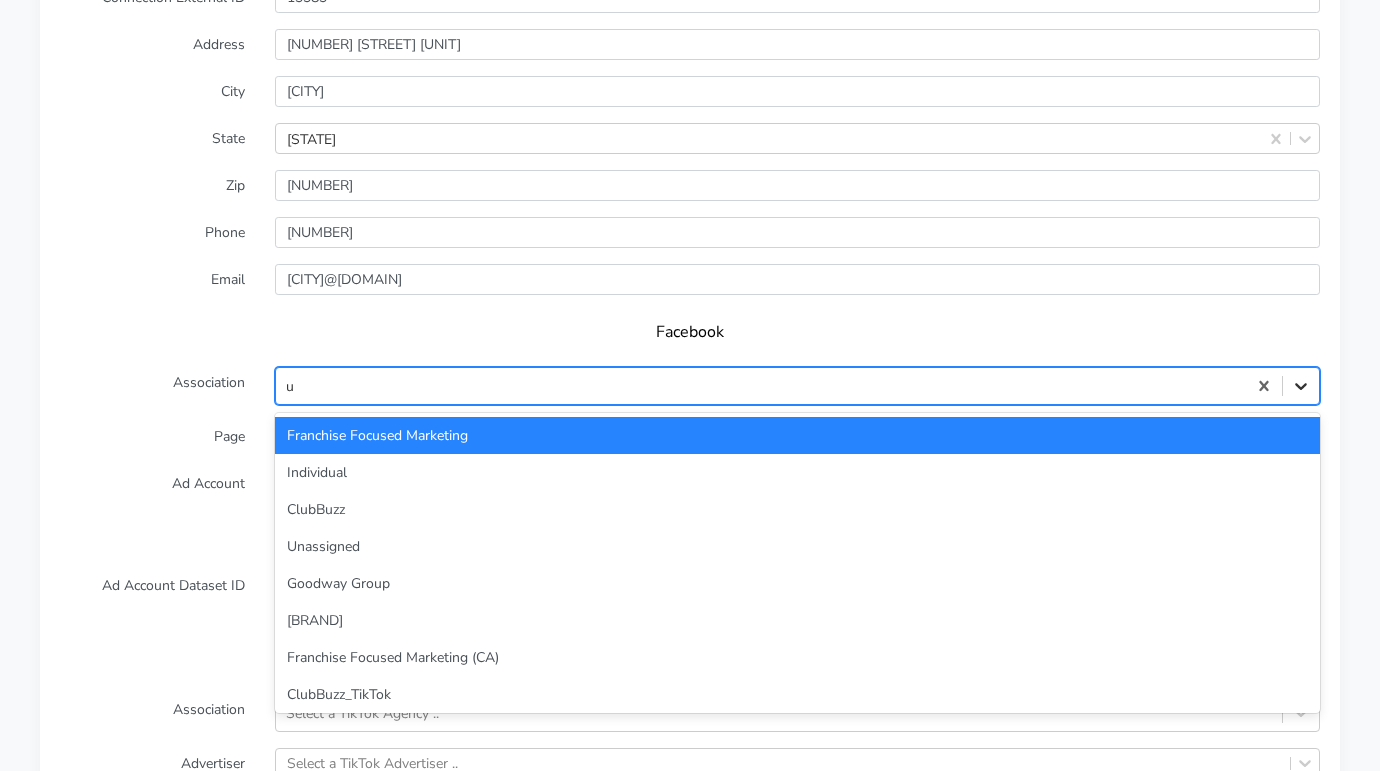 type on "un" 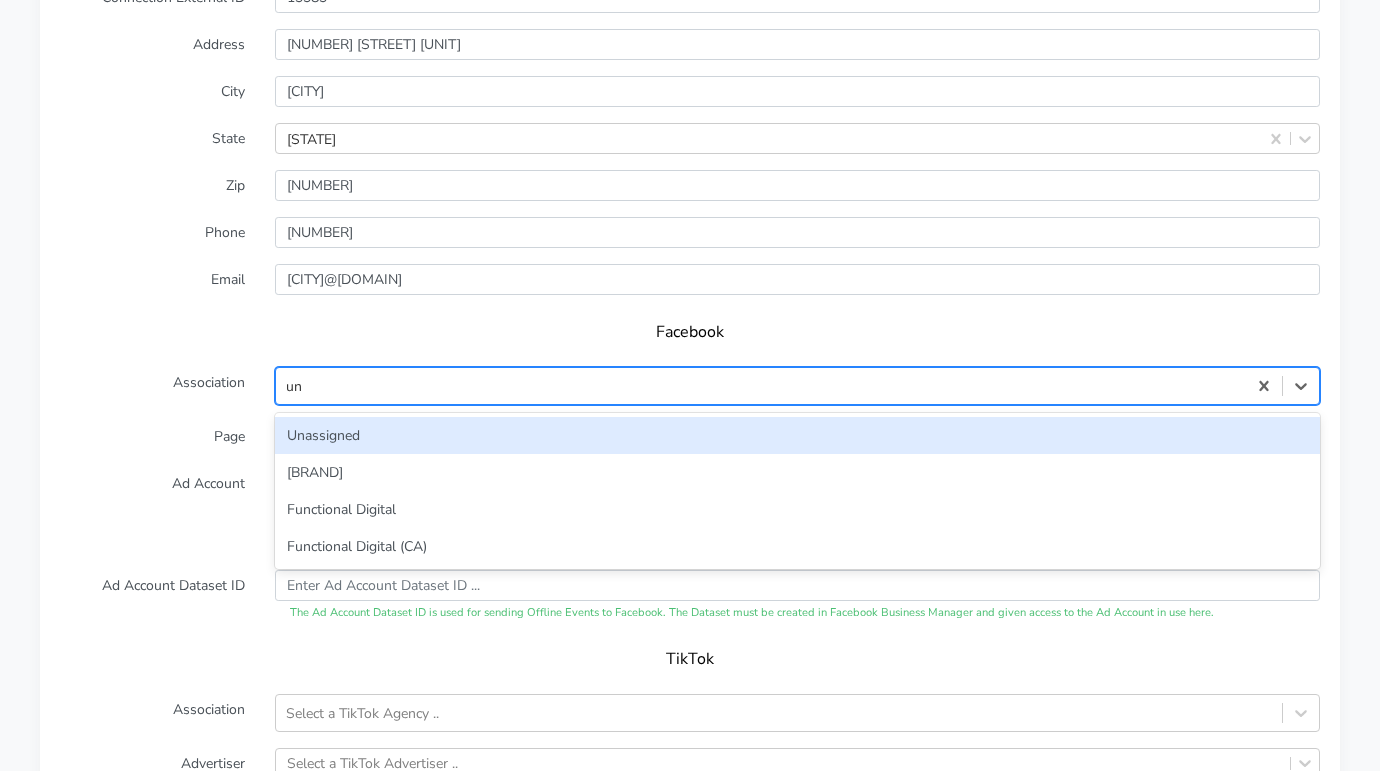 click on "Unassigned" at bounding box center [797, 435] 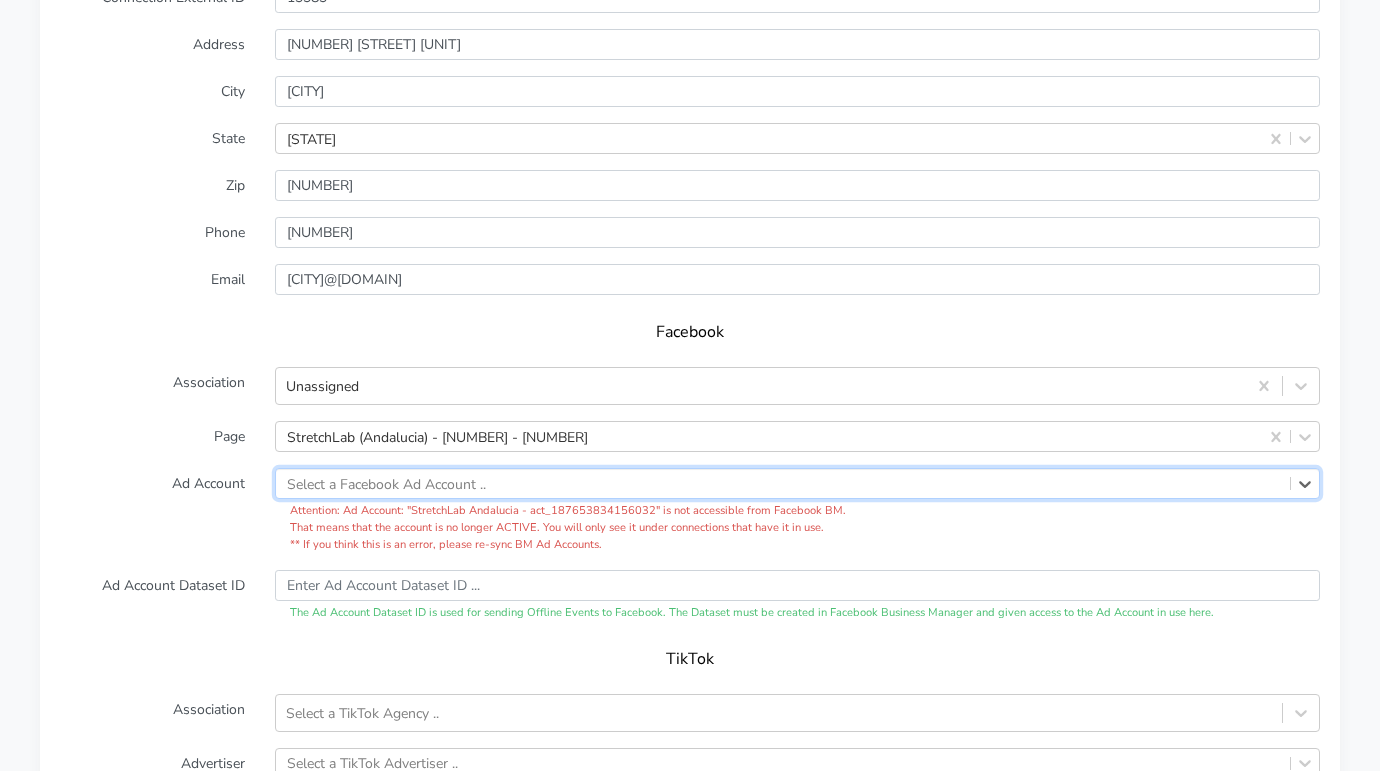 click on "TikTok" at bounding box center (690, 666) 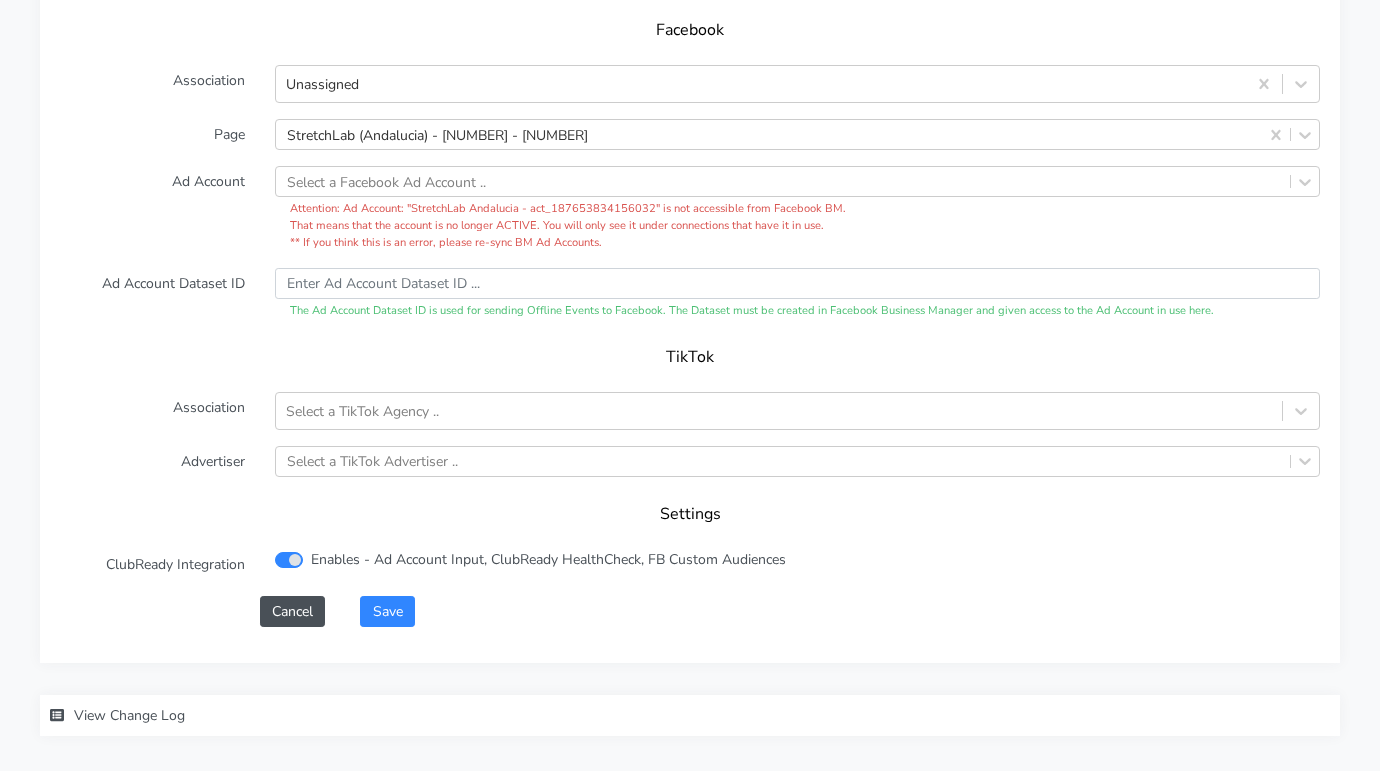 scroll, scrollTop: 2223, scrollLeft: 0, axis: vertical 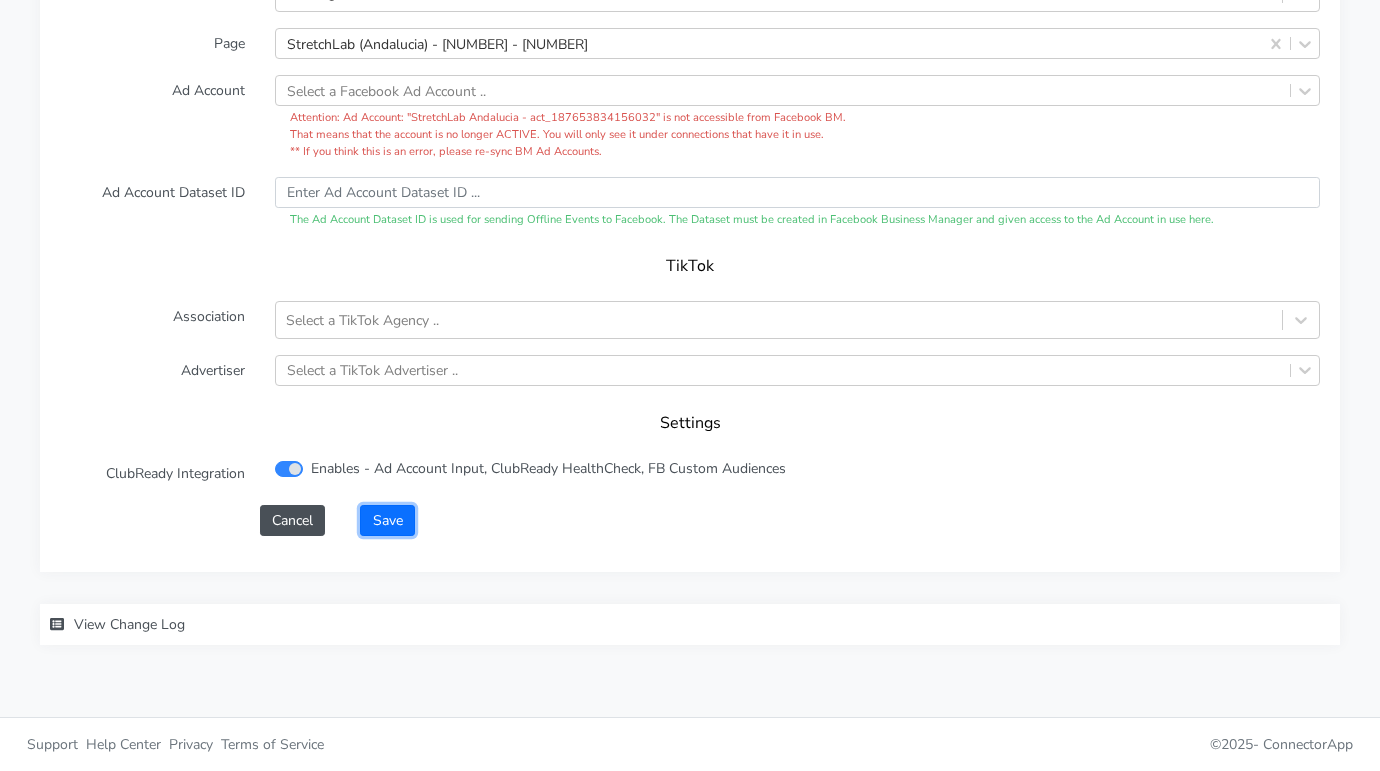 click on "Save" at bounding box center [387, 520] 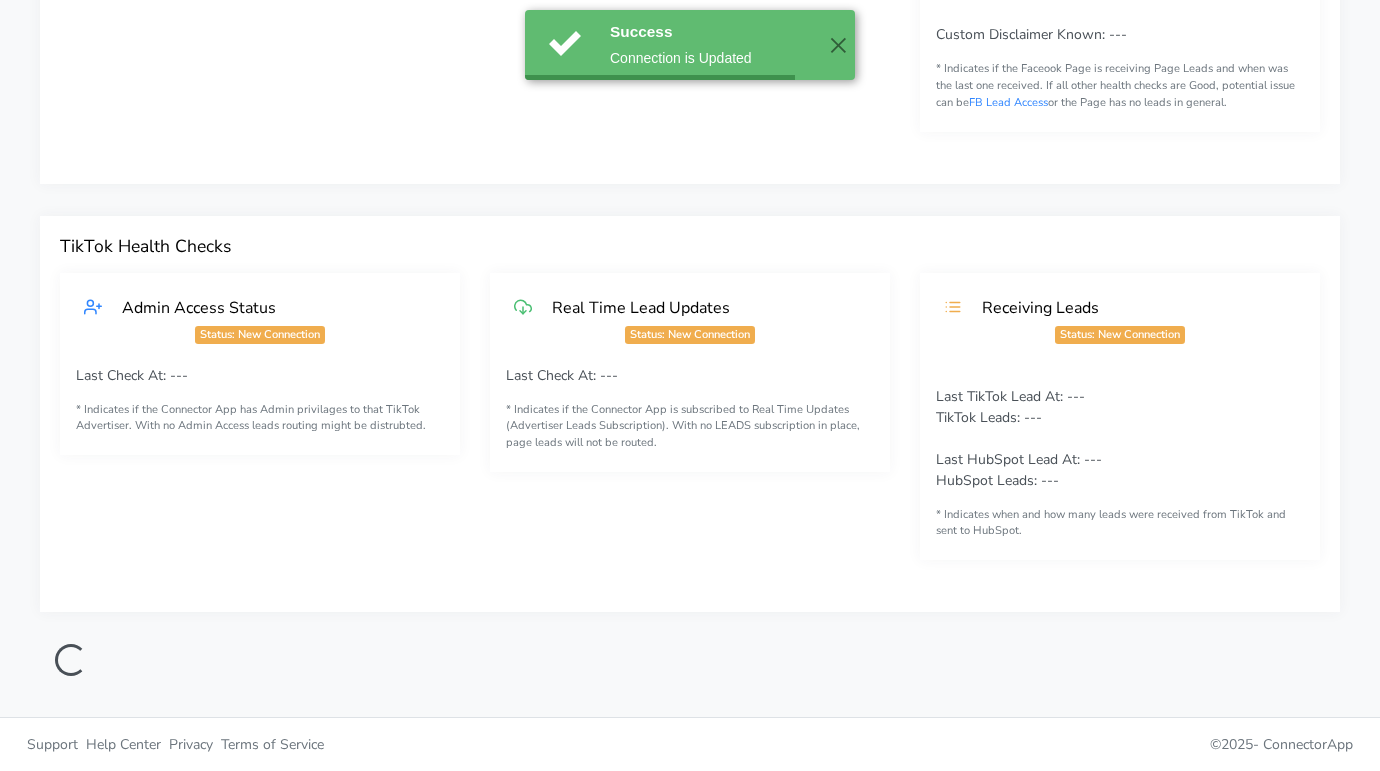 scroll, scrollTop: 466, scrollLeft: 0, axis: vertical 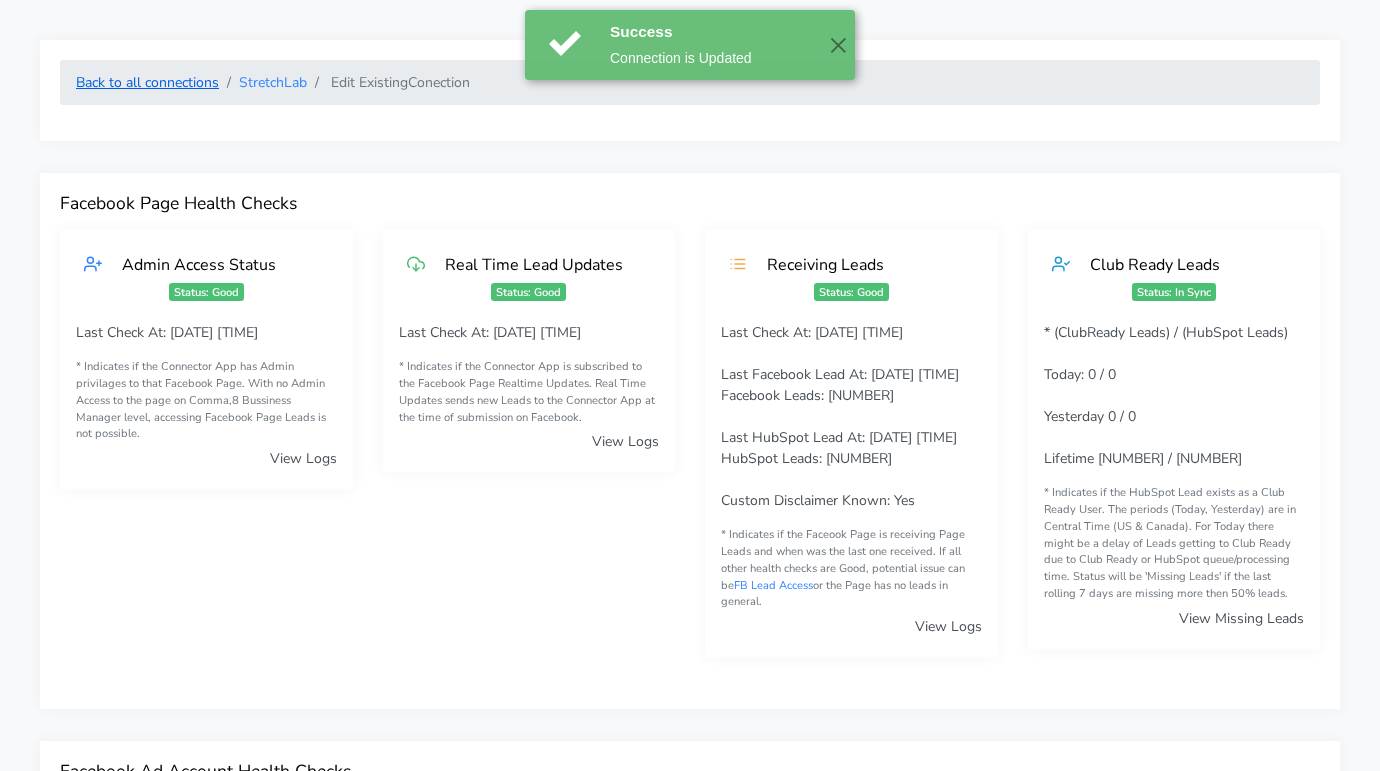 click on "Back to all connections" at bounding box center (147, 82) 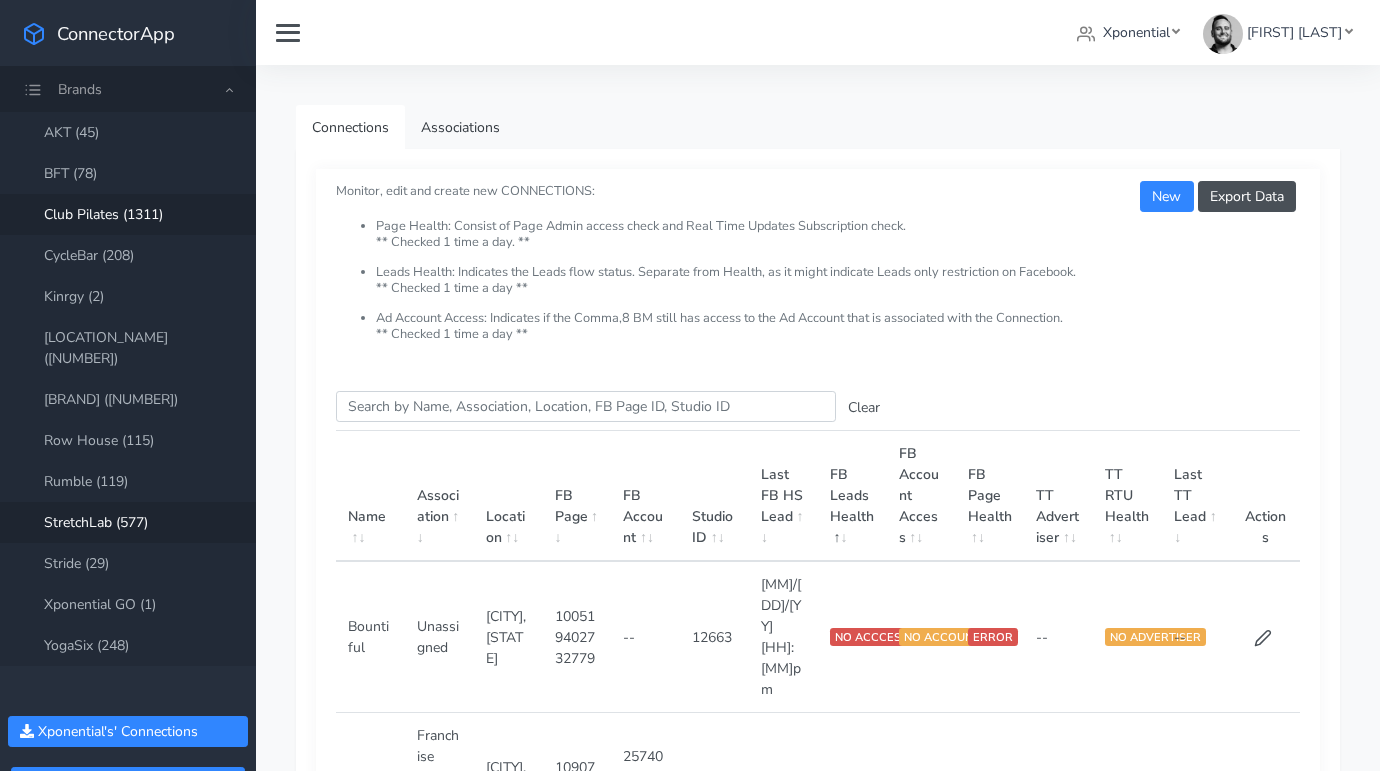 click on "Club Pilates (1311)" at bounding box center (128, 214) 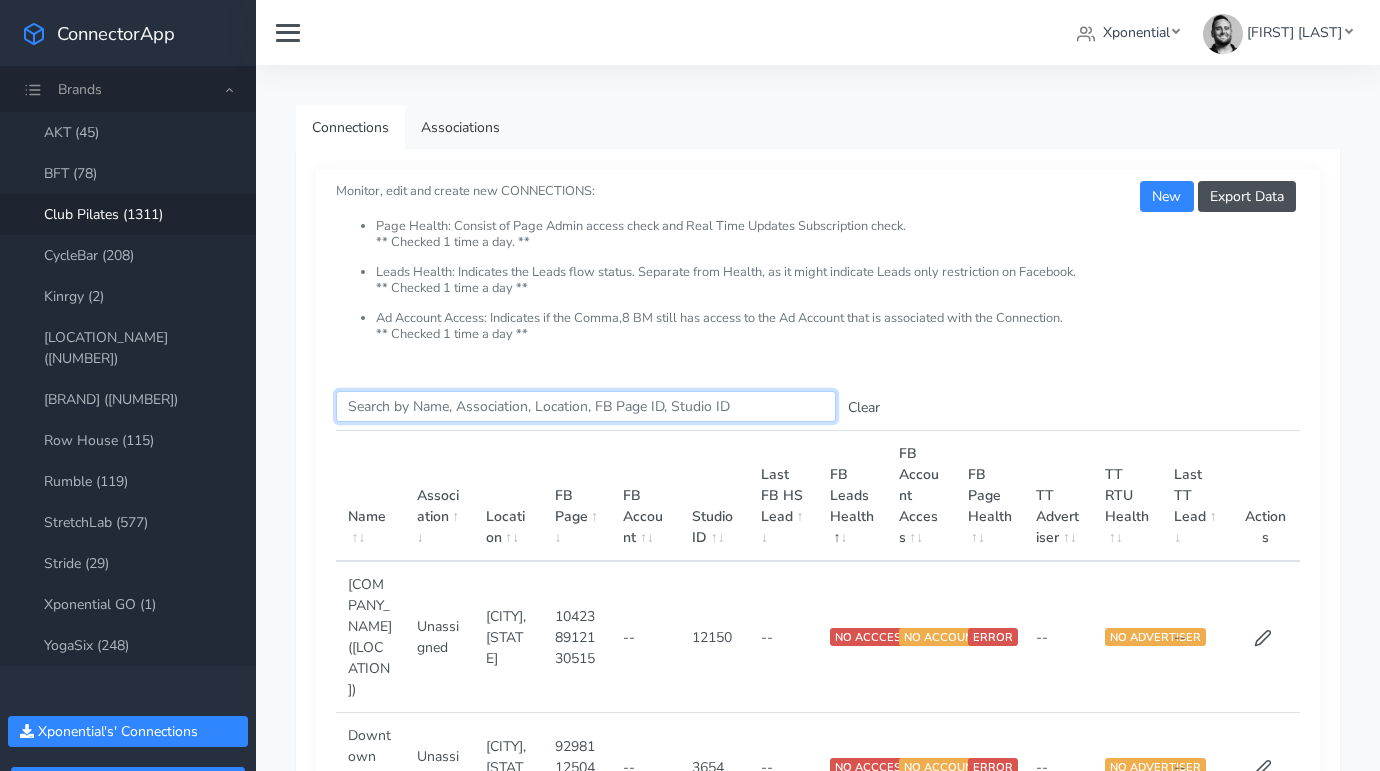 click on "Search this table" at bounding box center [586, 406] 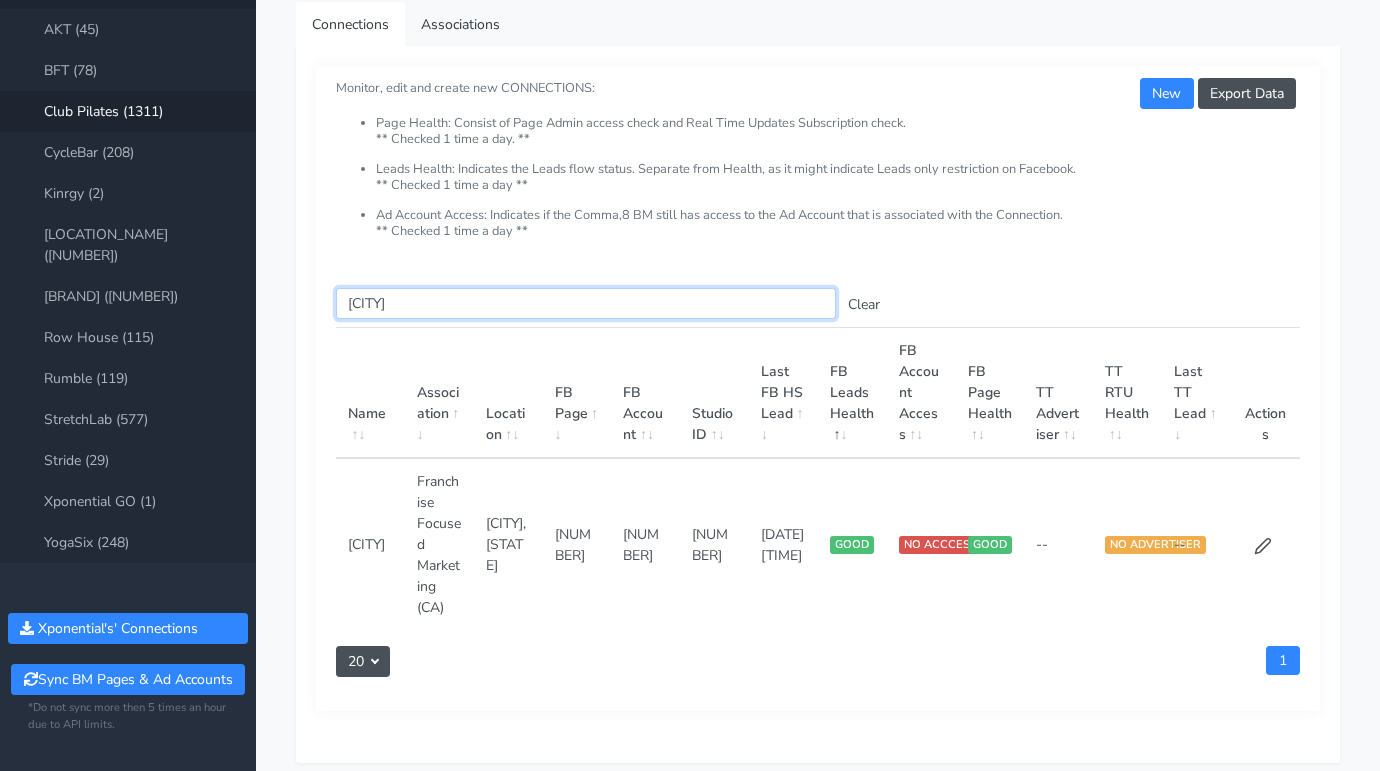 scroll, scrollTop: 128, scrollLeft: 0, axis: vertical 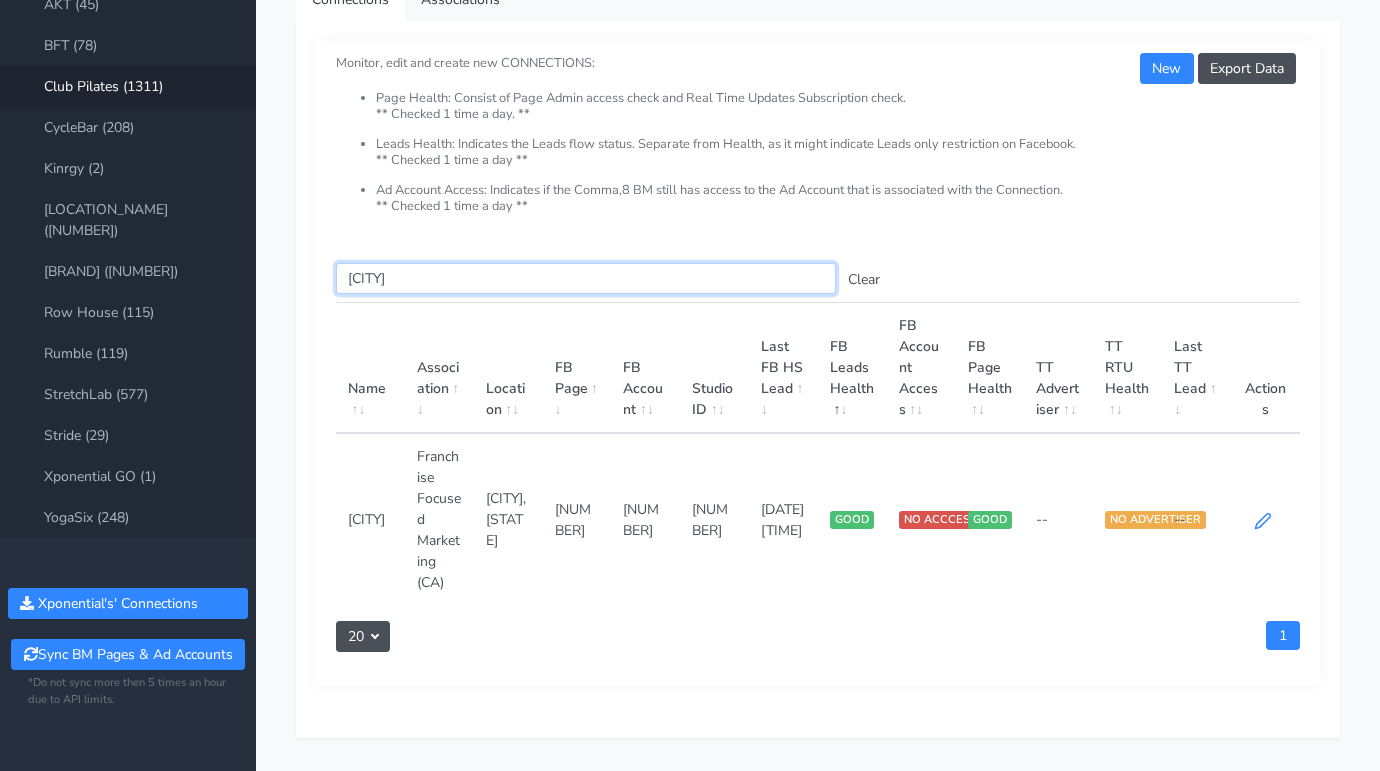 type on "[CITY]" 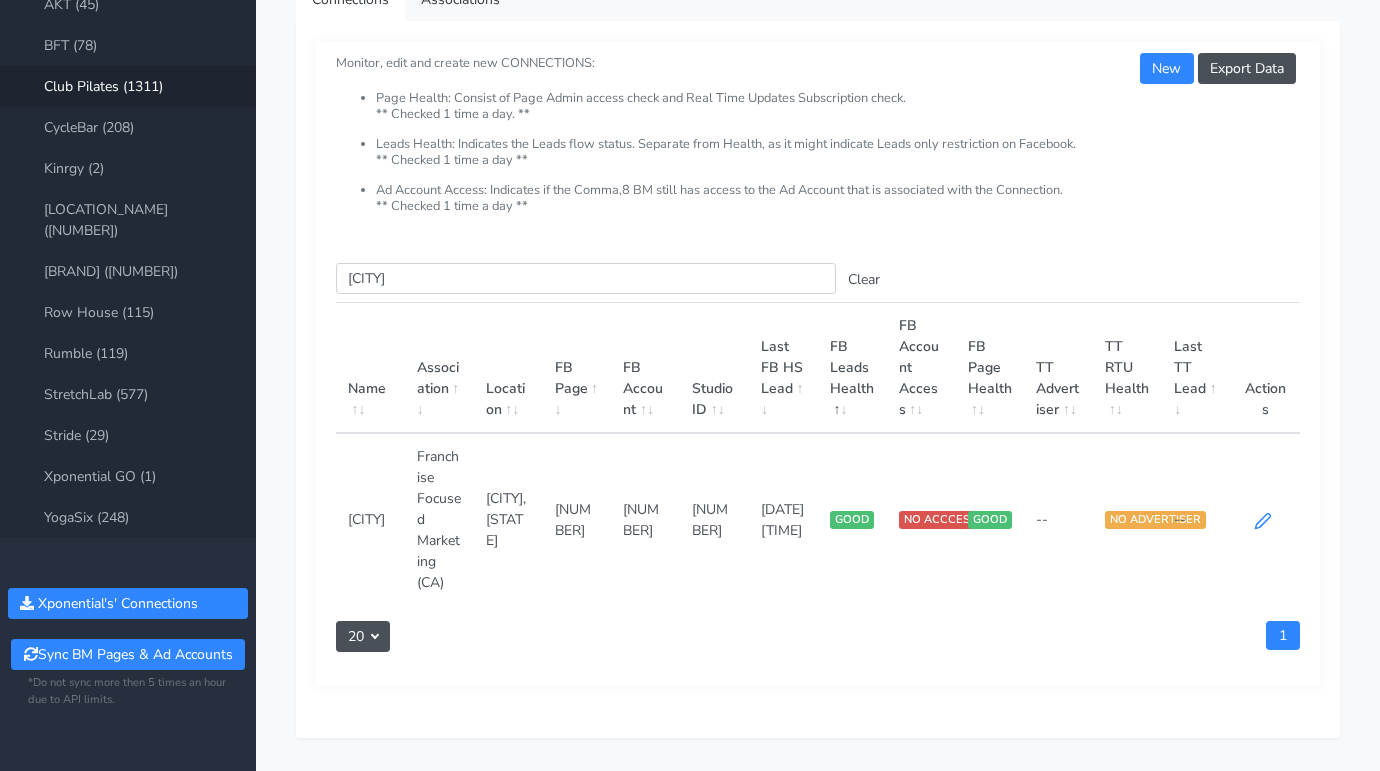 click 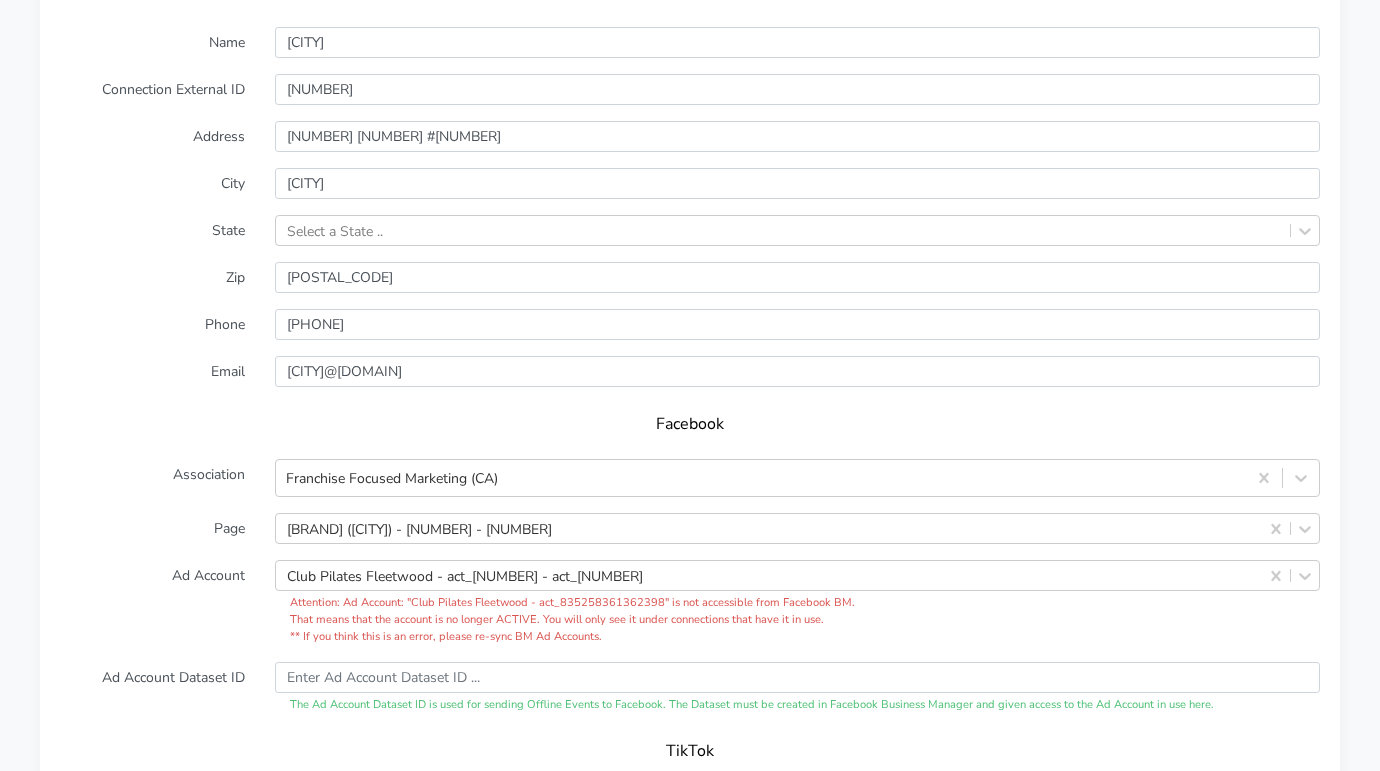 scroll, scrollTop: 1759, scrollLeft: 0, axis: vertical 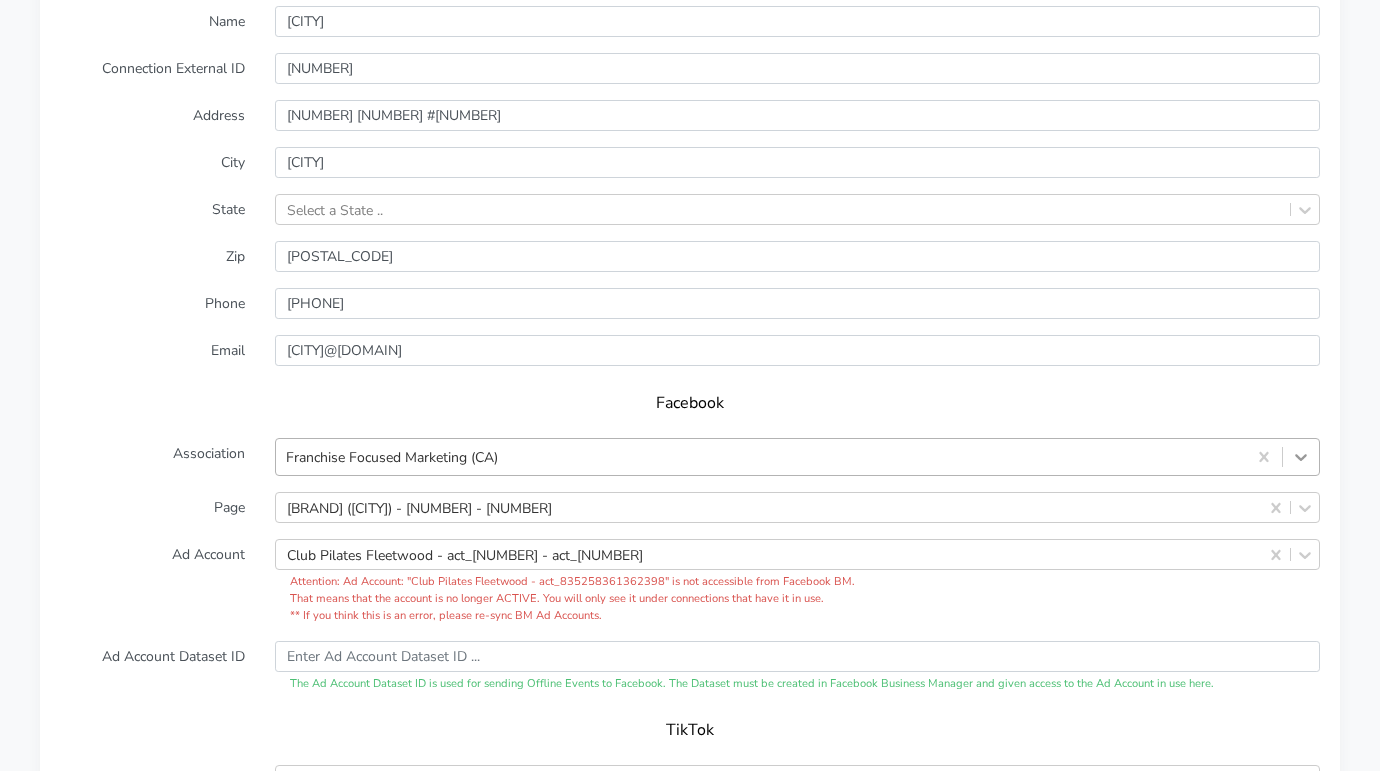 click on "XPO Admin Id clubpilates-fleetwood Name Fleetwood Connection External ID [ID] Address [NUMBER] [STREET] [UNIT] City Surrey State Select a State .. Zip Phone Email fleetwood@[DOMAIN].com Facebook Association Franchise Focused Marketing (CA) Page Club Pilates (Fleetwood) - [ID] - [ID] Ad Account Club Pilates Fleetwood - act_[ID] - act_[ID] Attention: Ad Account: " Club Pilates Fleetwood - act_[ID] " is not accessible from Facebook BM. That means that the account is no longer ACTIVE. You will only see it under connections that have it in use. ** If you think this is an error, please re-sync BM Ad Accounts. Ad Account Dataset ID The Ad Account Dataset ID is used for sending Offline Events to Facebook. The Dataset must be created in Facebook Business Manager and given access to the Ad Account in use here. TikTok Association Select a TikTok Agency .. Advertiser Select a TikTok Advertiser .. Settings ClubReady Integration Cancel Save" at bounding box center [690, 479] 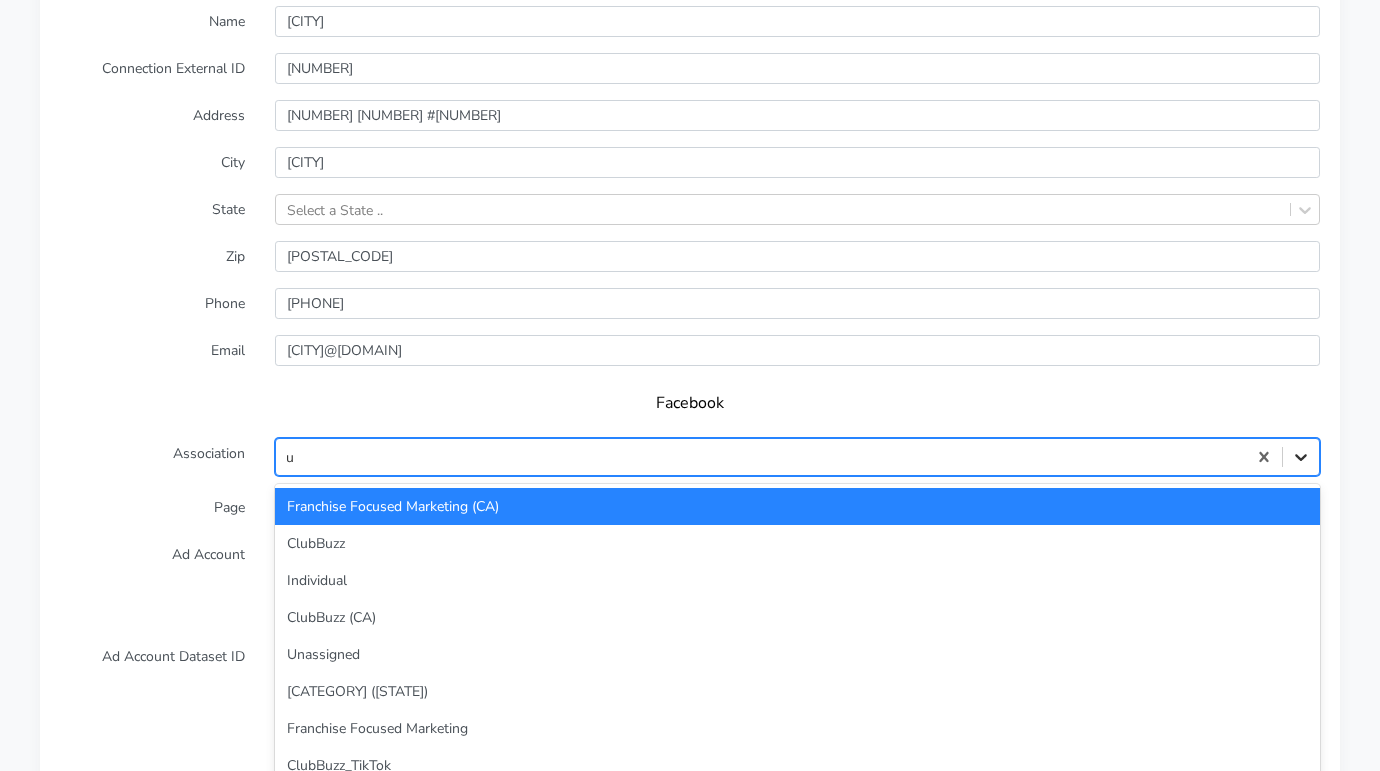 type on "un" 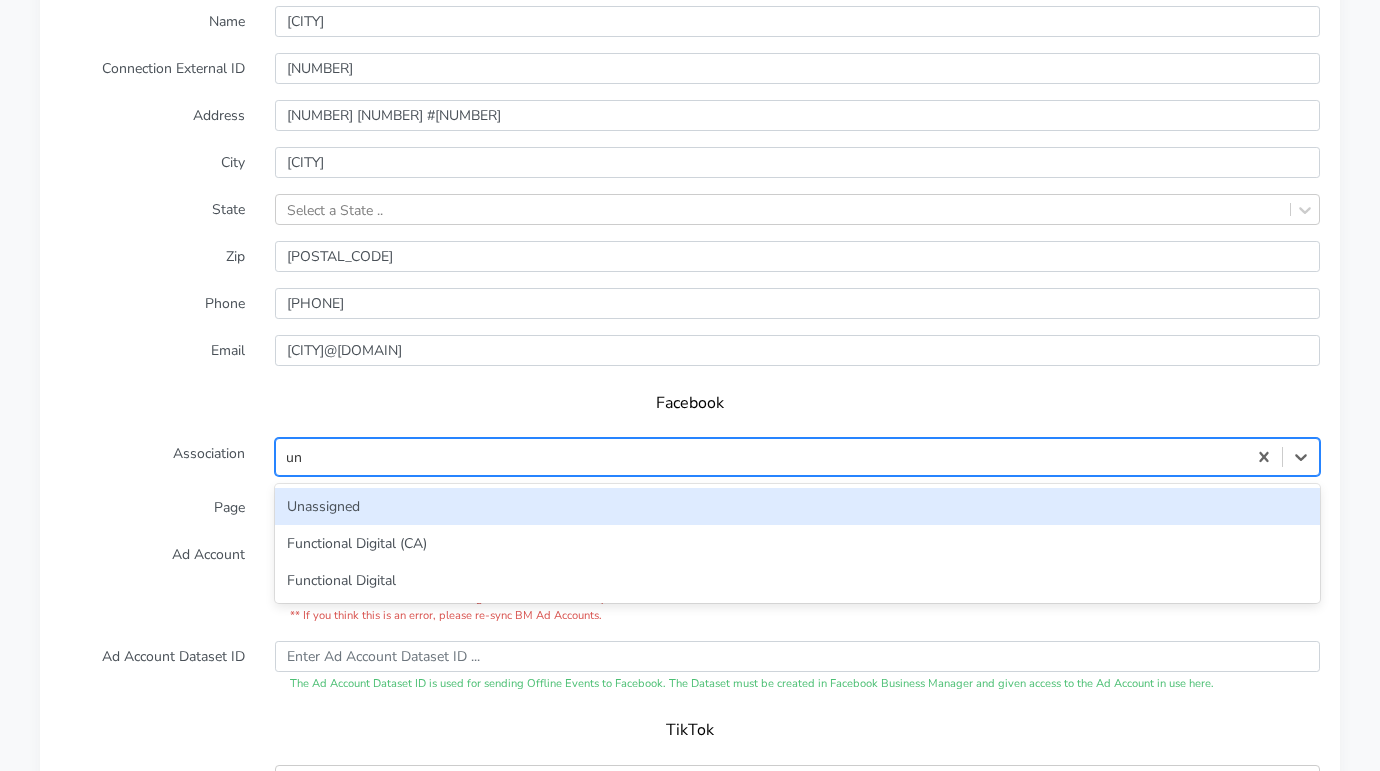 click on "Unassigned" at bounding box center (797, 506) 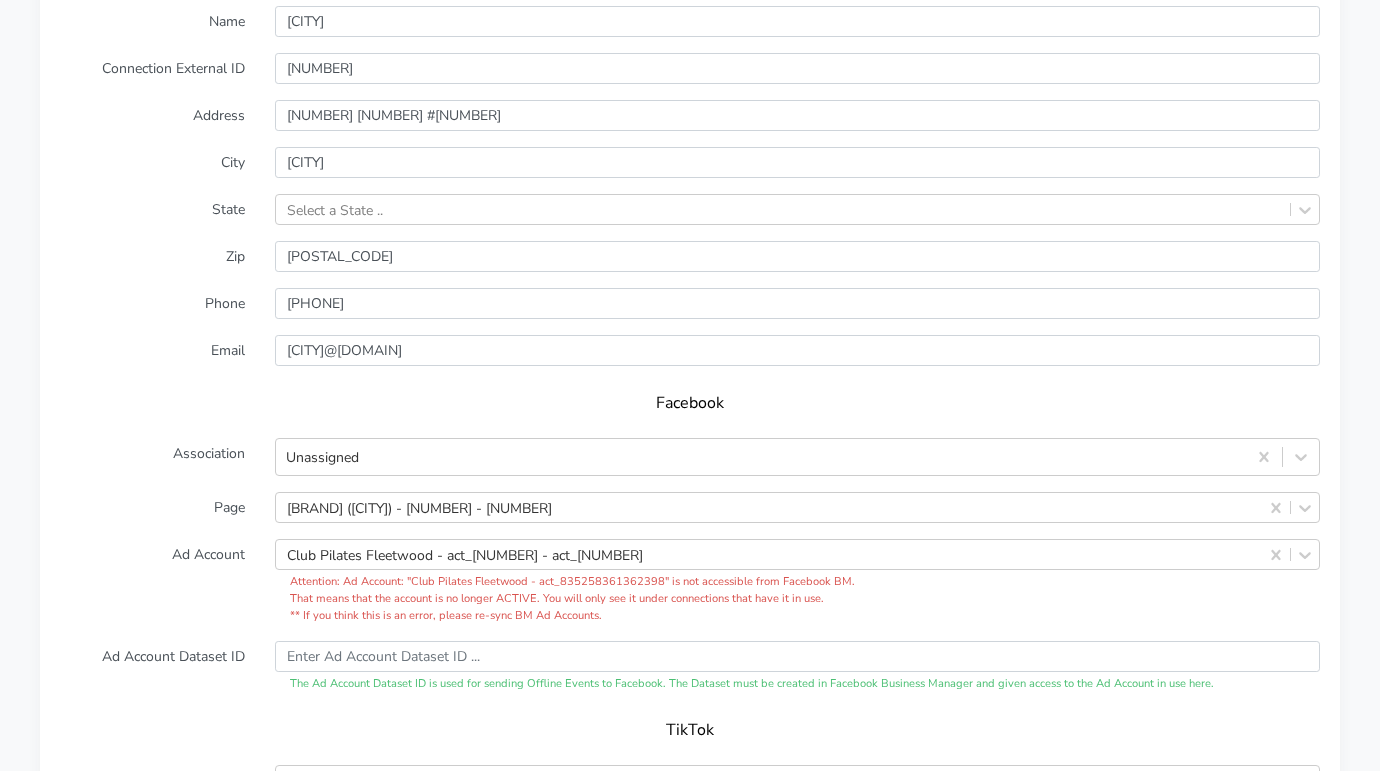 click on "Ad Account" at bounding box center [152, 581] 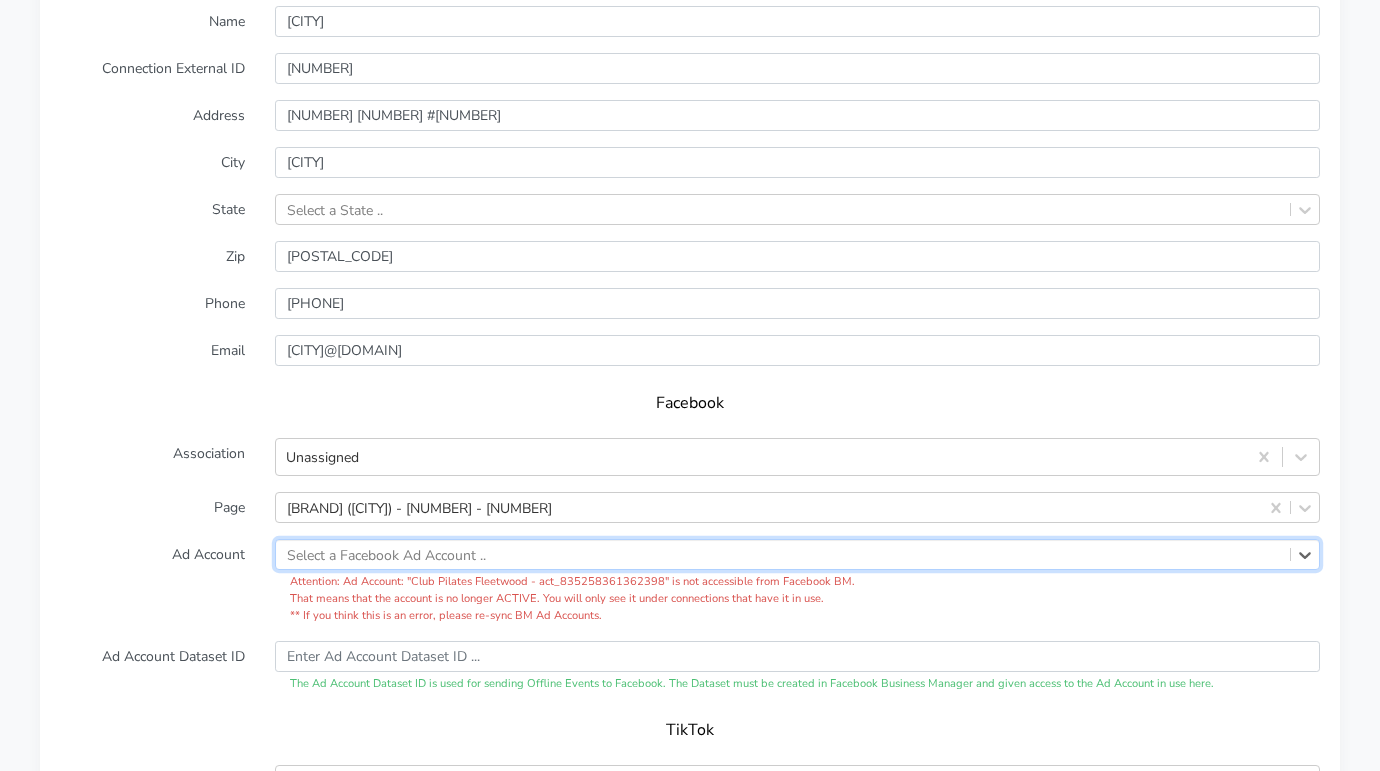 click on "Ad Account" at bounding box center [152, 581] 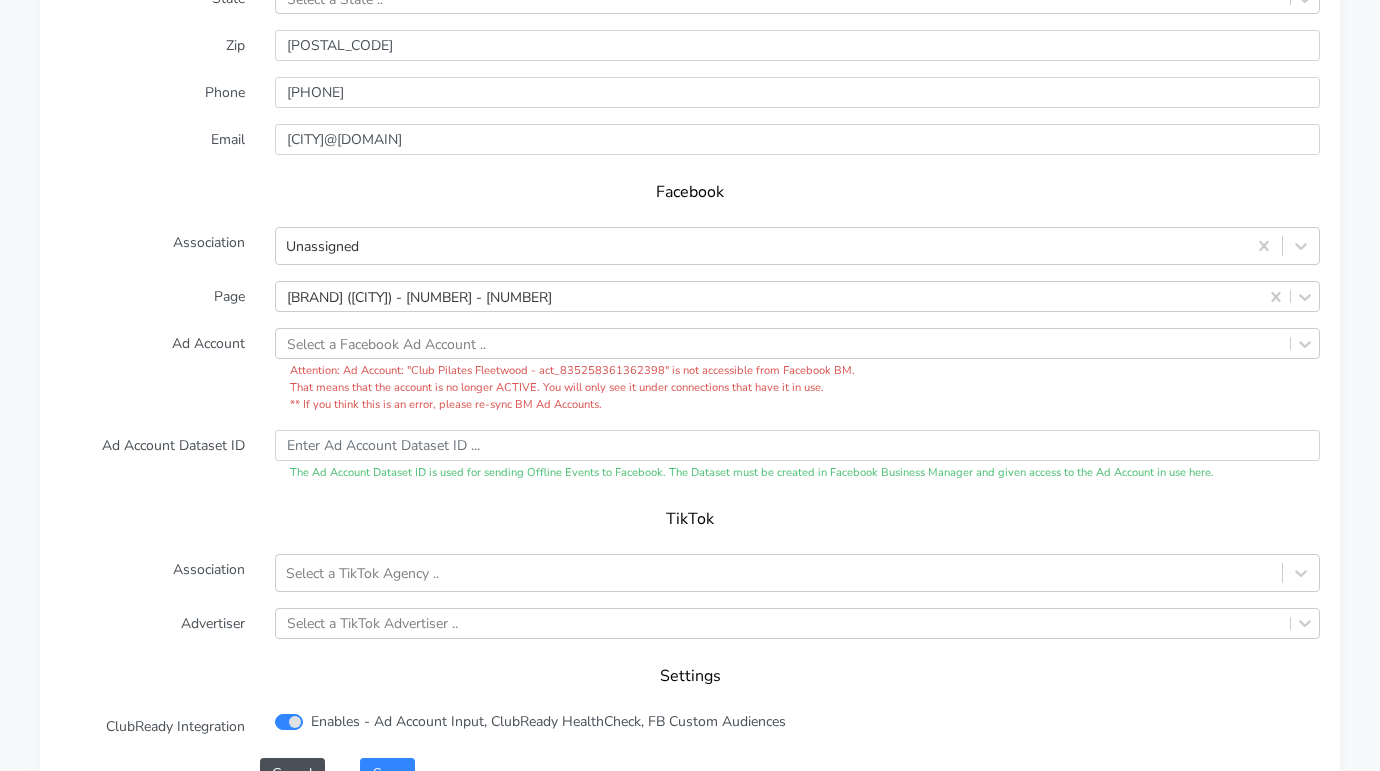 scroll, scrollTop: 2190, scrollLeft: 0, axis: vertical 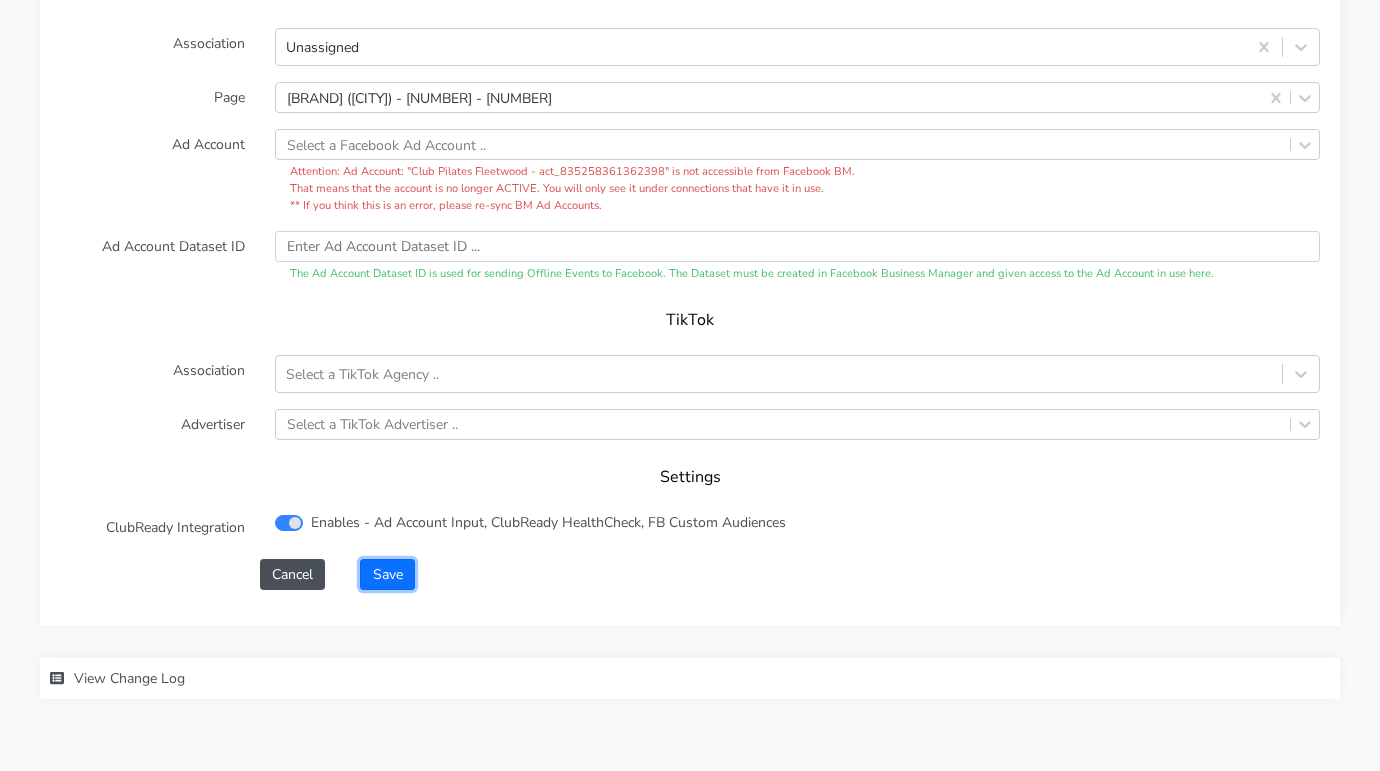 click on "Save" at bounding box center [387, 574] 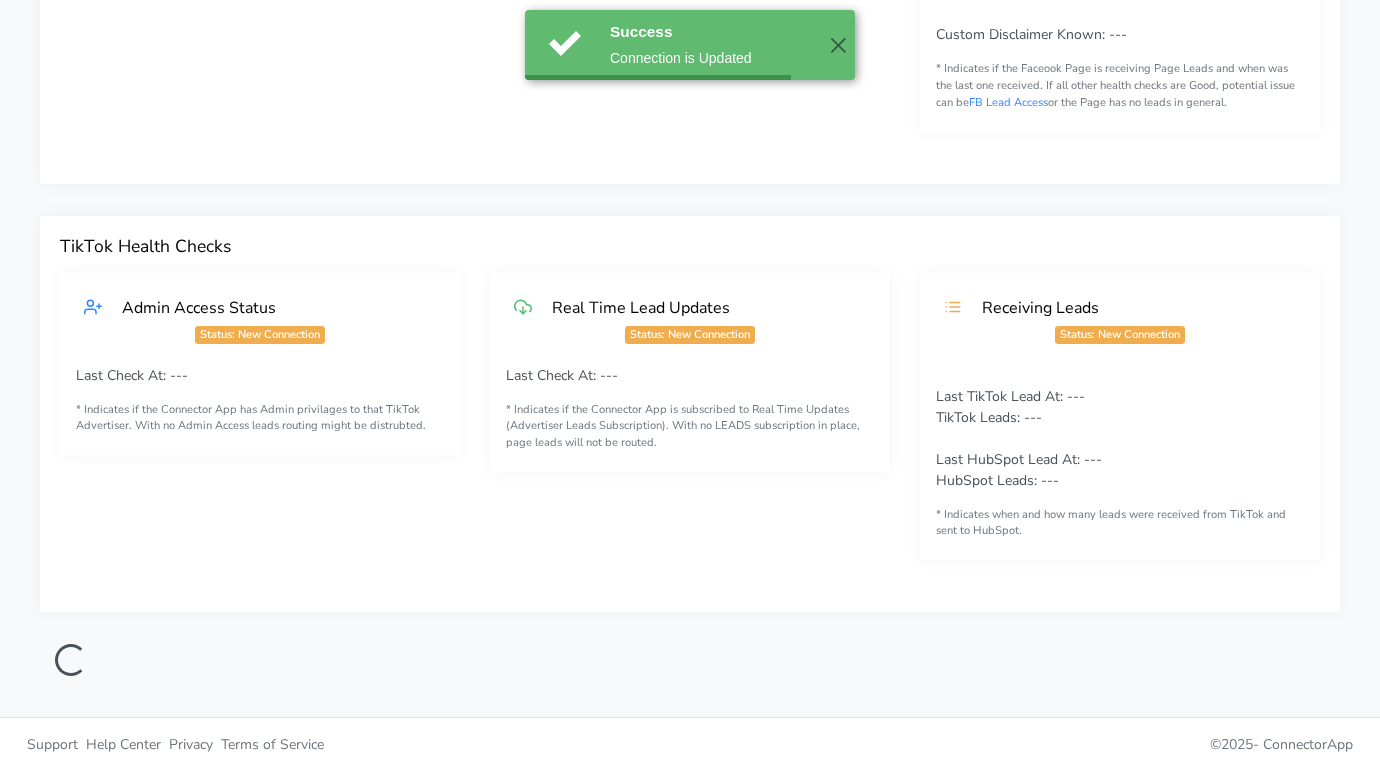 scroll, scrollTop: 466, scrollLeft: 0, axis: vertical 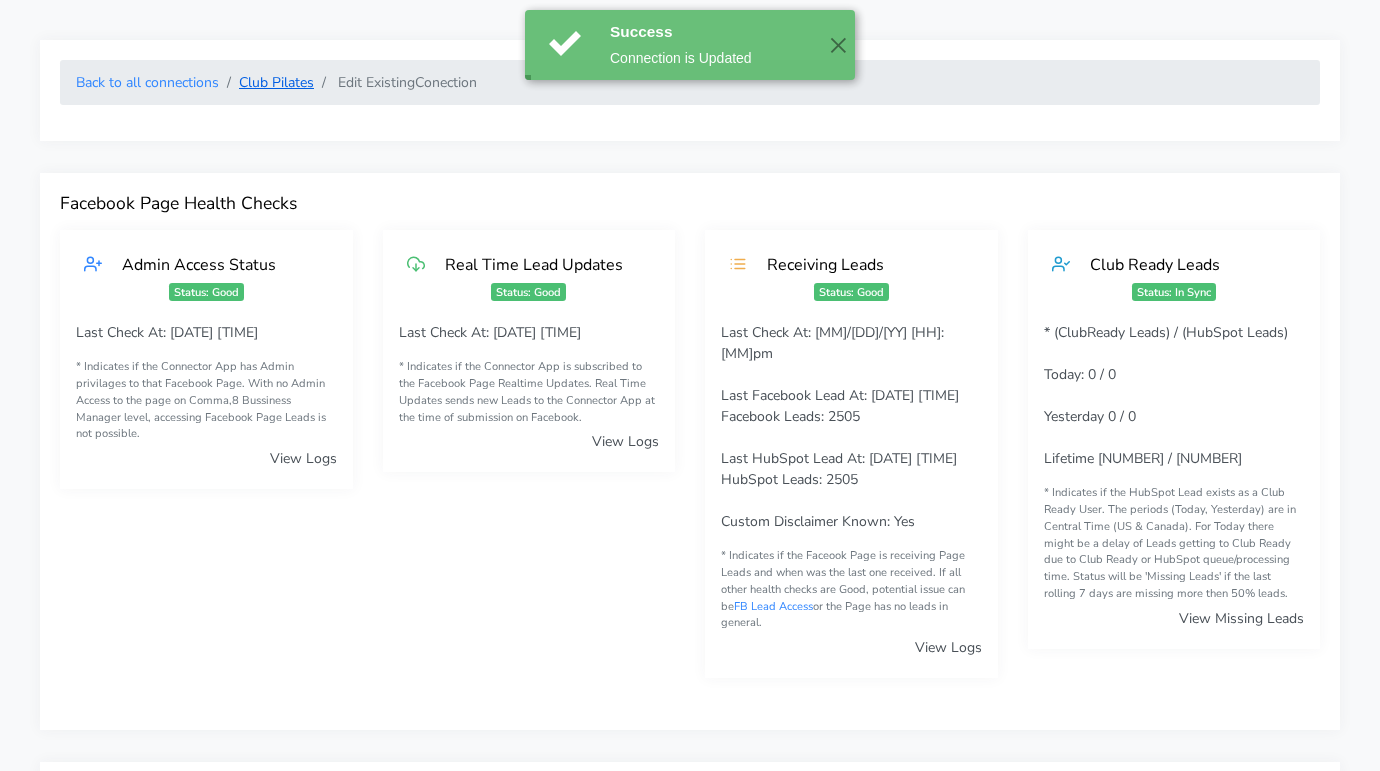 click on "Club Pilates" at bounding box center (276, 82) 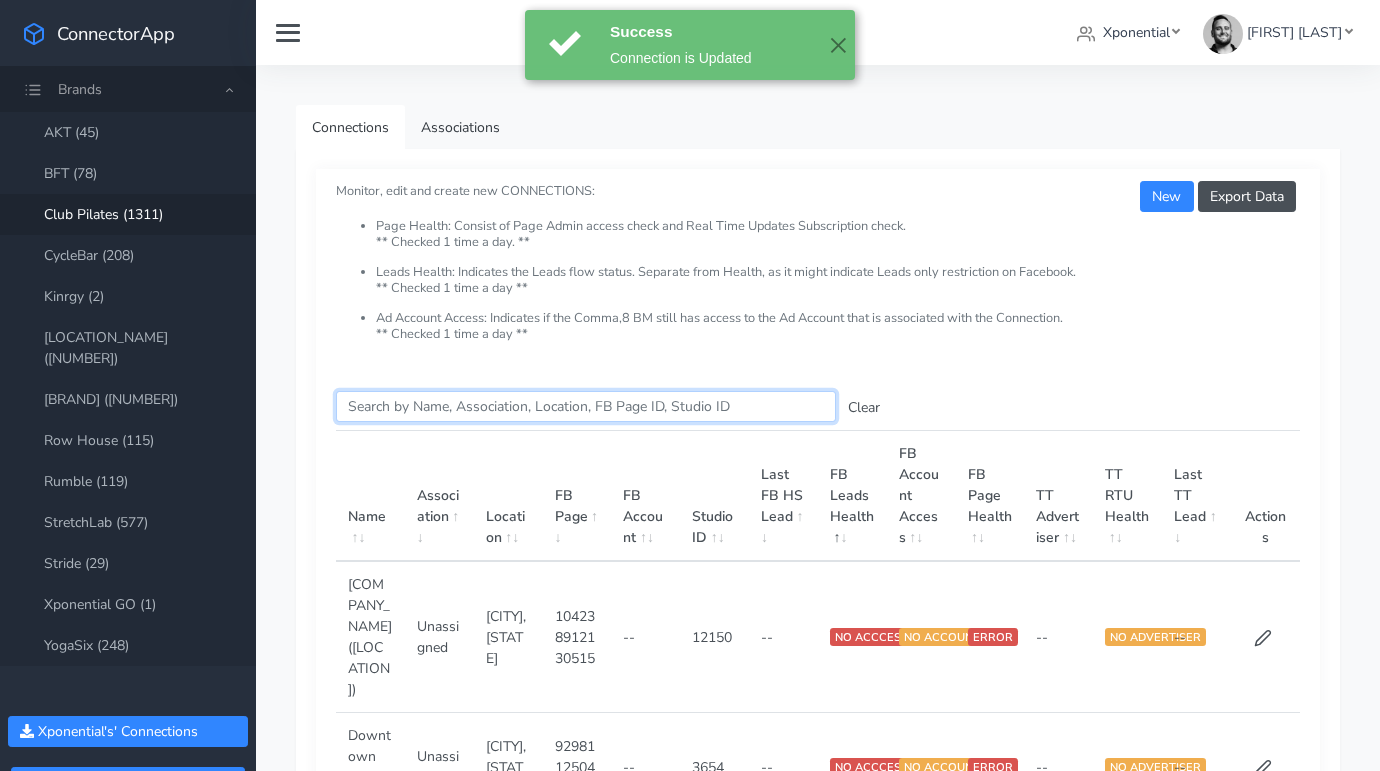 click on "Search this table" at bounding box center (586, 406) 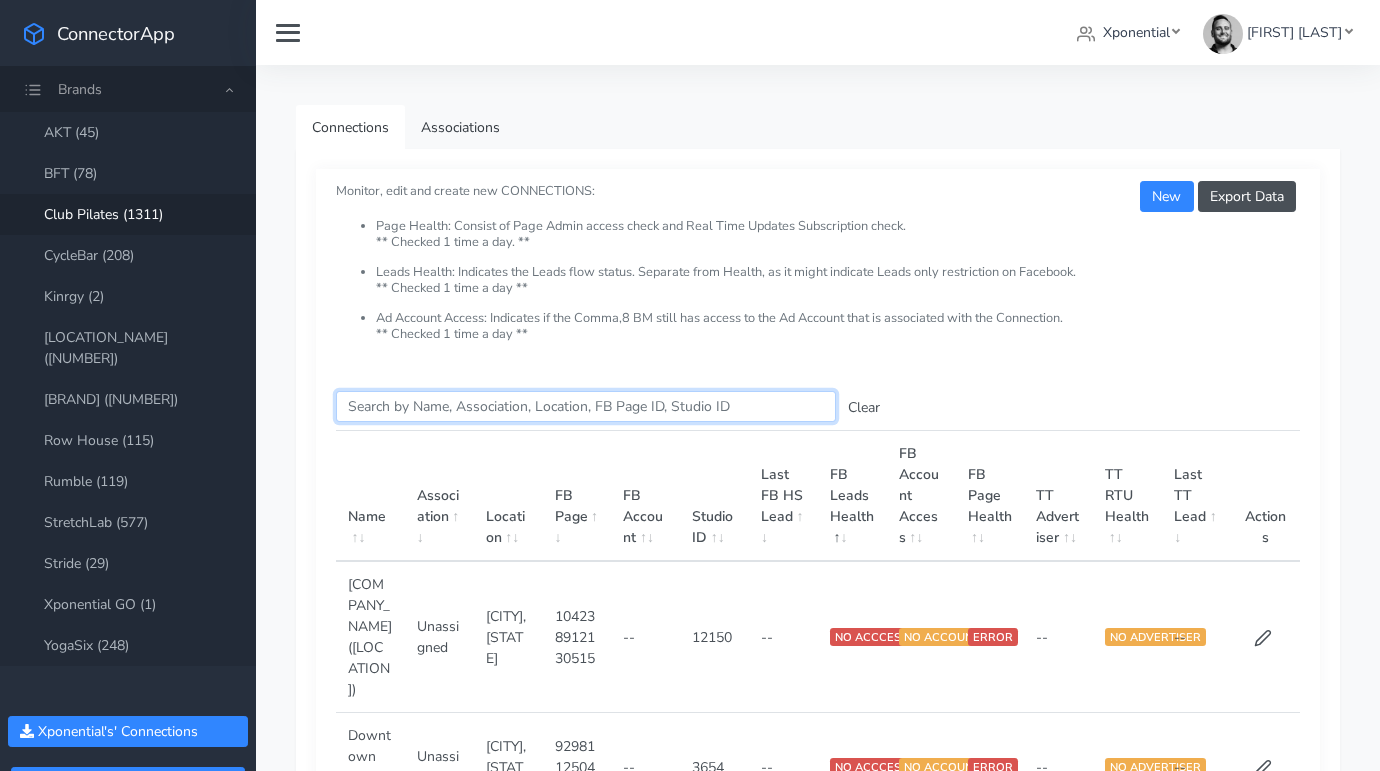paste on "[CITY]" 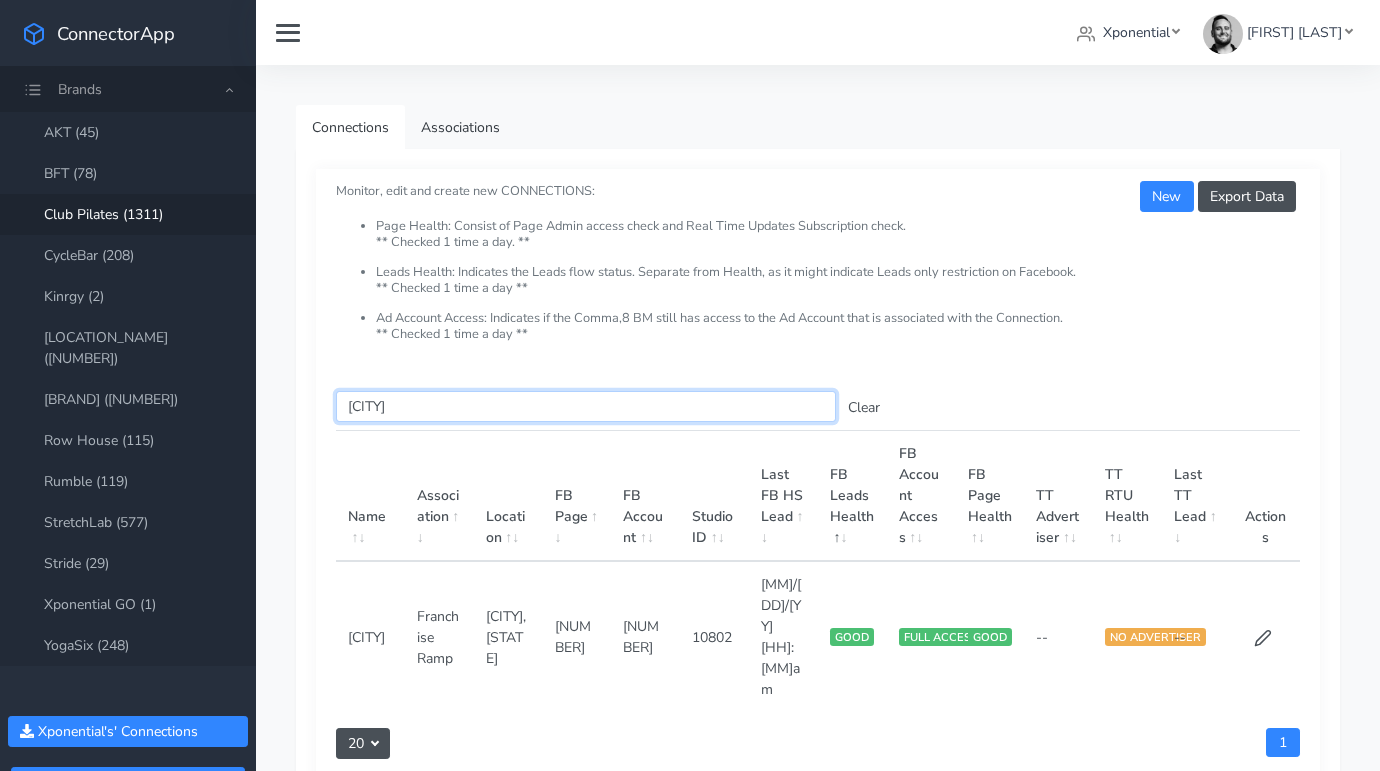 type on "[CITY]" 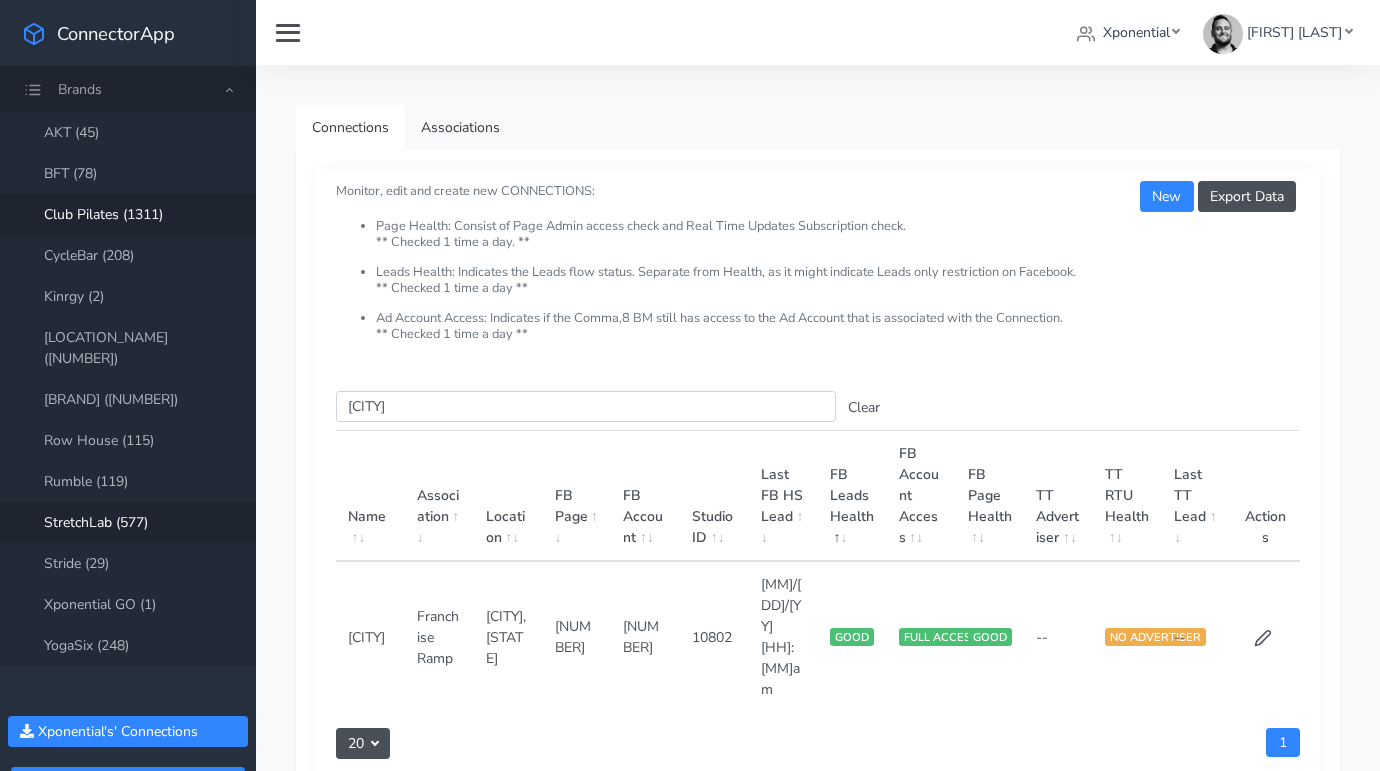 click on "StretchLab (577)" at bounding box center (128, 522) 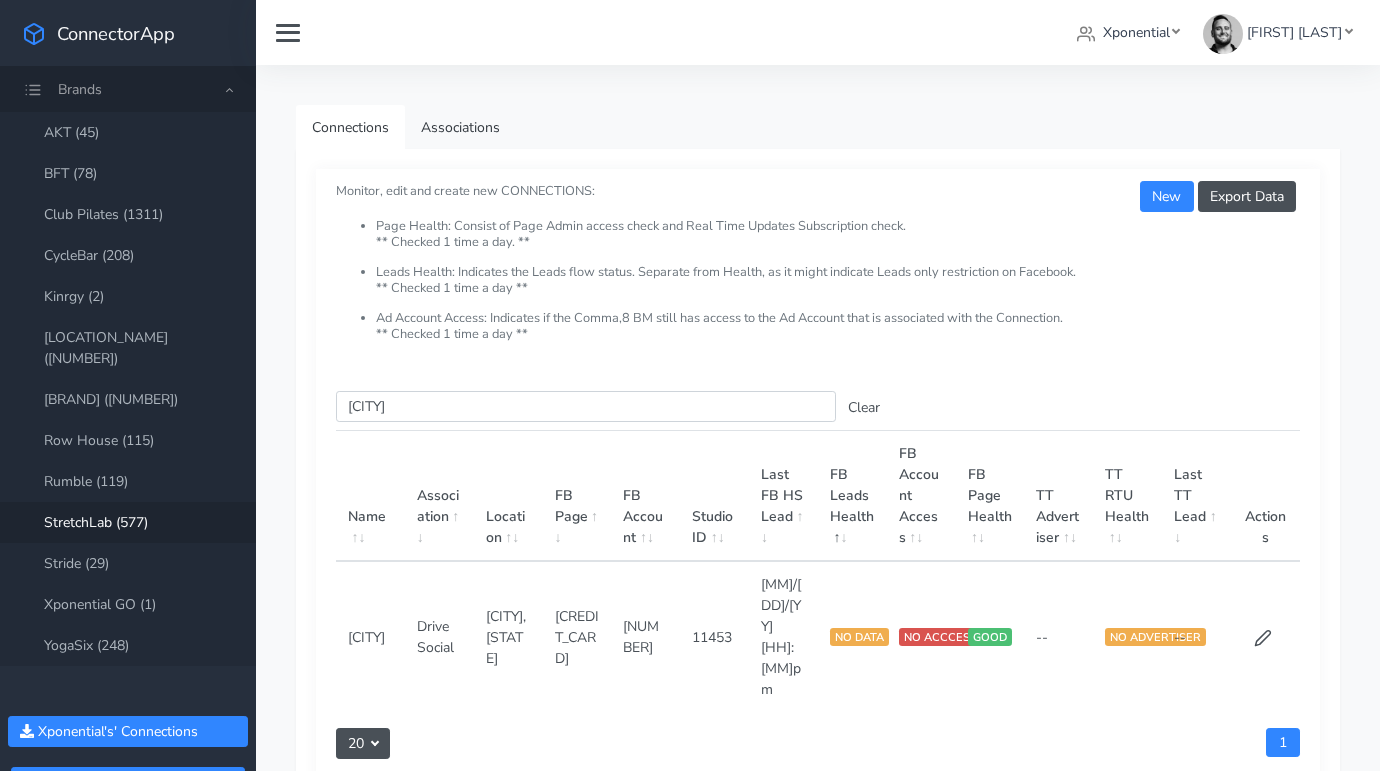 click on "Association" at bounding box center [439, 496] 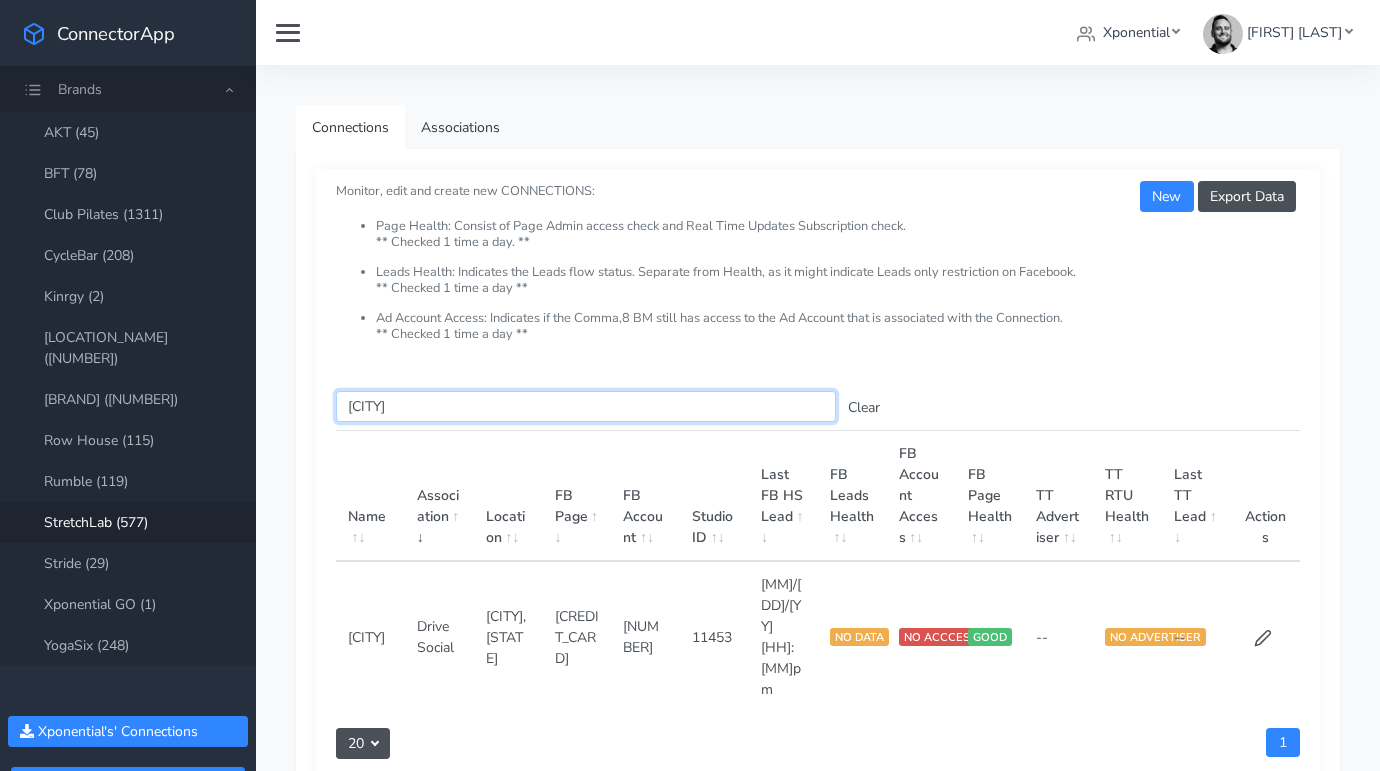 click on "[CITY]" at bounding box center (586, 406) 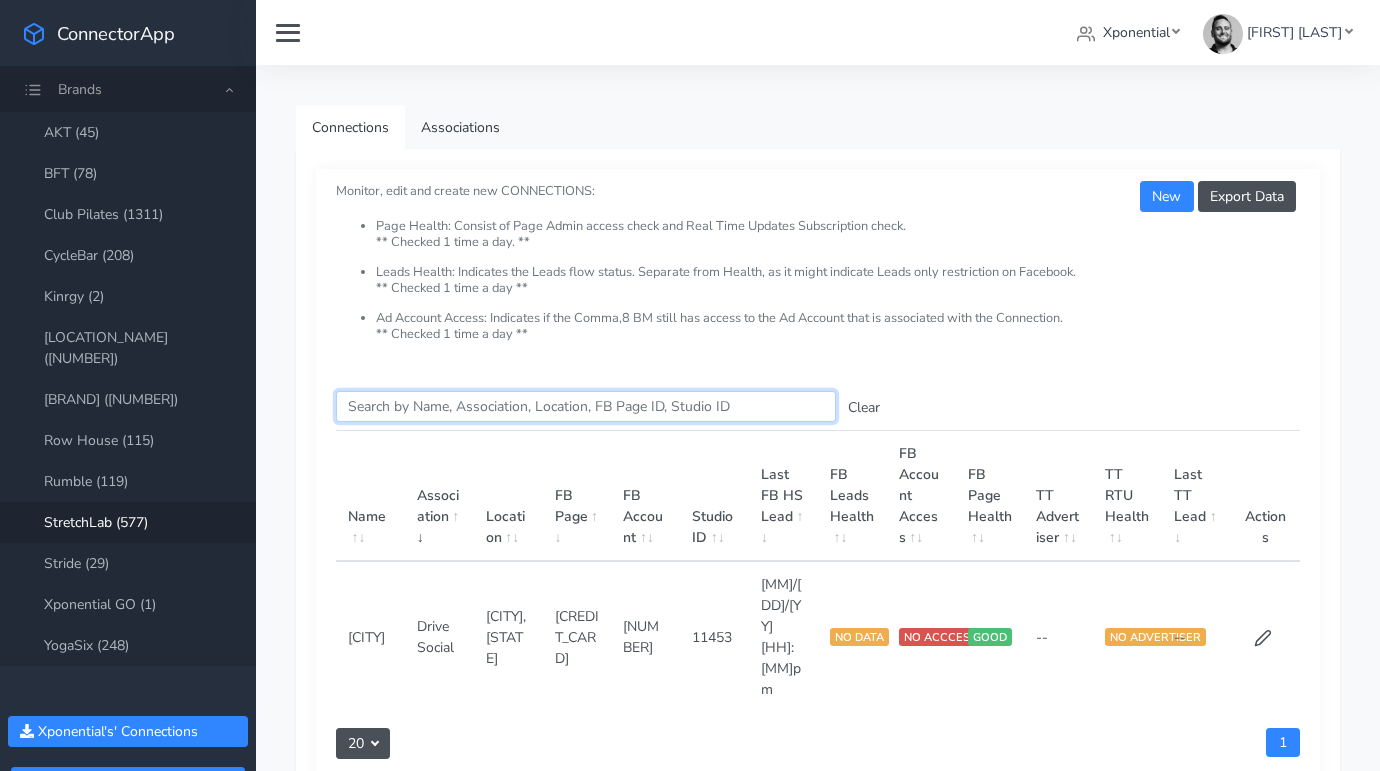 paste on "[CITY]" 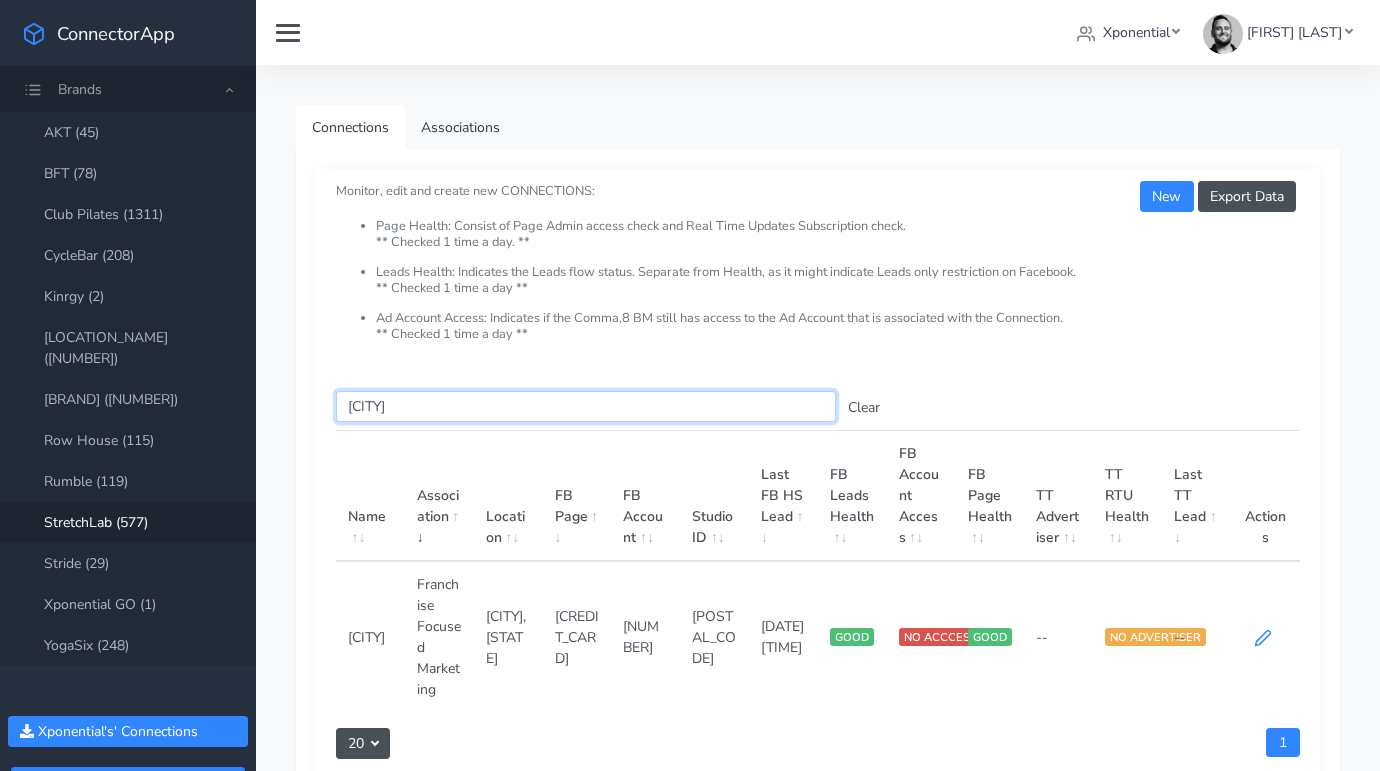 type on "[CITY]" 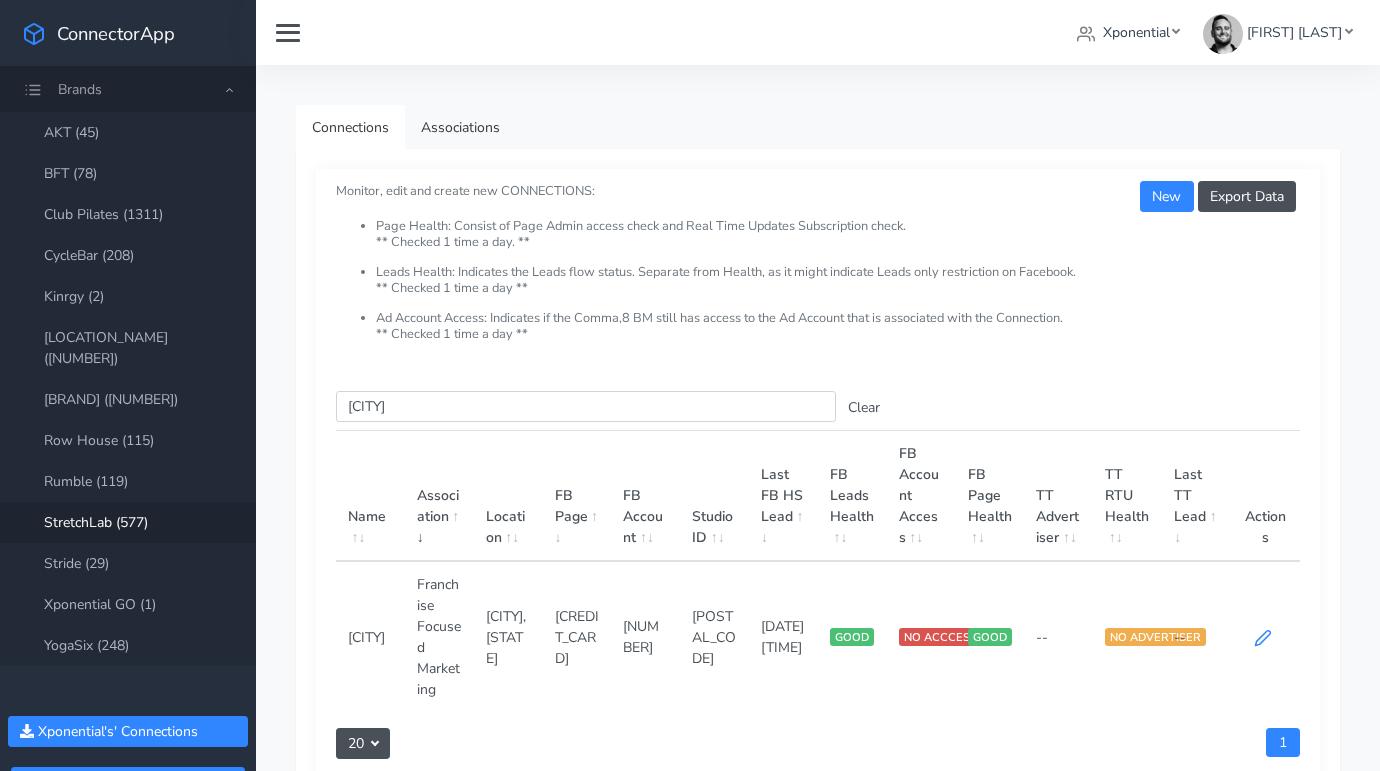click 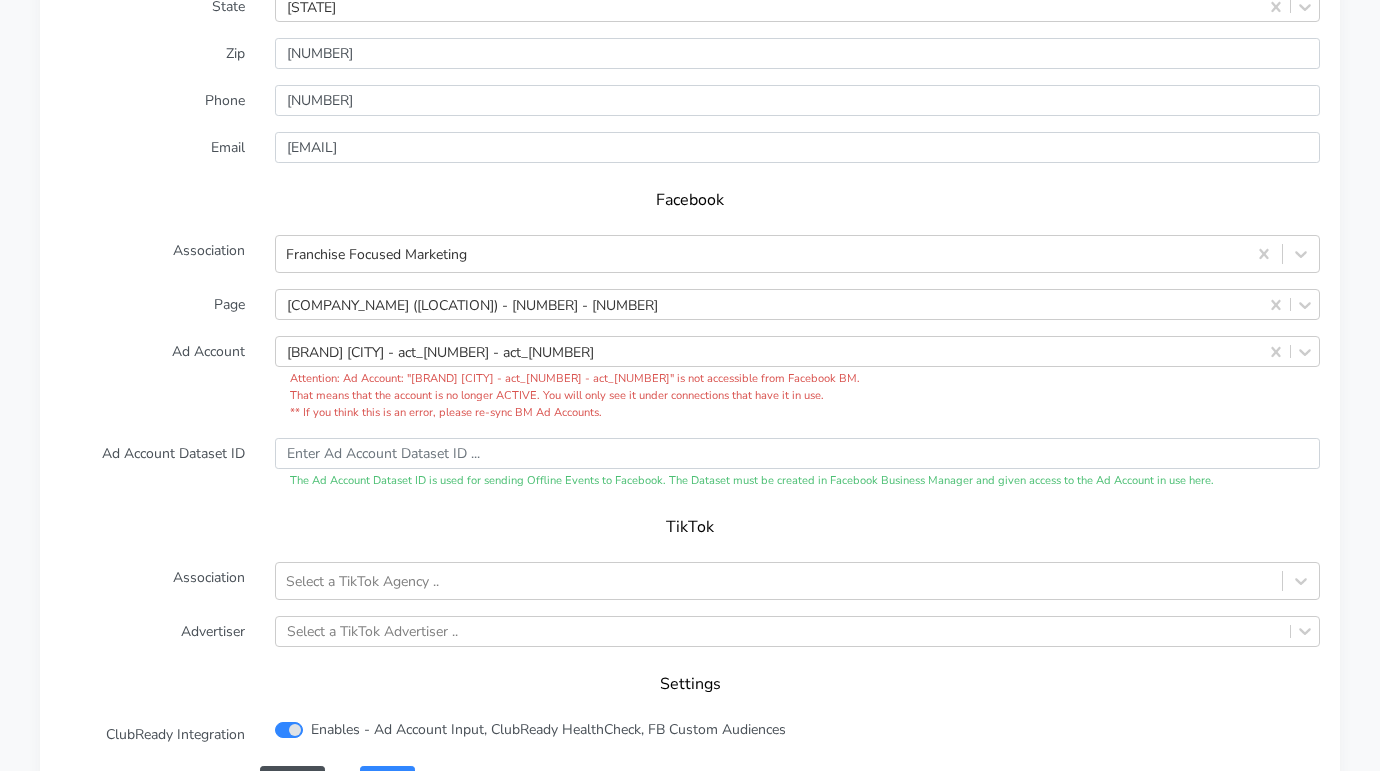 scroll, scrollTop: 1995, scrollLeft: 0, axis: vertical 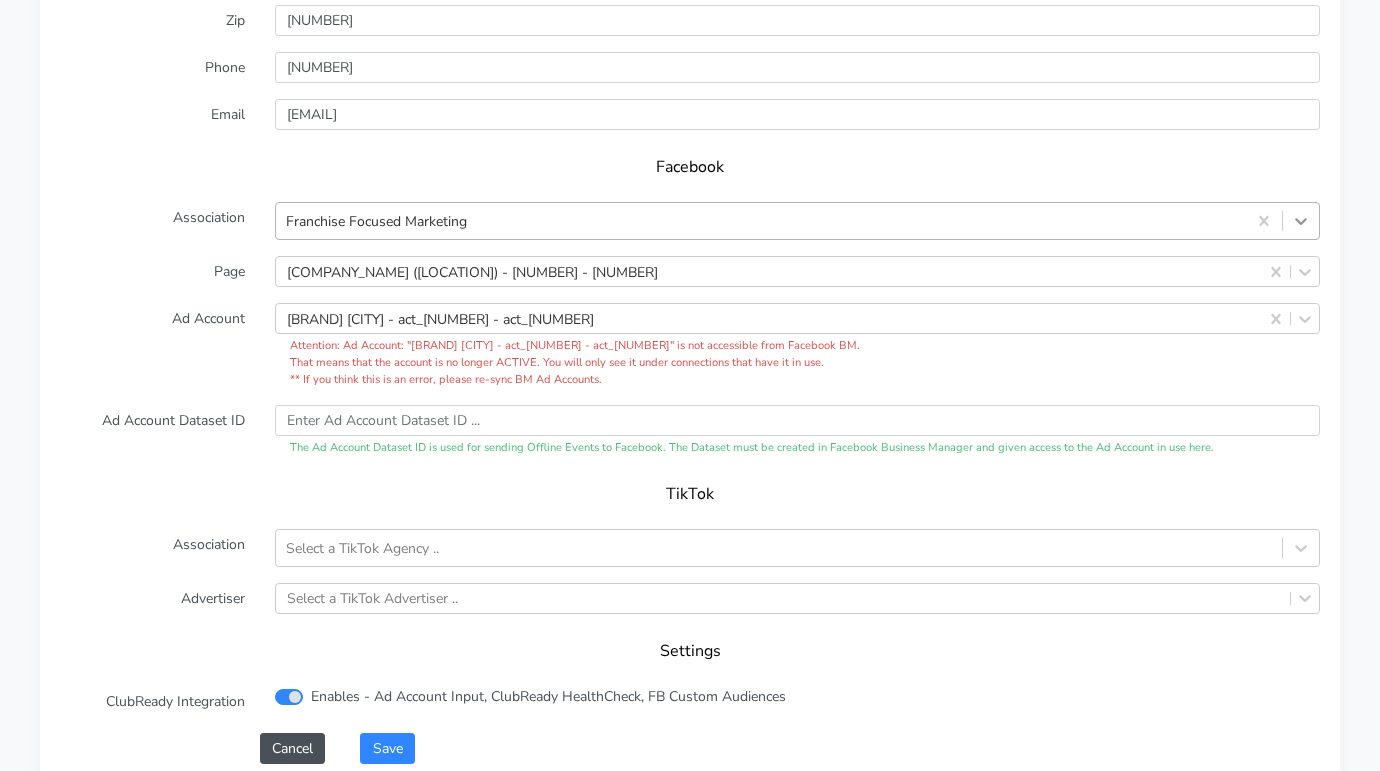 click at bounding box center [1301, 221] 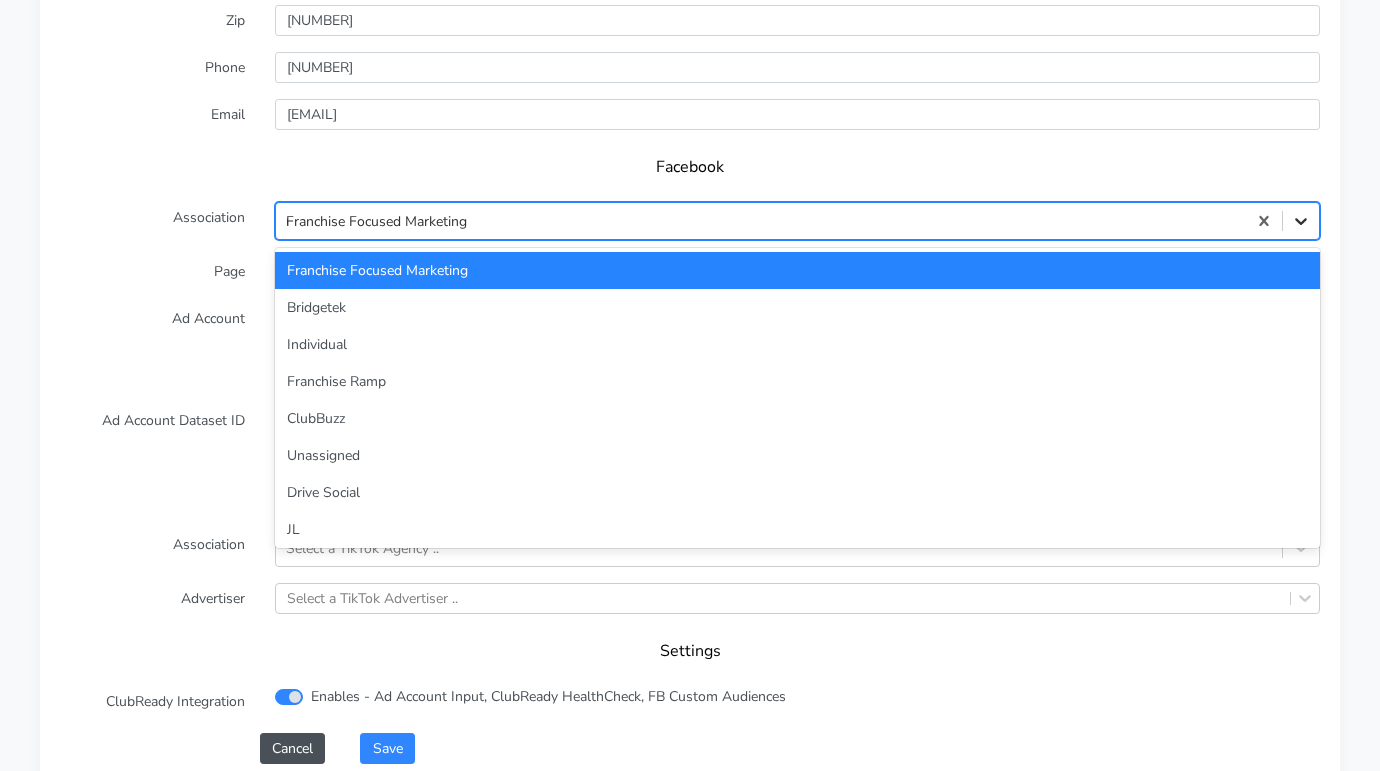 type on "un" 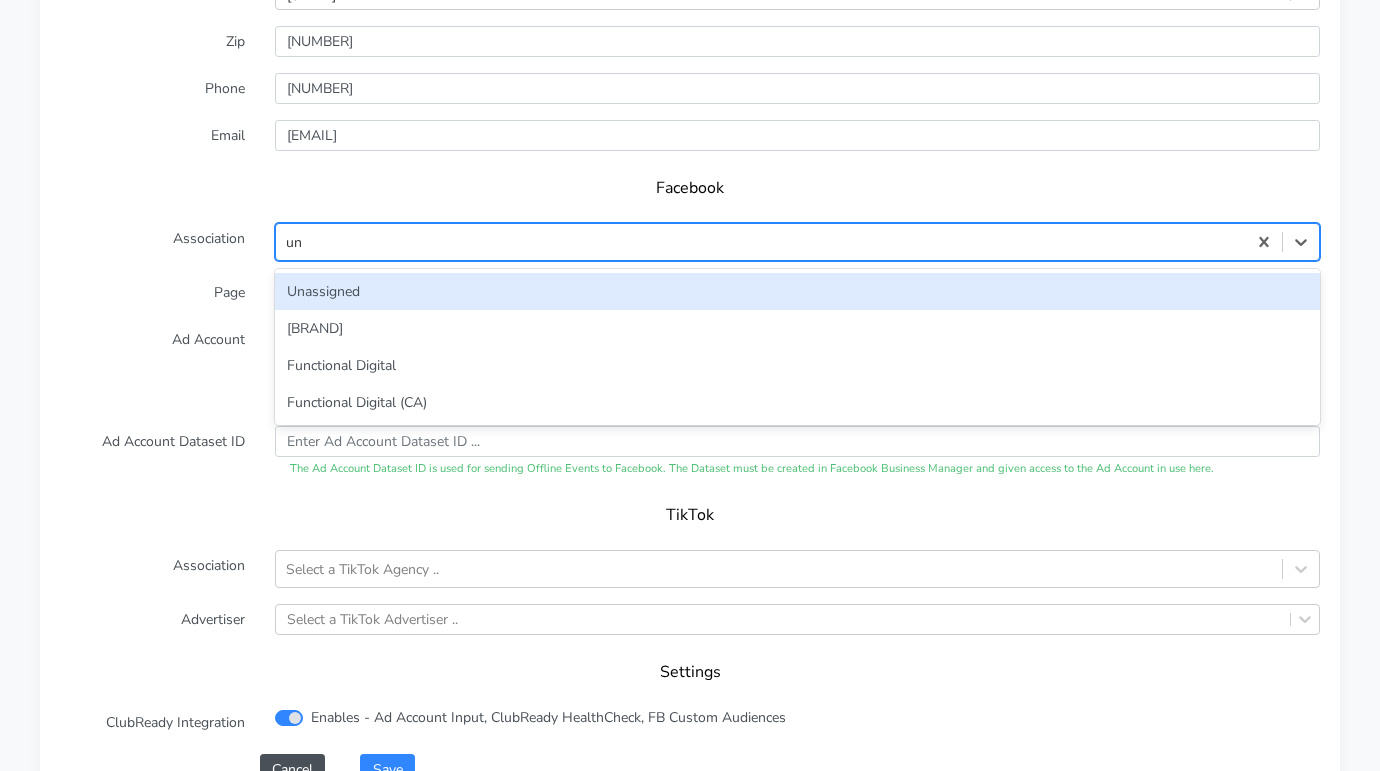 click on "Unassigned" at bounding box center [797, 291] 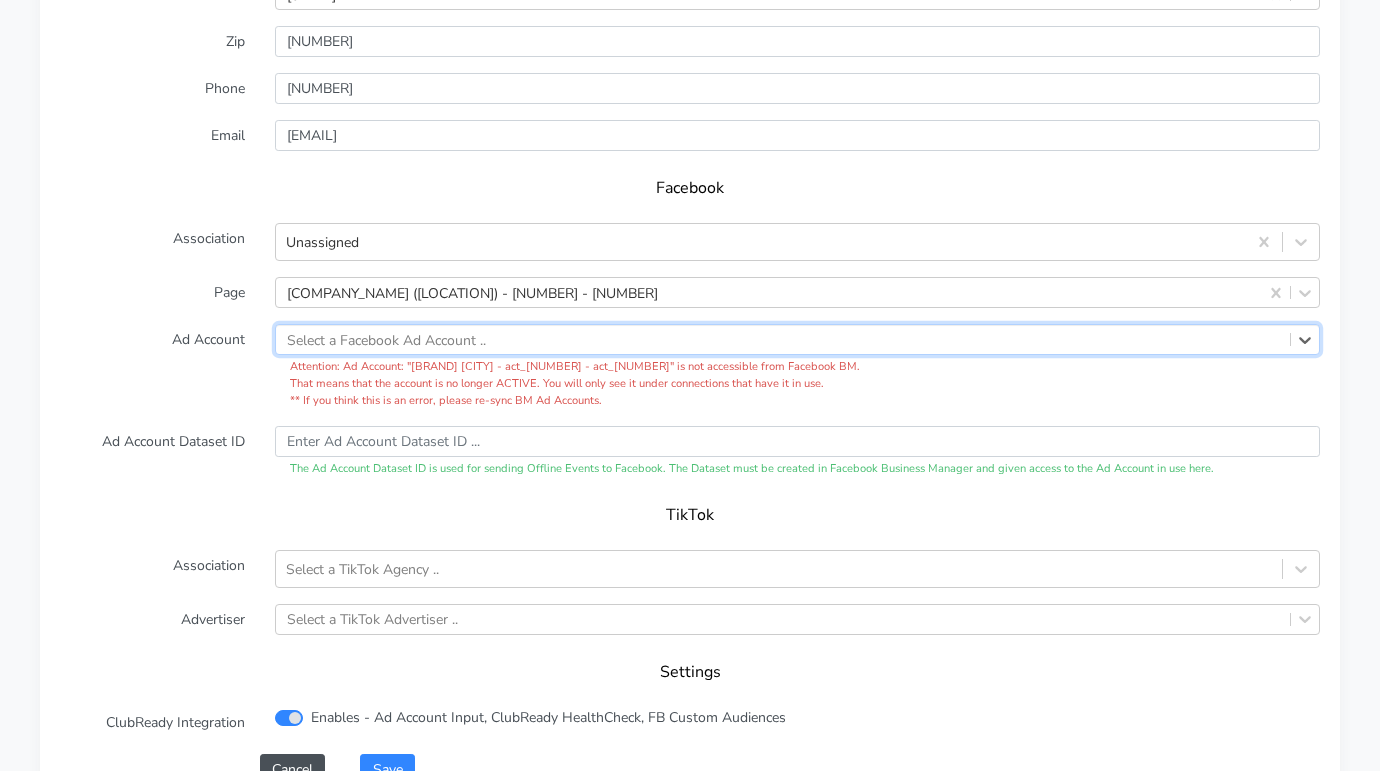 click on "TikTok" at bounding box center [690, 522] 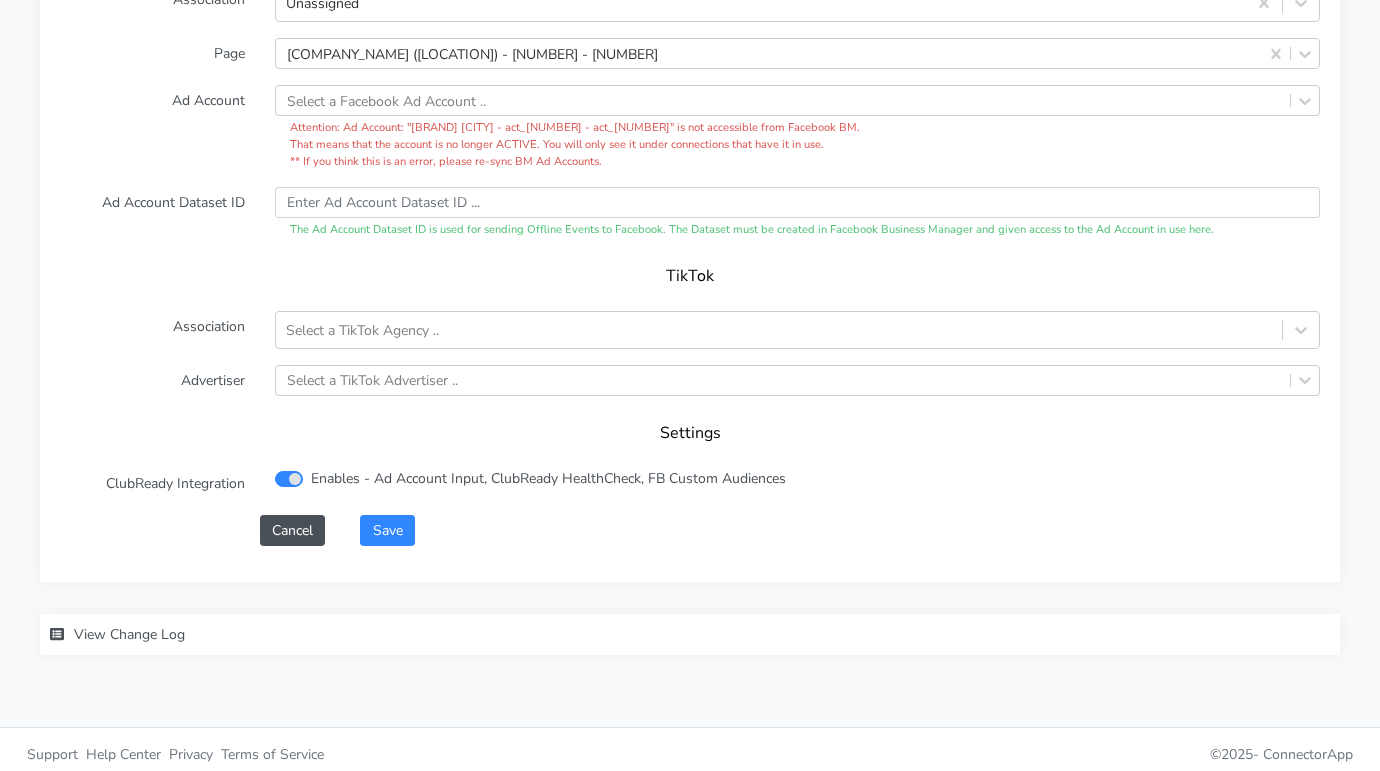 scroll, scrollTop: 2265, scrollLeft: 0, axis: vertical 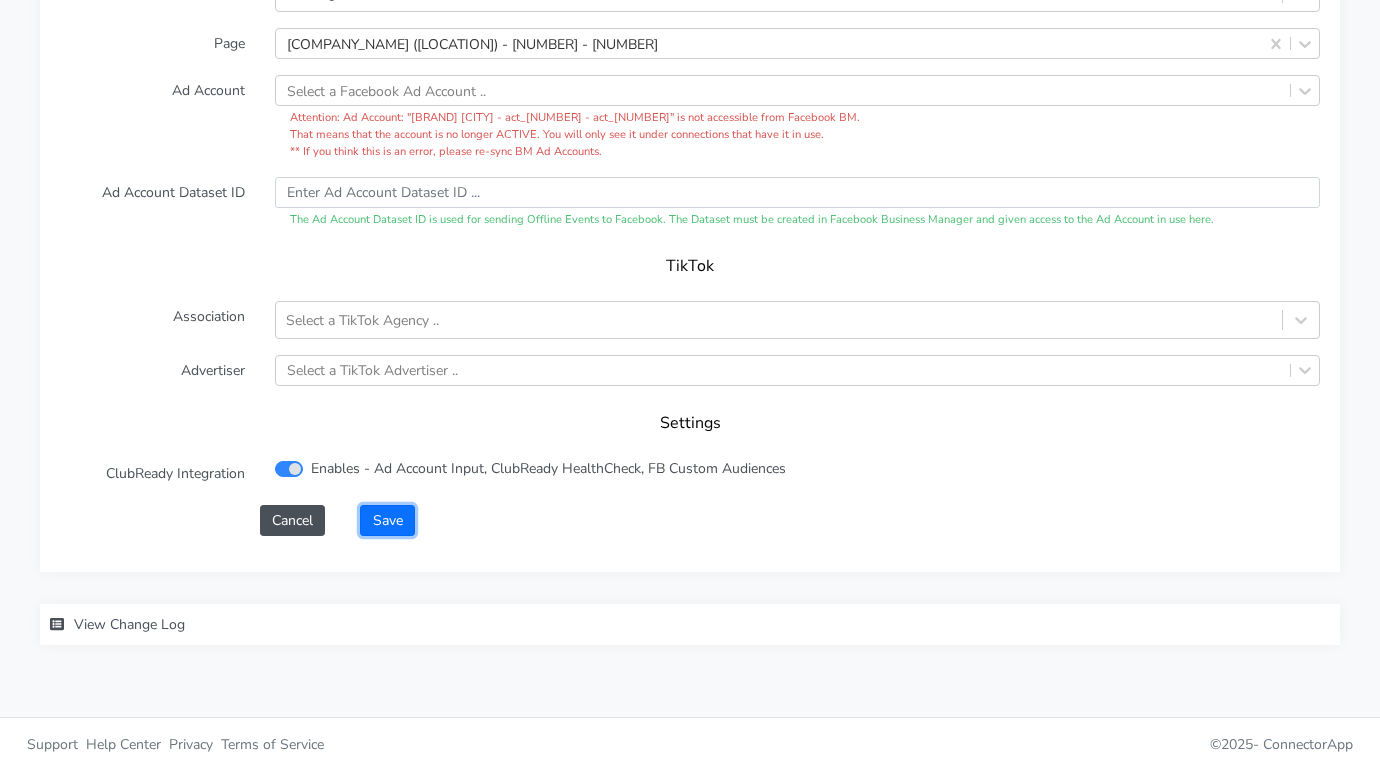 click on "Save" at bounding box center [387, 520] 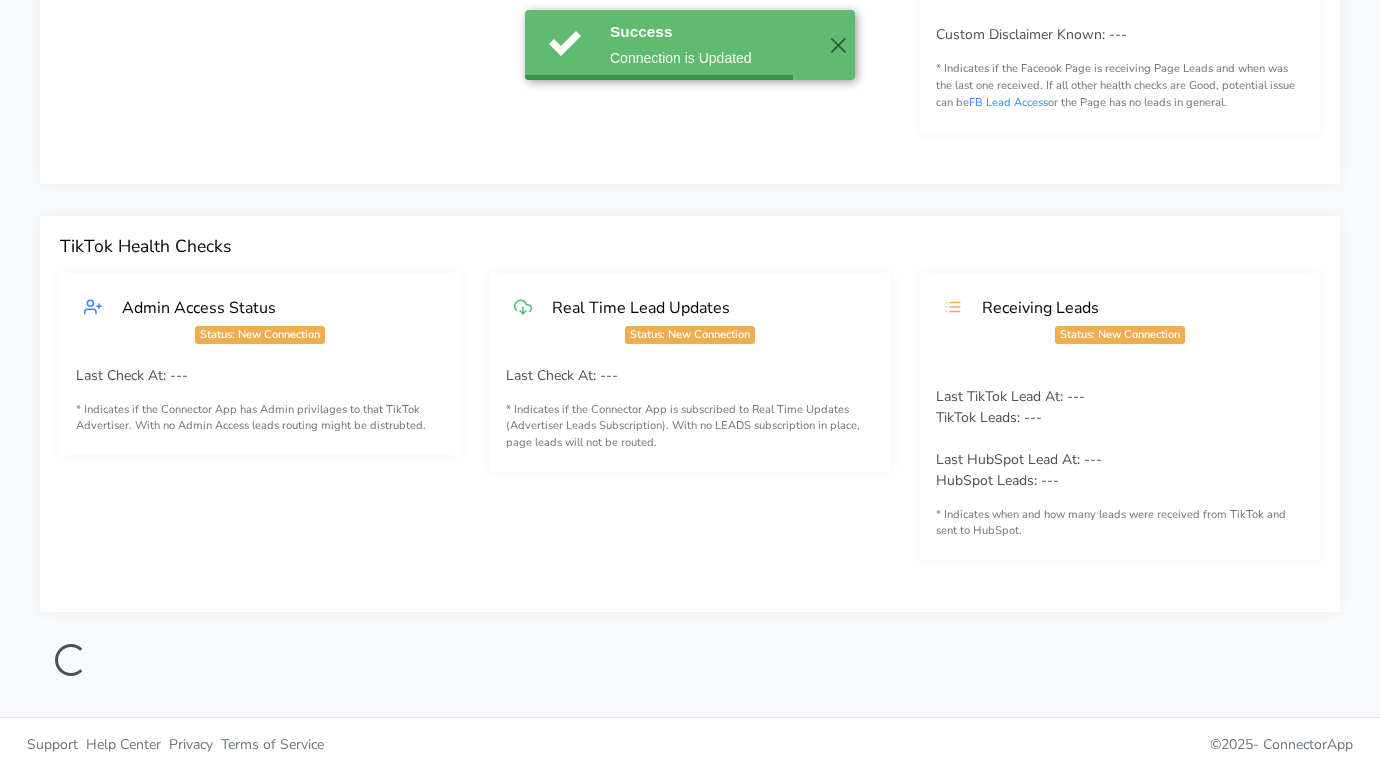 scroll, scrollTop: 466, scrollLeft: 0, axis: vertical 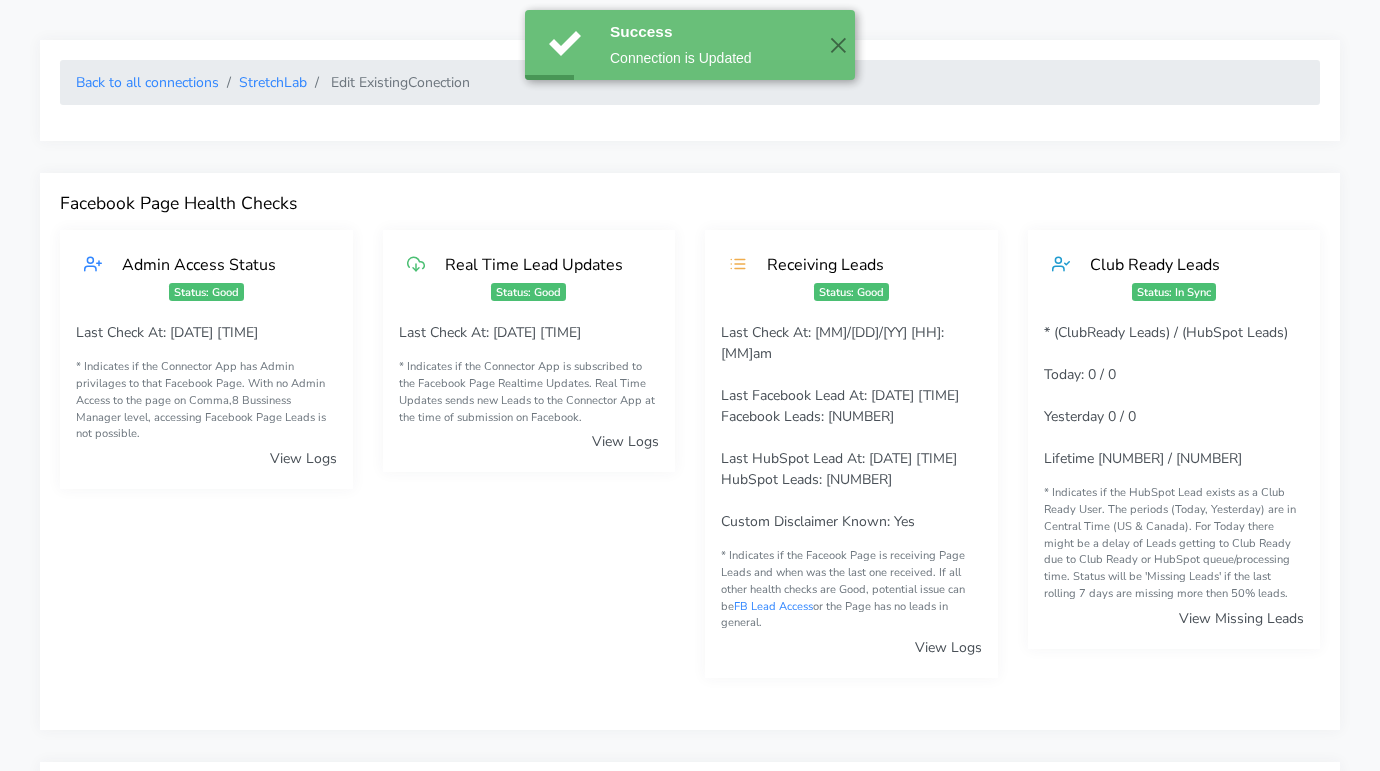 click on "Back to all connections [COMPANY_NAME] Edit Existing Conection" at bounding box center [690, 82] 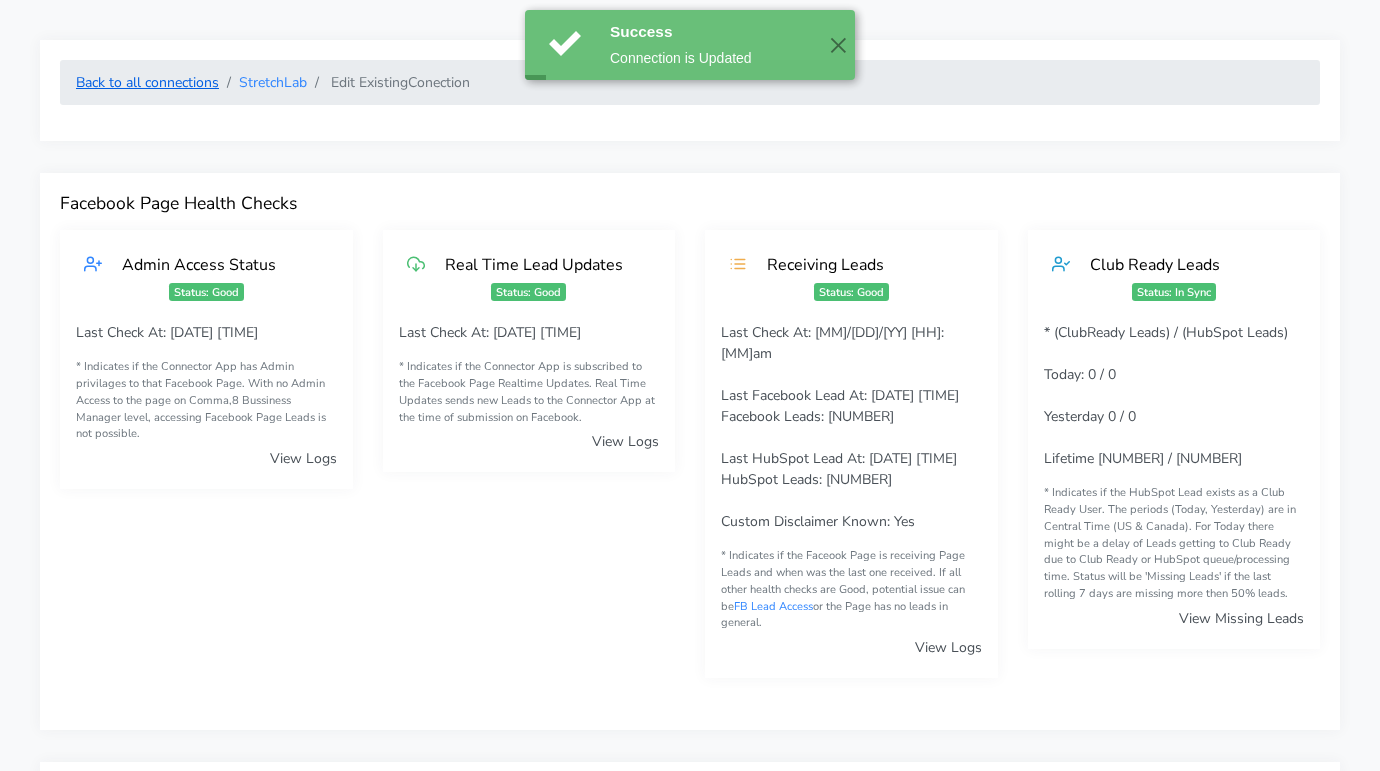 click on "Back to all connections" at bounding box center (147, 82) 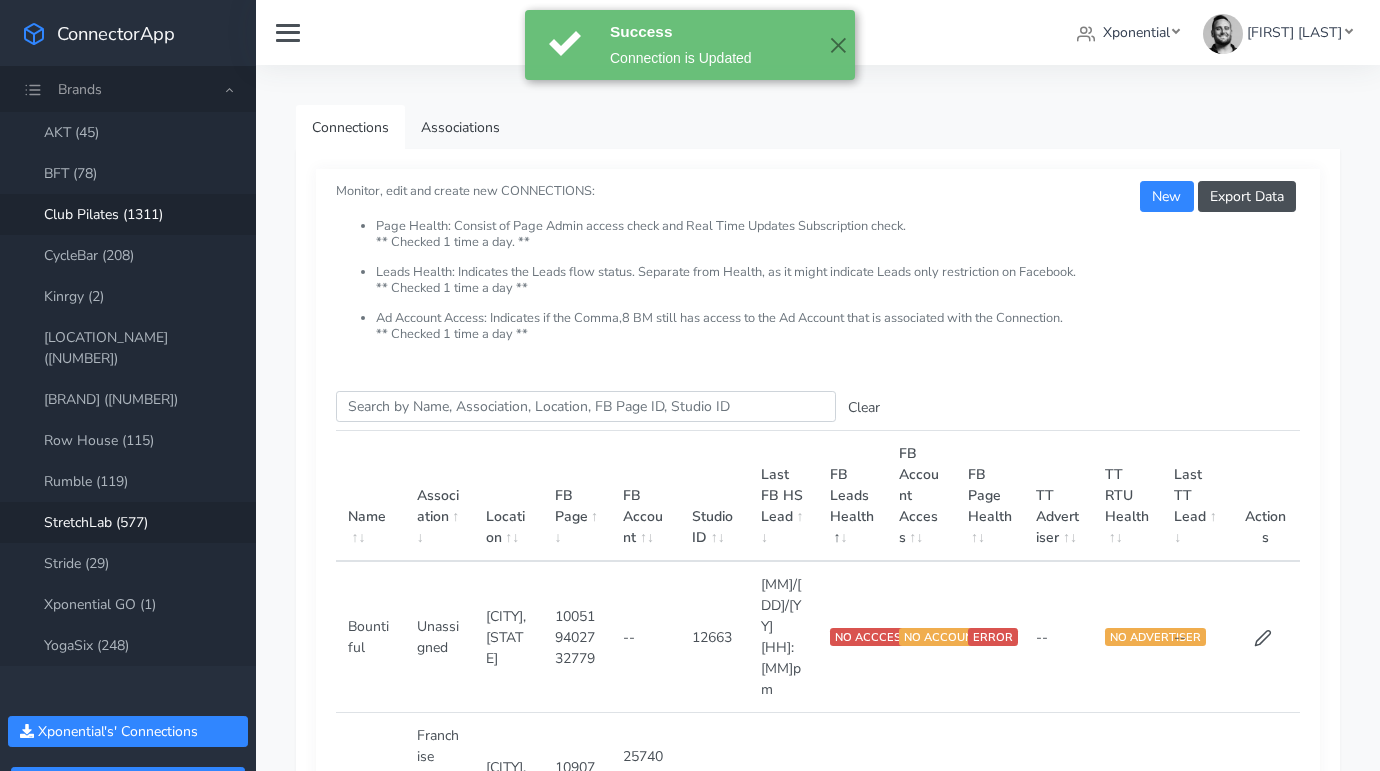 click on "Club Pilates (1311)" at bounding box center (128, 214) 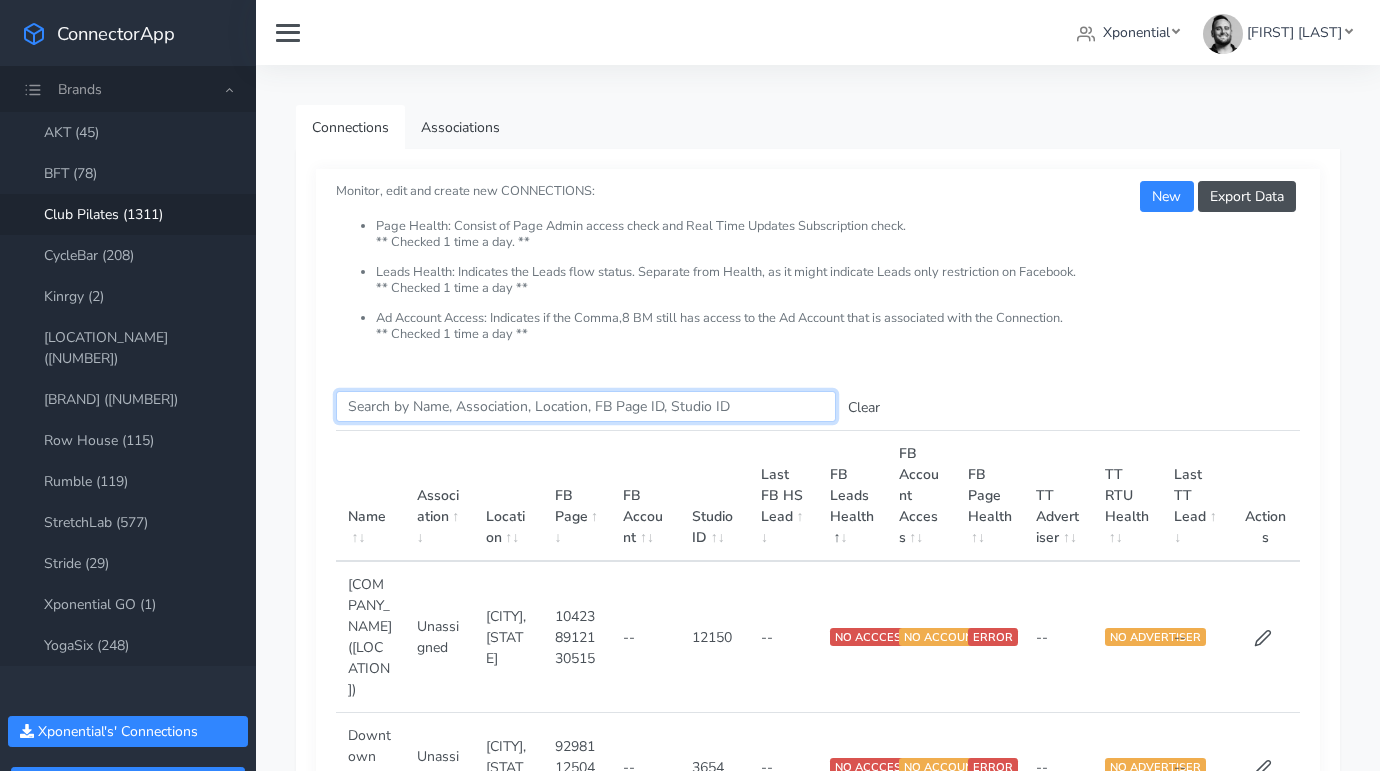 click on "Search this table" at bounding box center [586, 406] 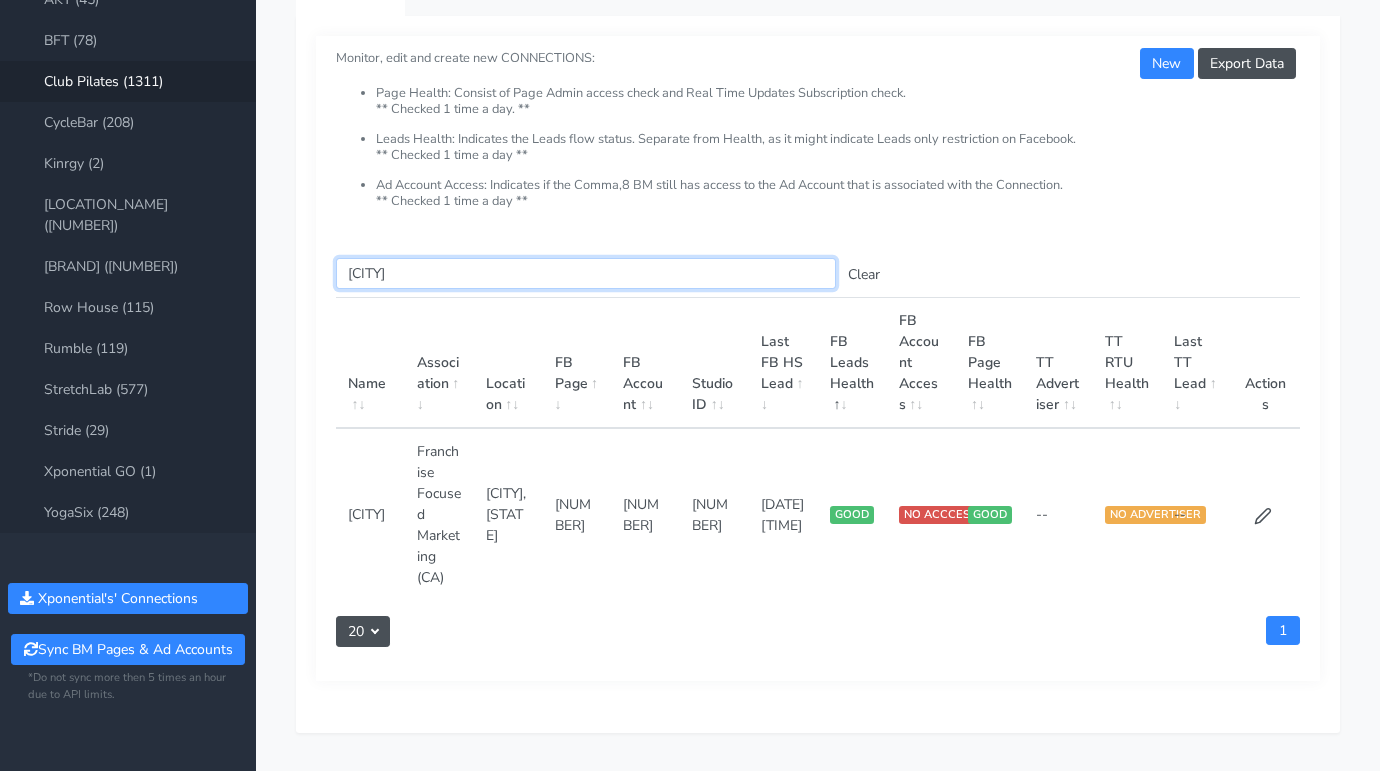 scroll, scrollTop: 202, scrollLeft: 0, axis: vertical 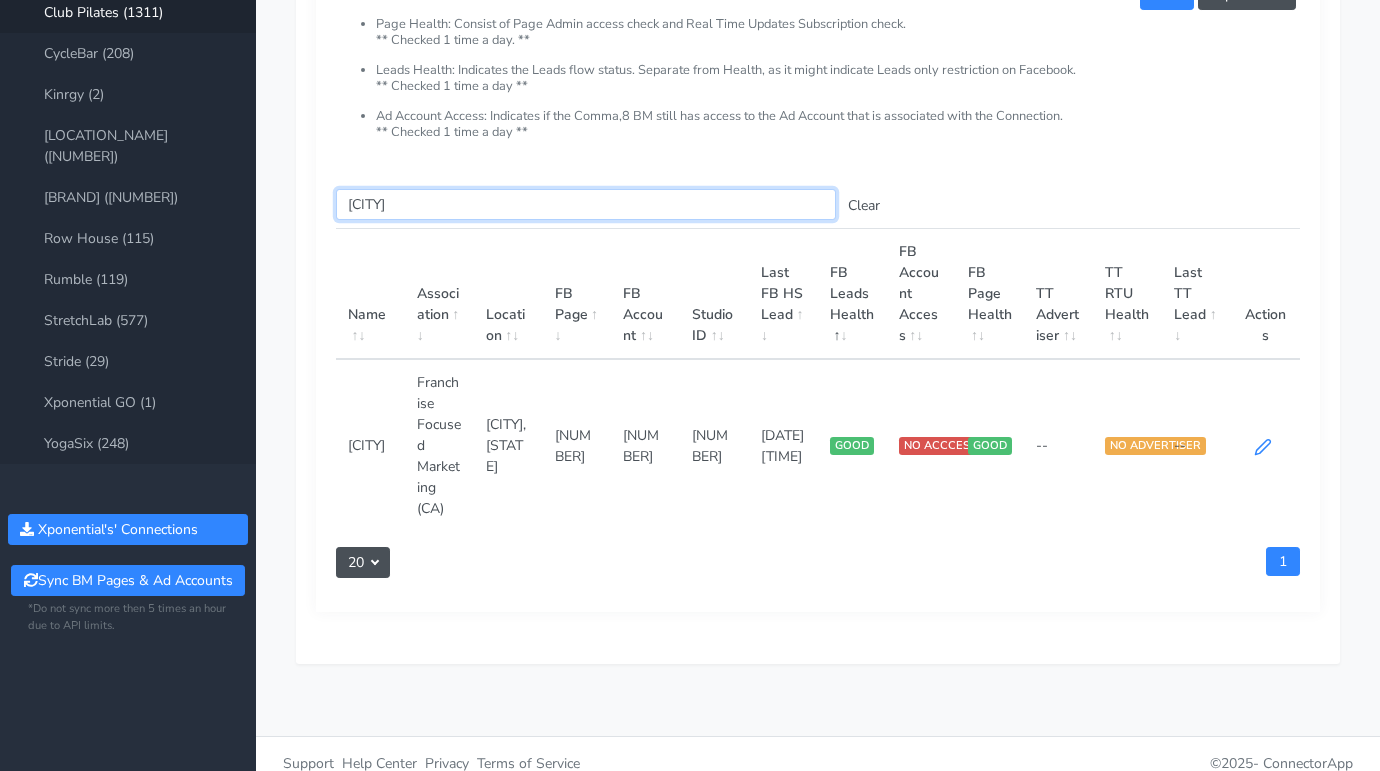 type on "[CITY]" 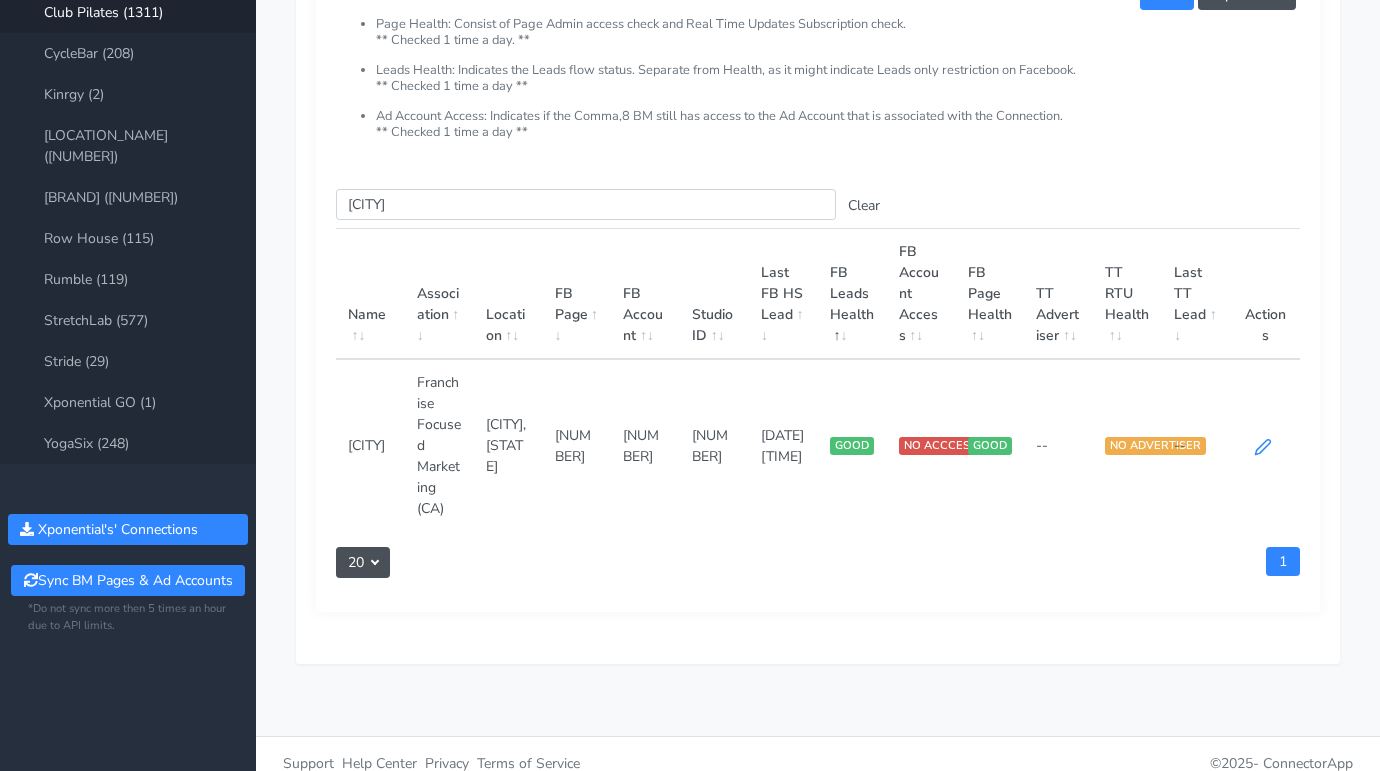 click 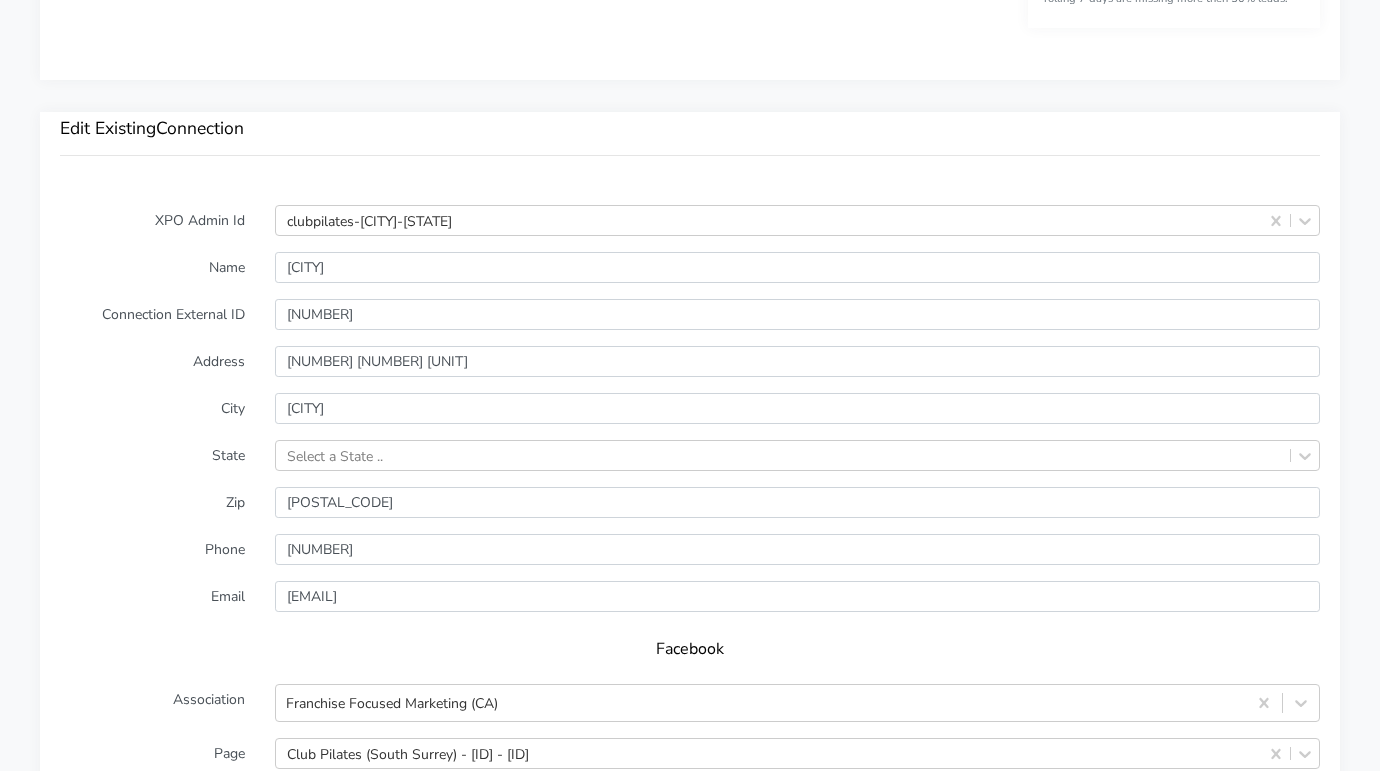 scroll, scrollTop: 1730, scrollLeft: 0, axis: vertical 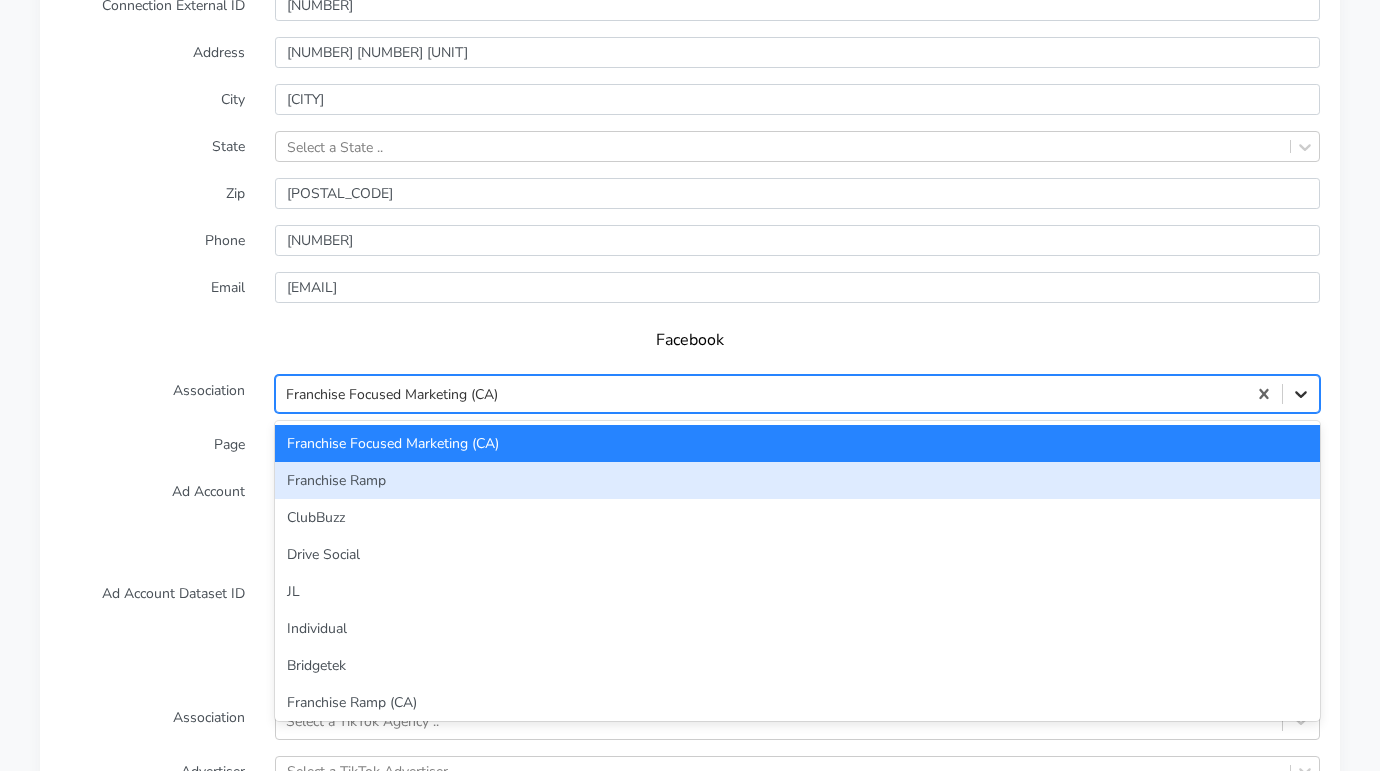click on "option Franchise Ramp focused, 2 of 33. 33 results available. Use Up and Down to choose options, press Enter to select the currently focused option, press Escape to exit the menu, press Tab to select the option and exit the menu. Franchise Focused Marketing ([STATE]) Franchise Focused Marketing ([STATE]) Franchise Ramp ClubBuzz Drive Social JL Individual Bridgetek Franchise Ramp ([STATE]) ClubBuzz ([STATE]) Unassigned Bridgetek ([STATE]) Drive Social ([STATE]) Individual ([STATE]) JL ([STATE]) Franchise Focused Marketing Local M.A.P. Corp M.A.P. Local M.A.P. ([STATE]) Corp M.A.P. ([STATE]) Referrizer Referrizer ([STATE]) Middle MGMT Franchise Ramp_TikTok Bridgetek_TikTok ClubBuzz_TikTok Drive Social_TikTok FFM_TikTok JL_TikTok Referrizer_TikTok Gym Genius Supafitgrow Functional Digital ([STATE]) Functional Digital" at bounding box center (797, 394) 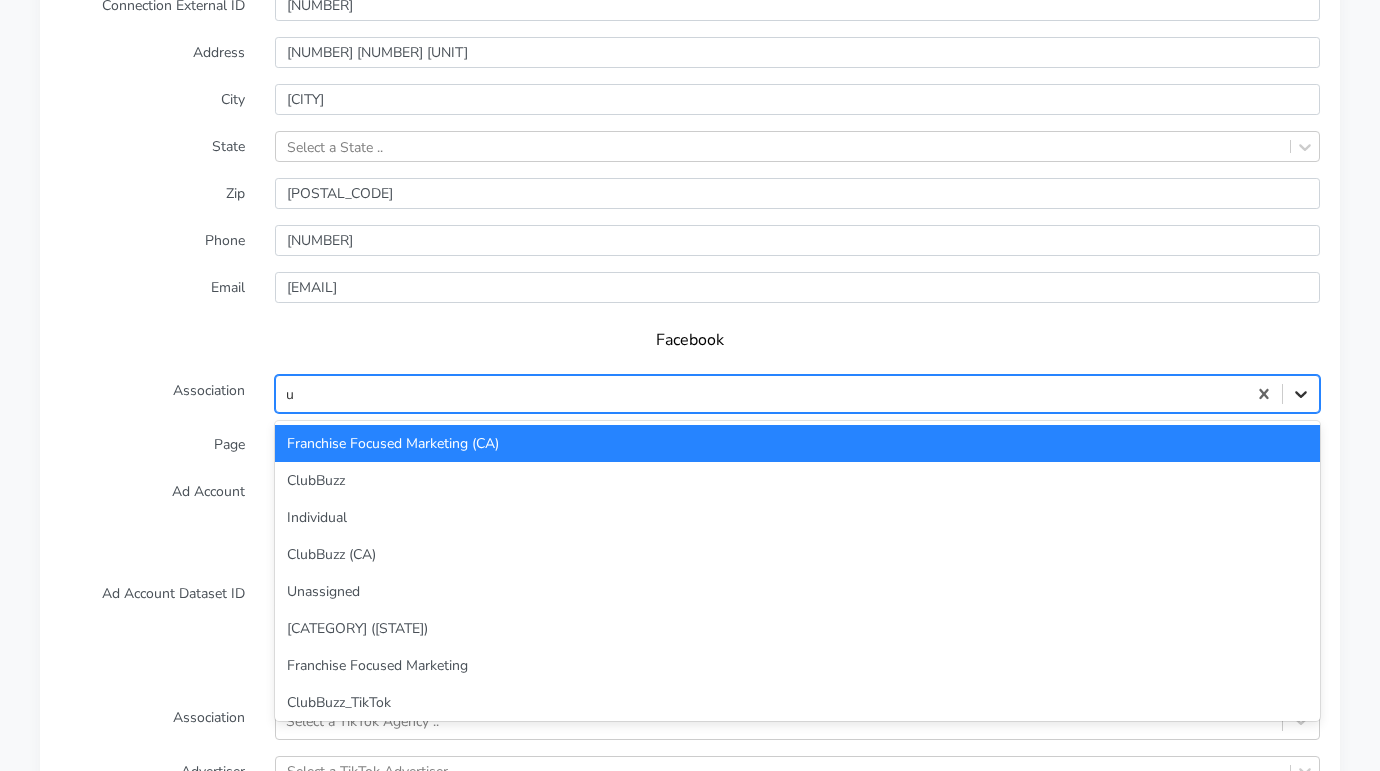 type on "un" 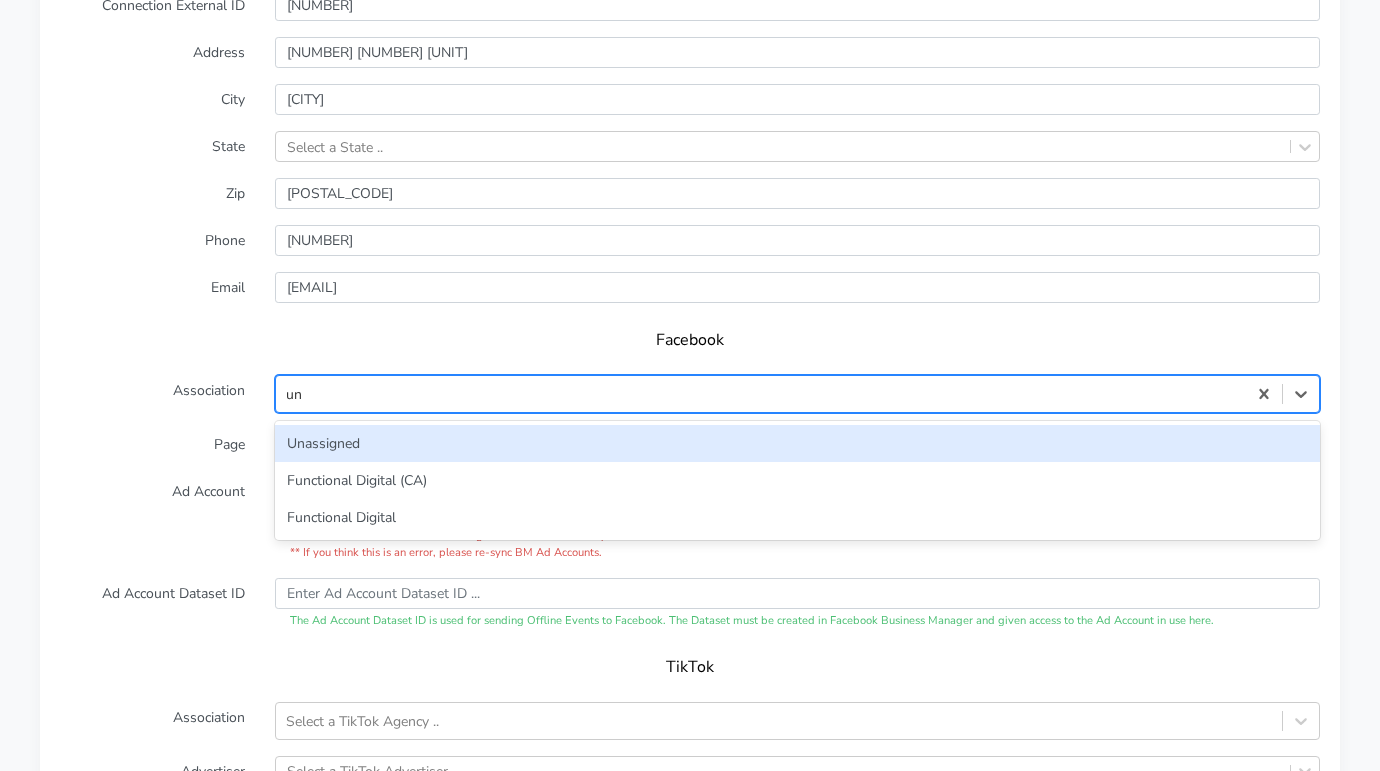 click on "Unassigned" at bounding box center [797, 443] 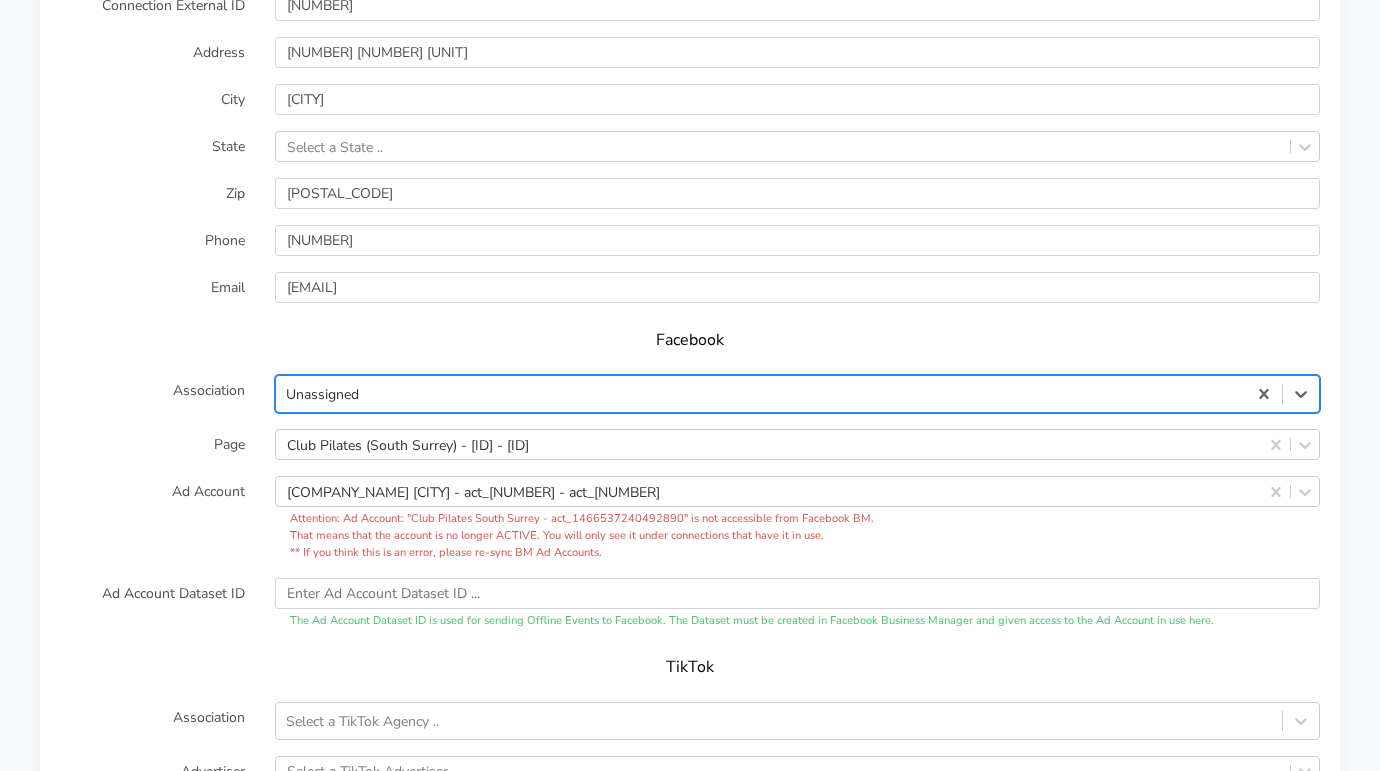 click on "Ad Account" at bounding box center (152, 518) 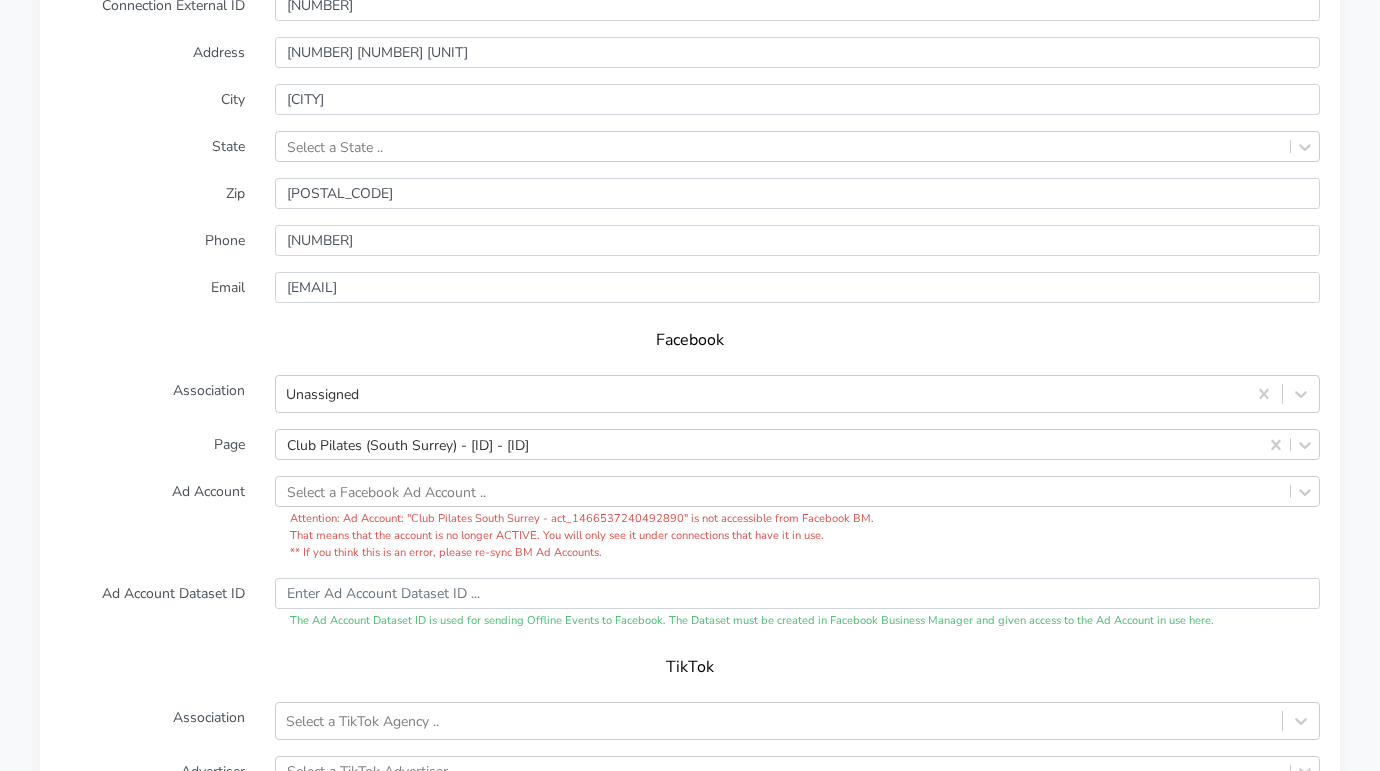 click on "Ad Account" at bounding box center (152, 518) 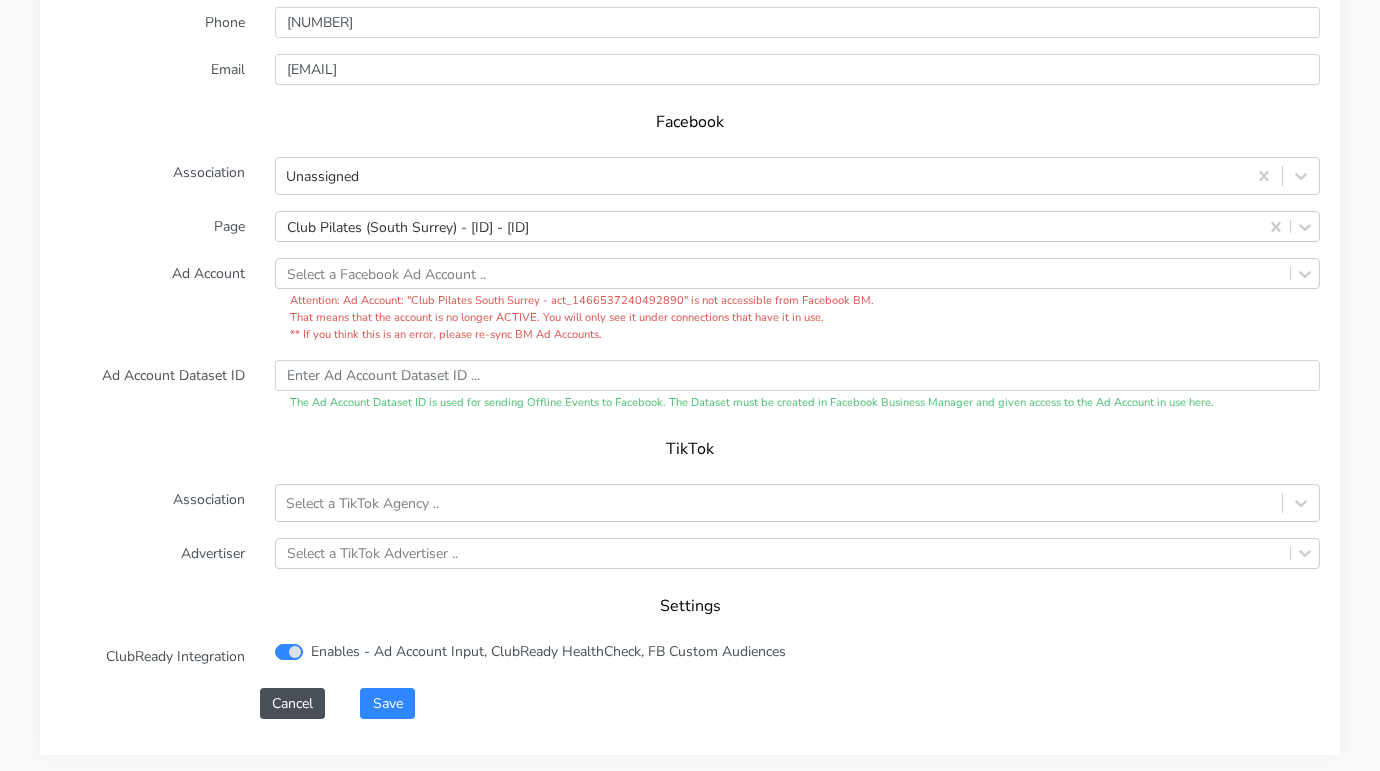scroll, scrollTop: 2130, scrollLeft: 0, axis: vertical 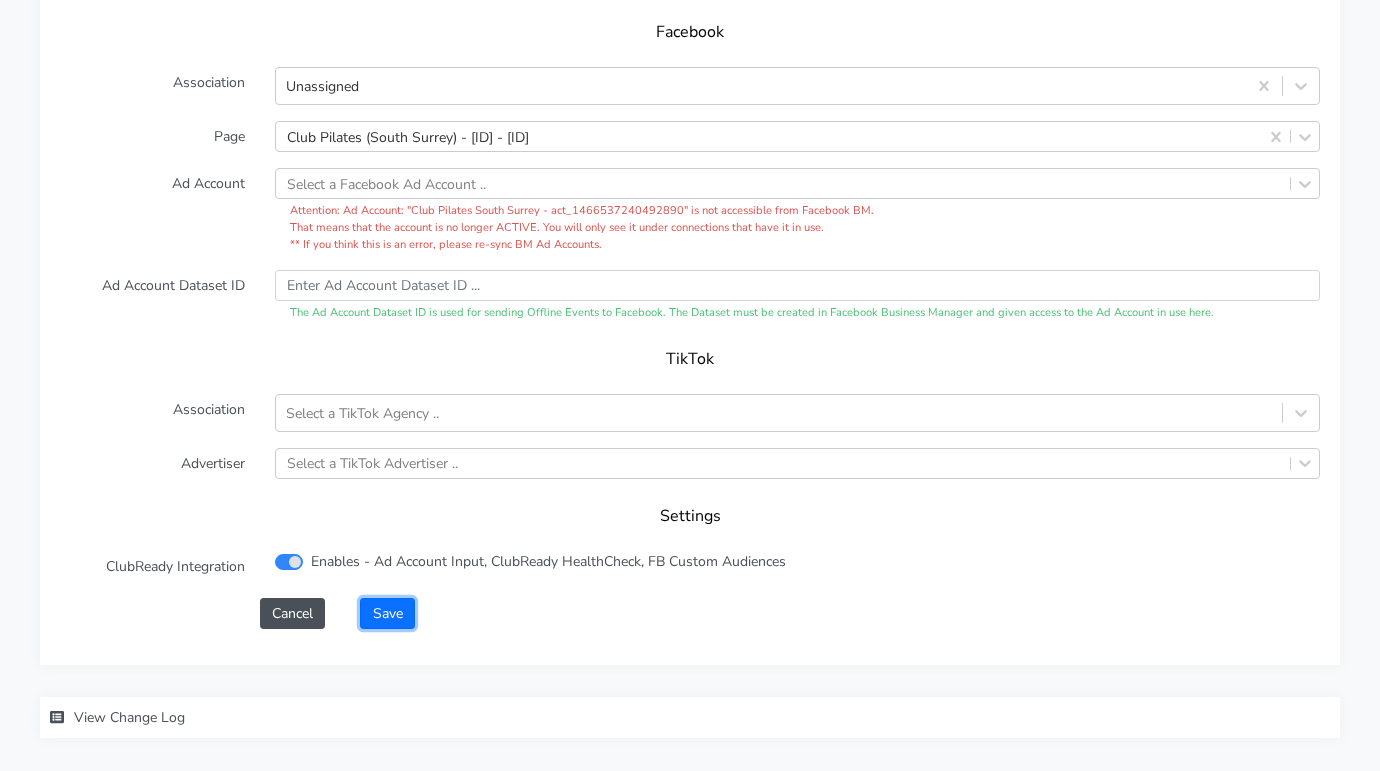 click on "Save" at bounding box center [387, 613] 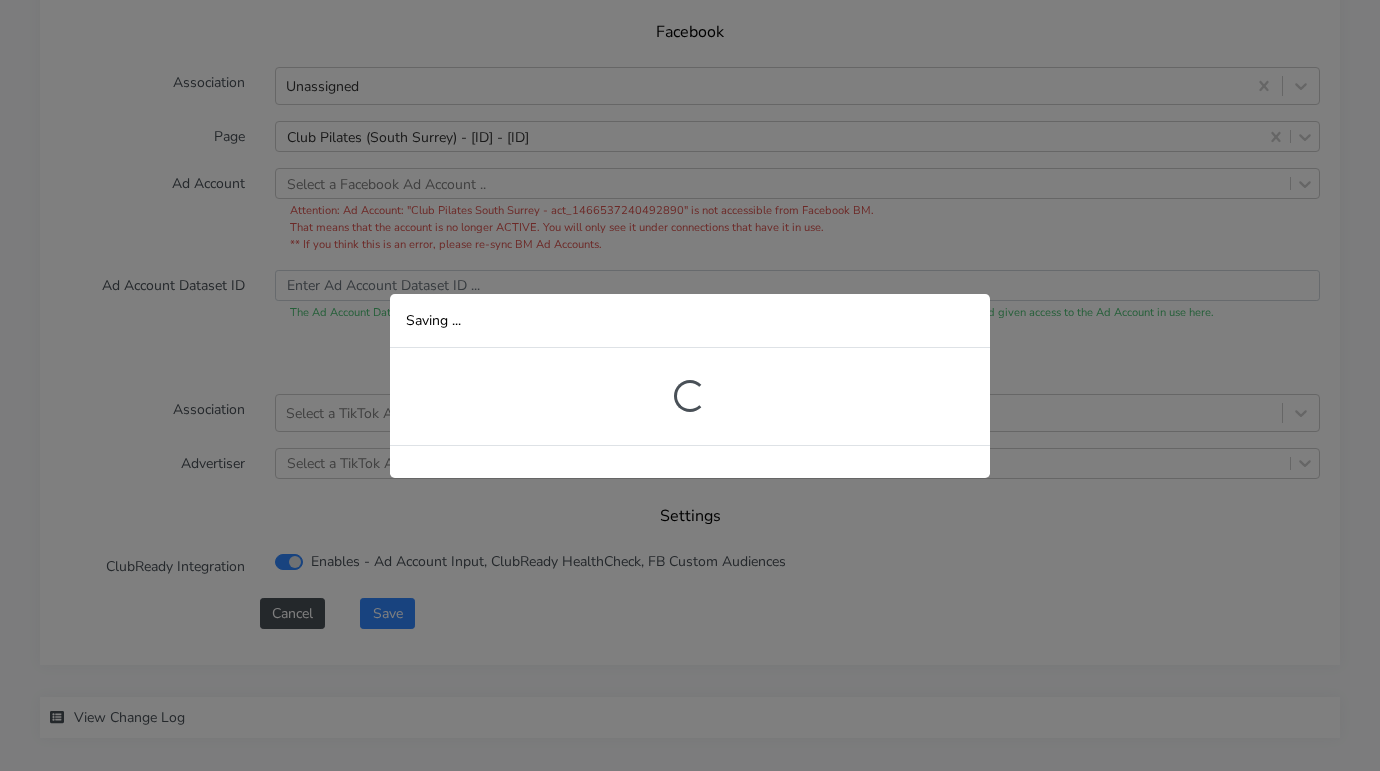 scroll, scrollTop: 466, scrollLeft: 0, axis: vertical 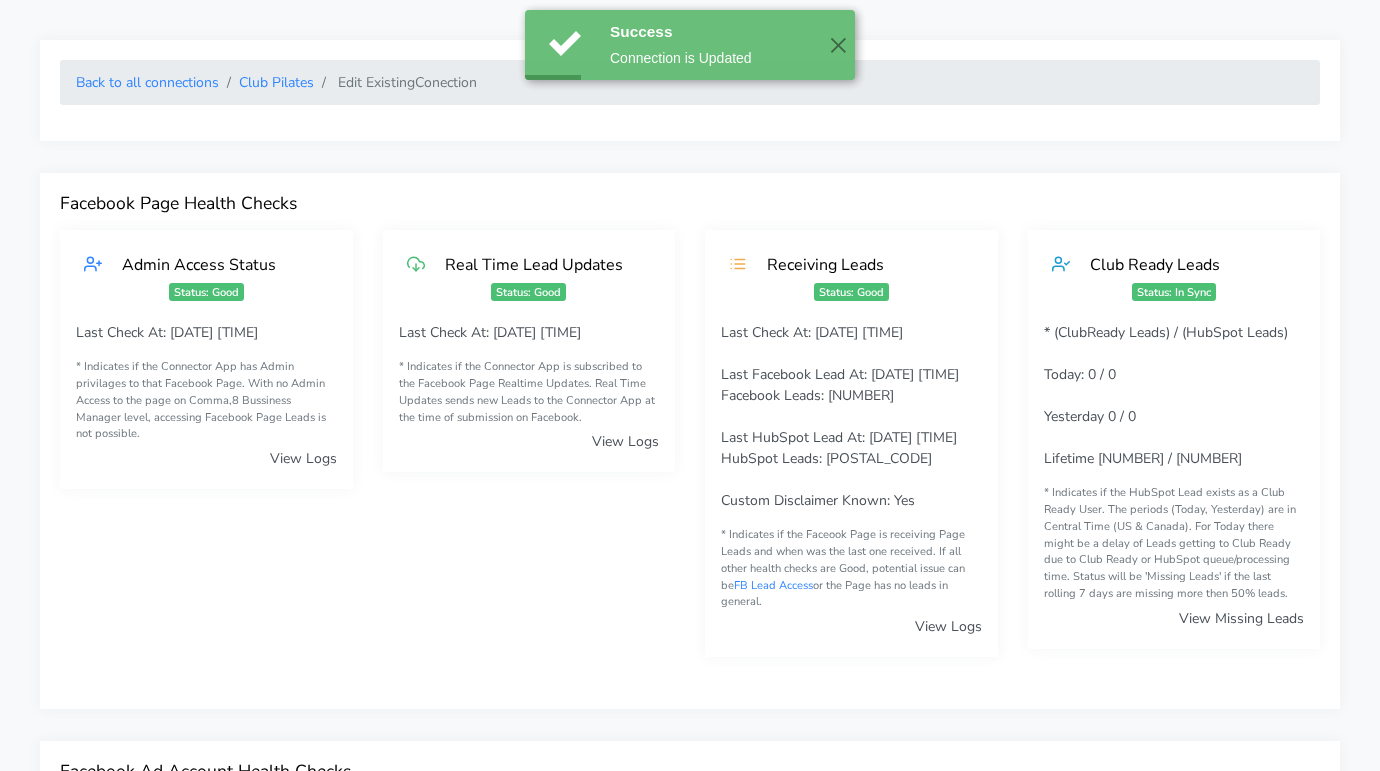 click on "Back to all connections Club Pilates   Edit Existing  Conection" at bounding box center (690, 82) 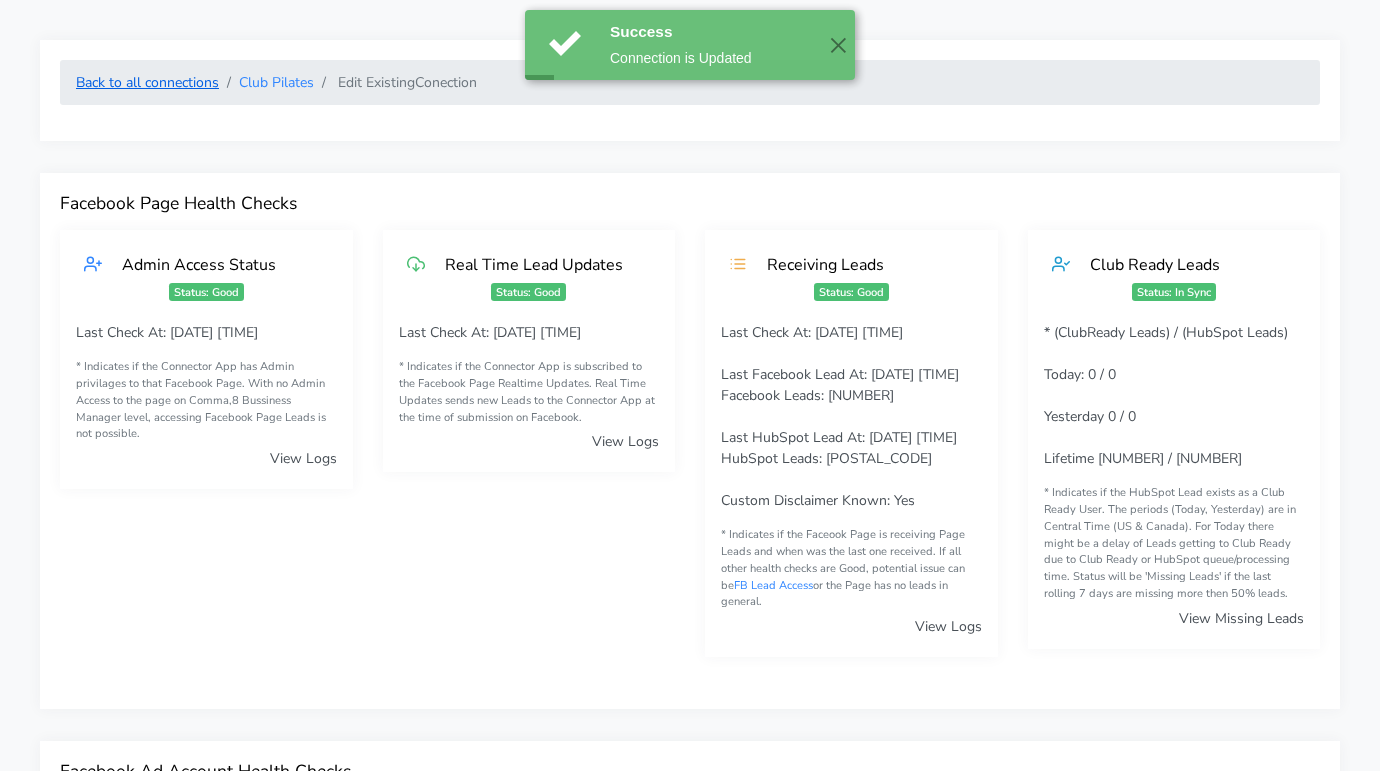 click on "Back to all connections" at bounding box center [147, 82] 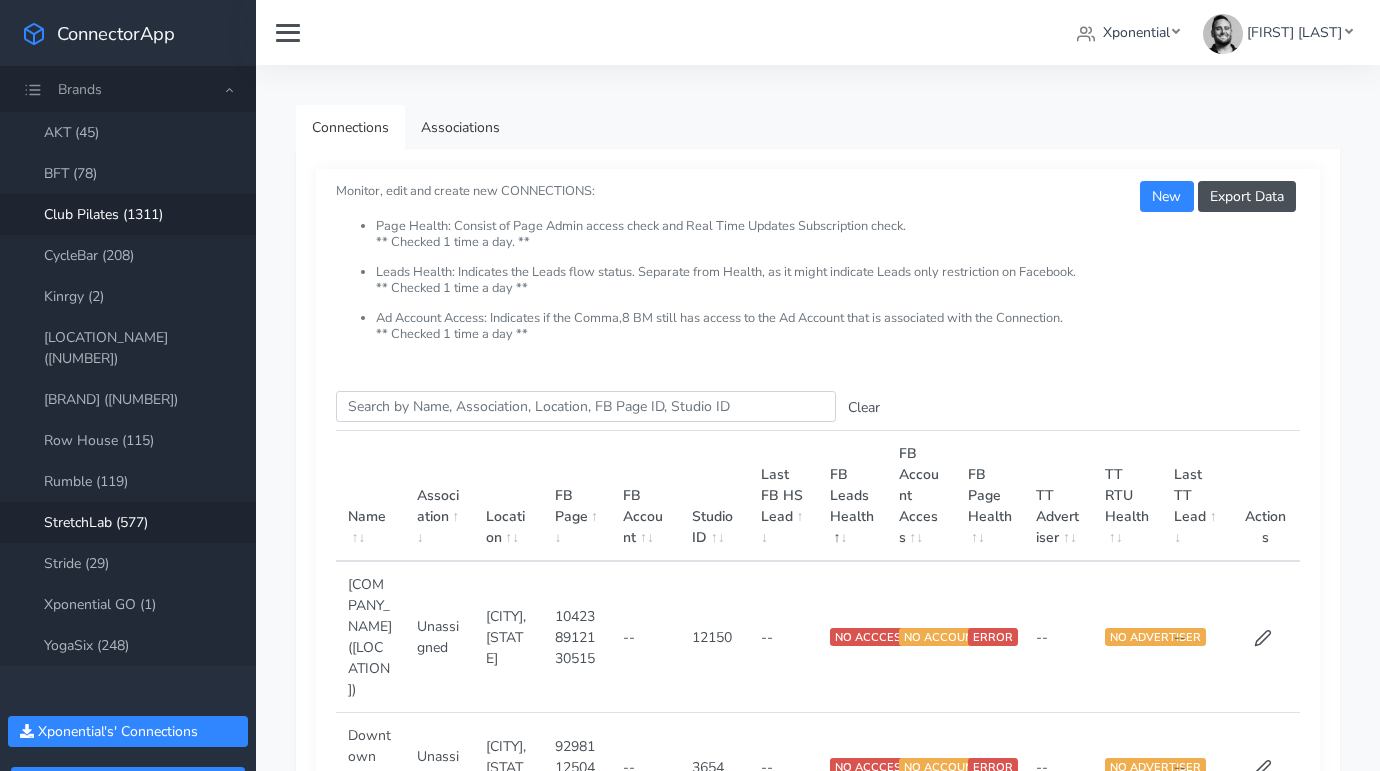 click on "StretchLab (577)" at bounding box center (128, 522) 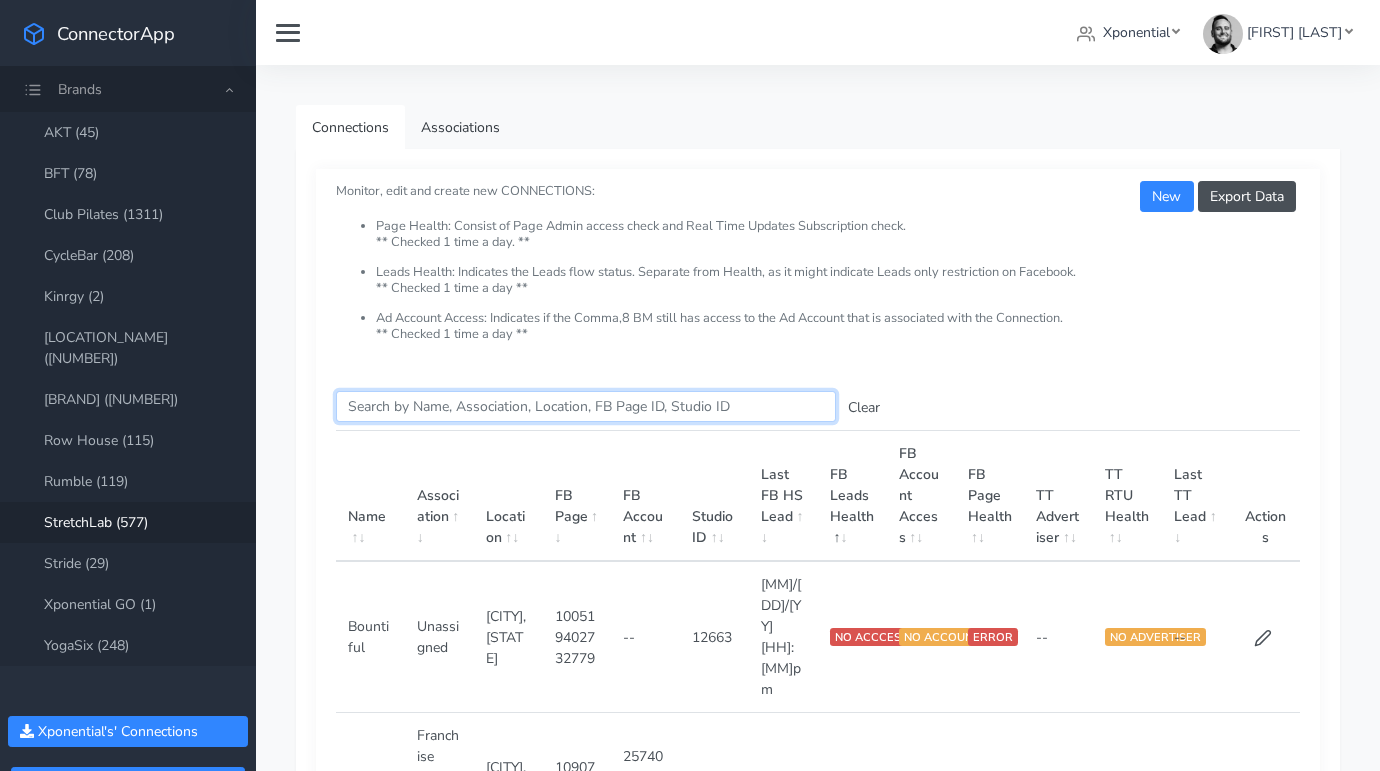 click on "Search this table" at bounding box center (586, 406) 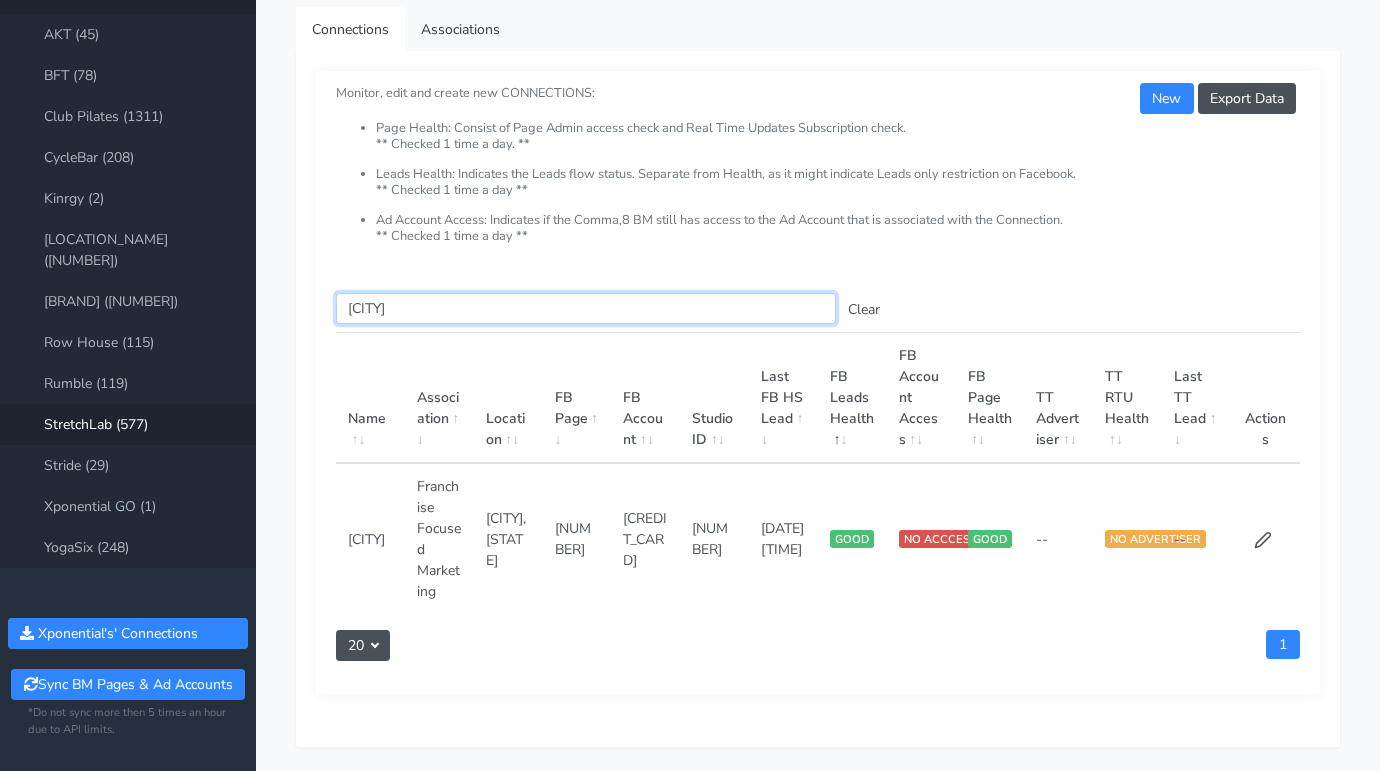 scroll, scrollTop: 178, scrollLeft: 0, axis: vertical 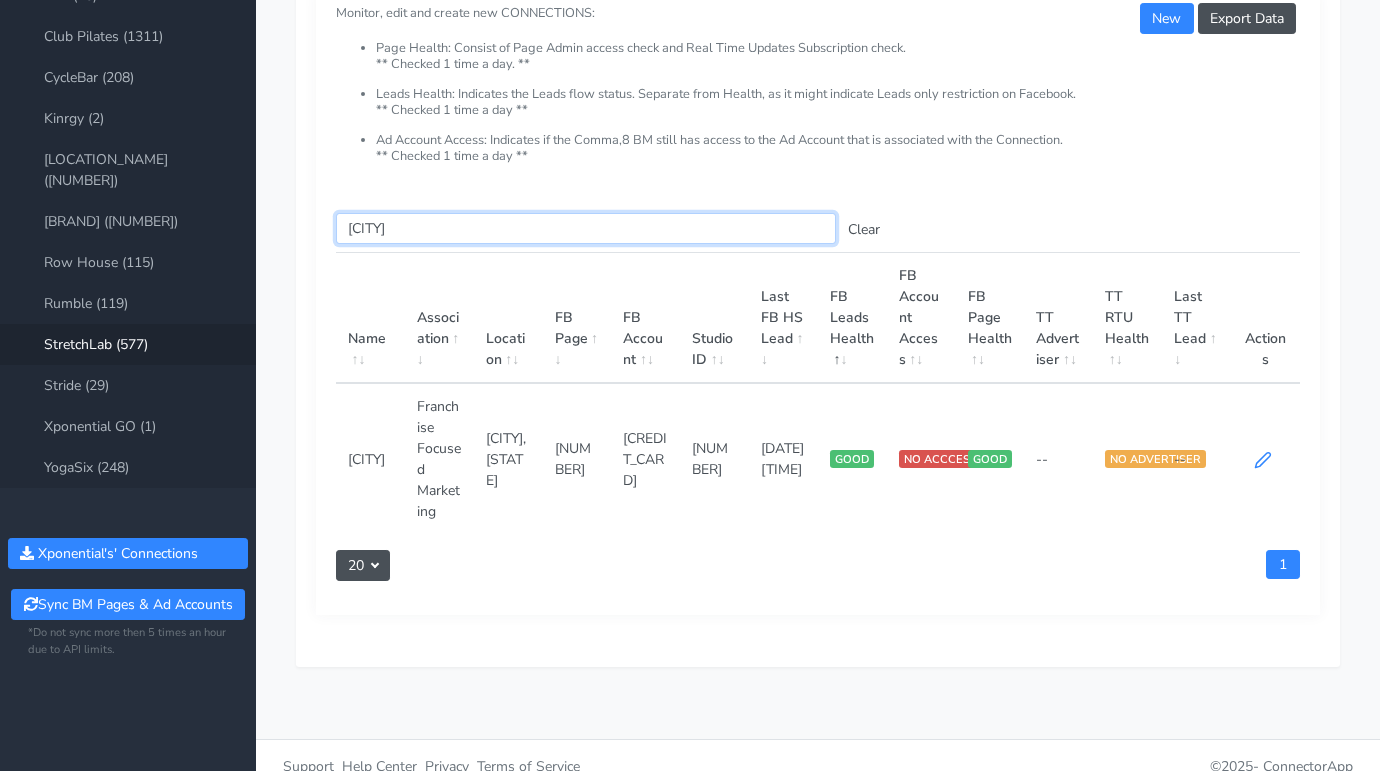 type on "[CITY]" 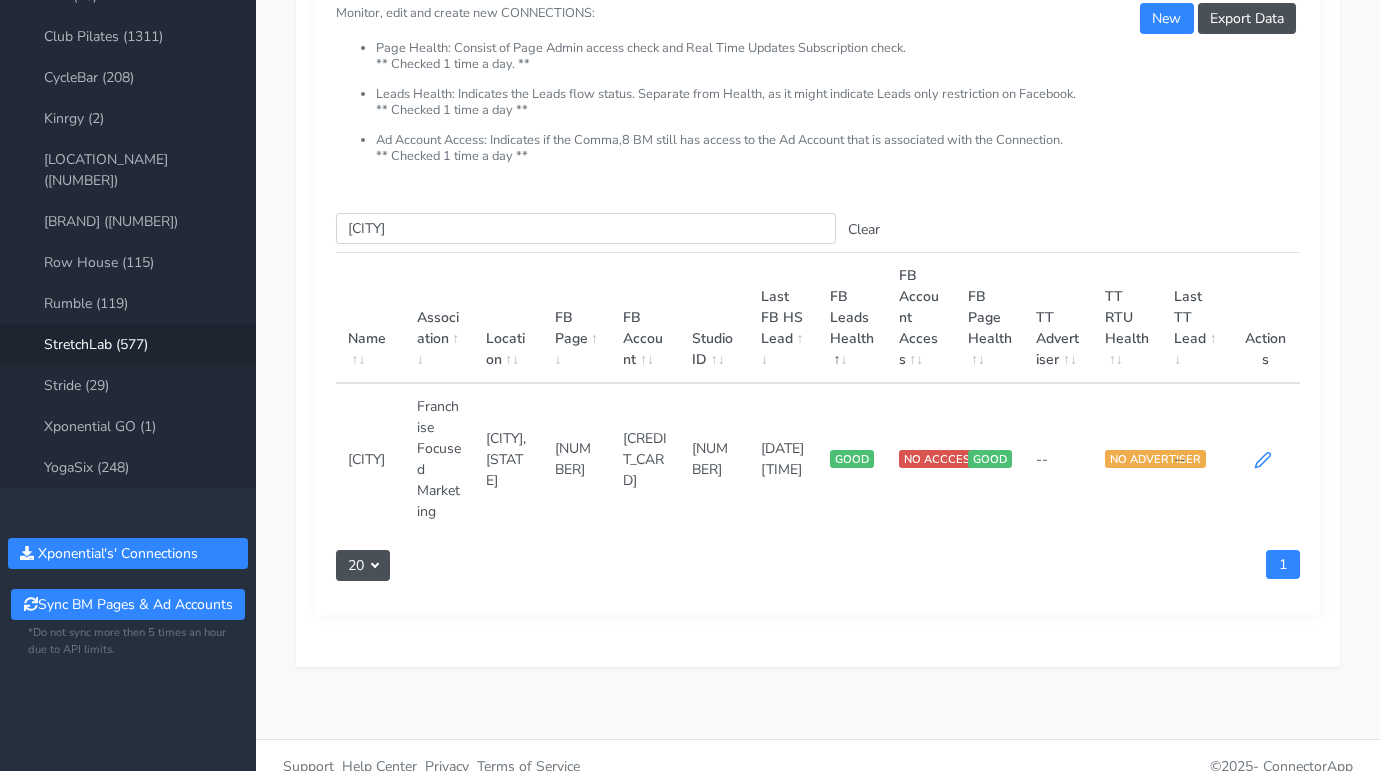 click 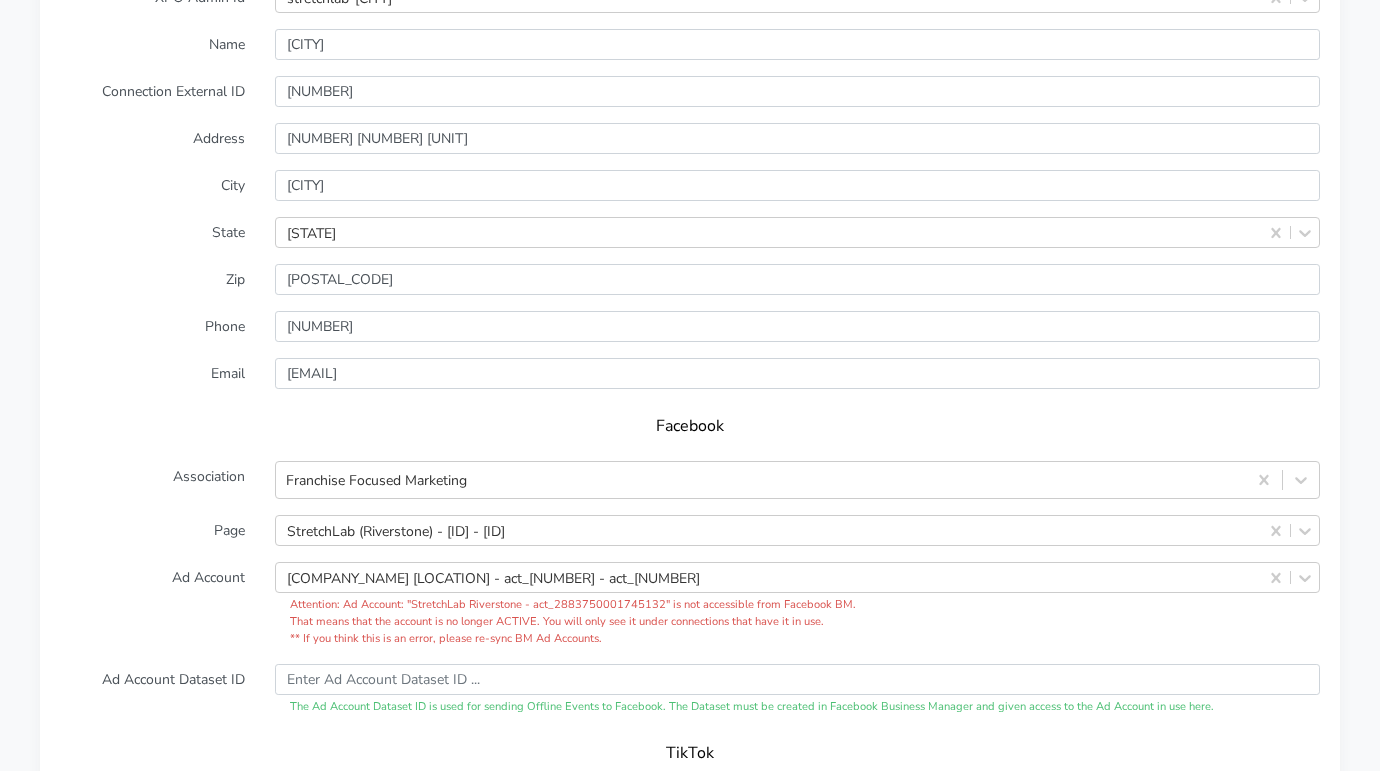 scroll, scrollTop: 1761, scrollLeft: 0, axis: vertical 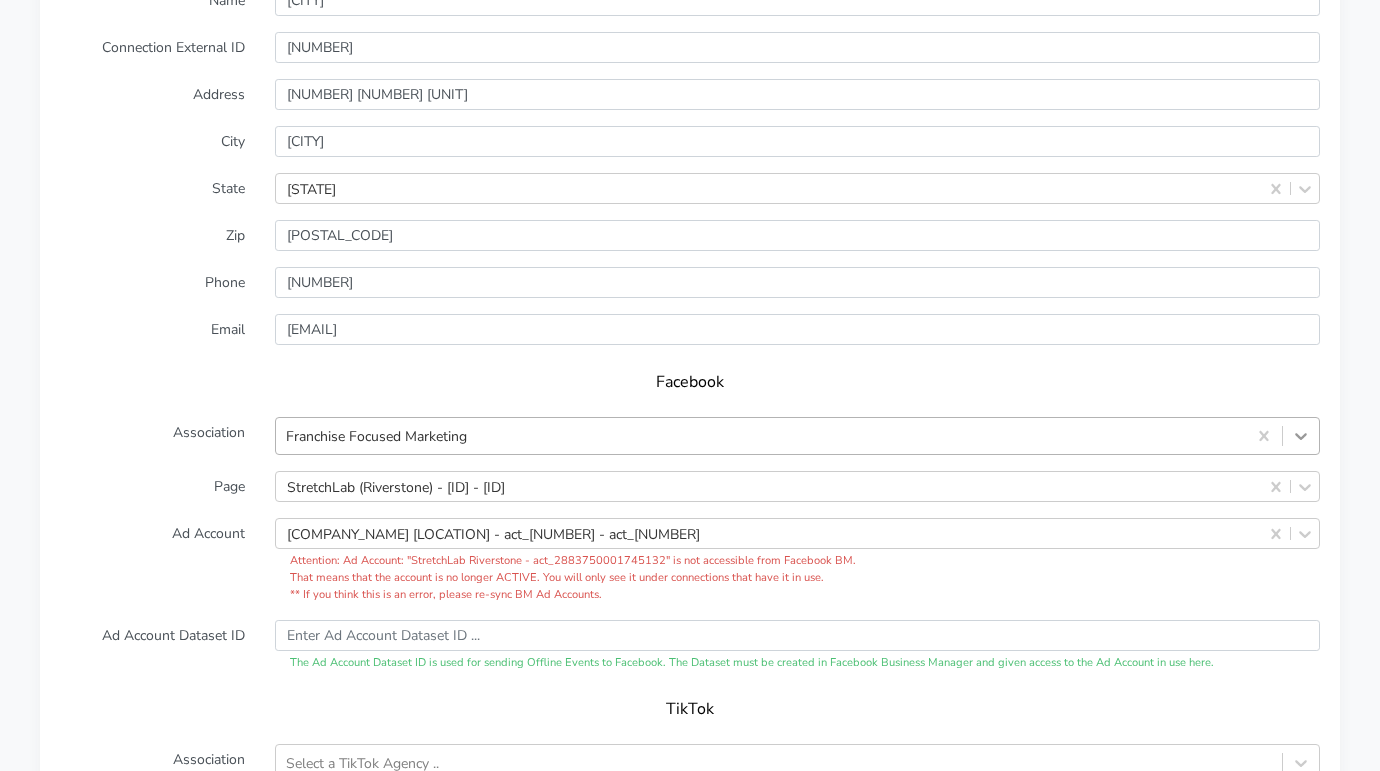 click on "Franchise Focused Marketing" at bounding box center [797, 436] 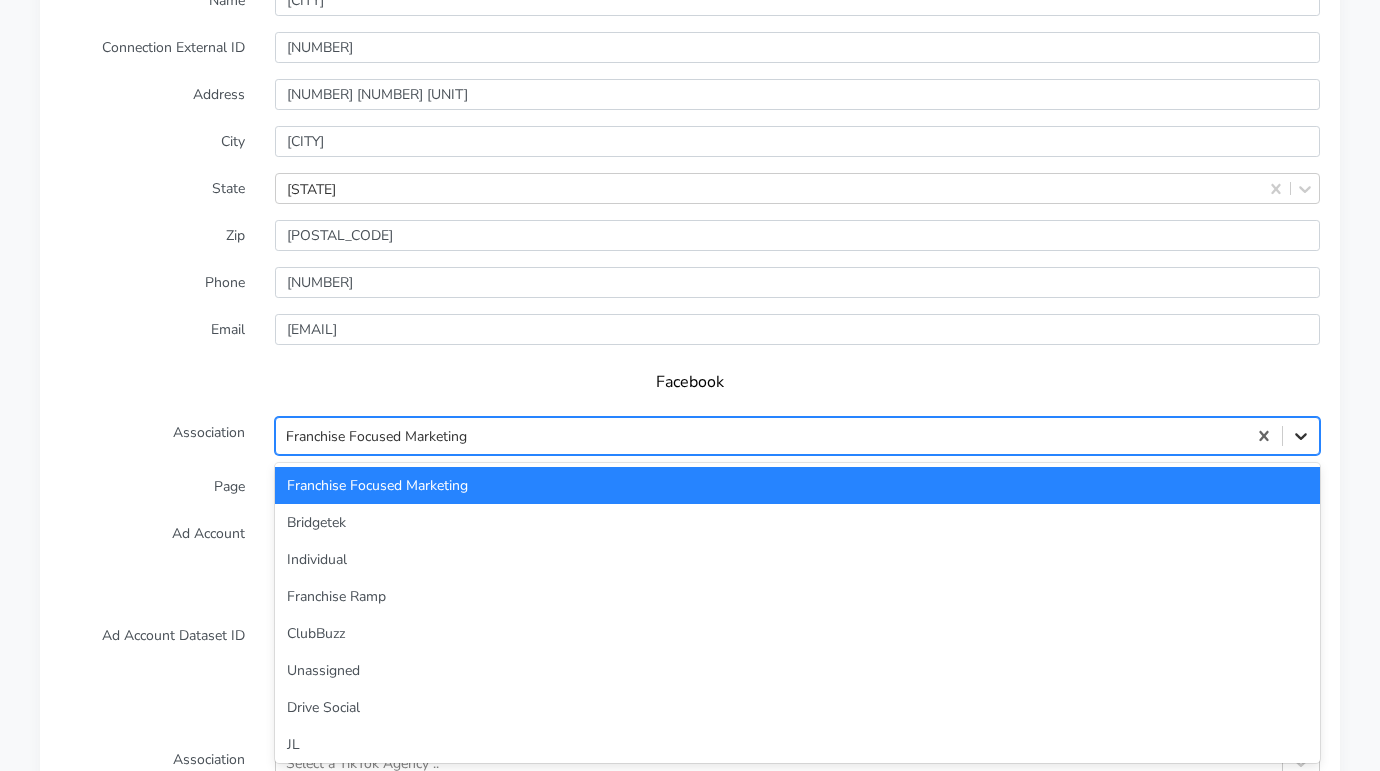 type on "un" 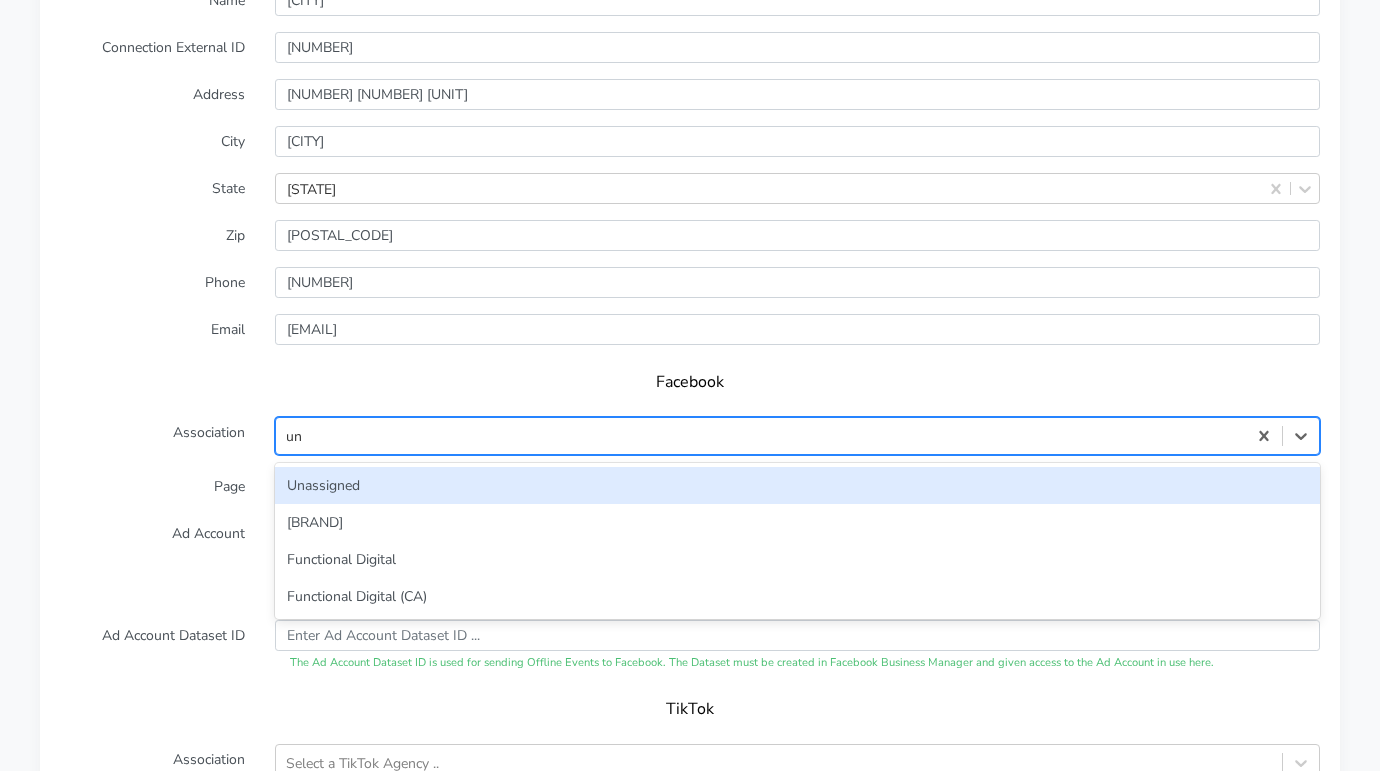 click on "Unassigned" at bounding box center (797, 485) 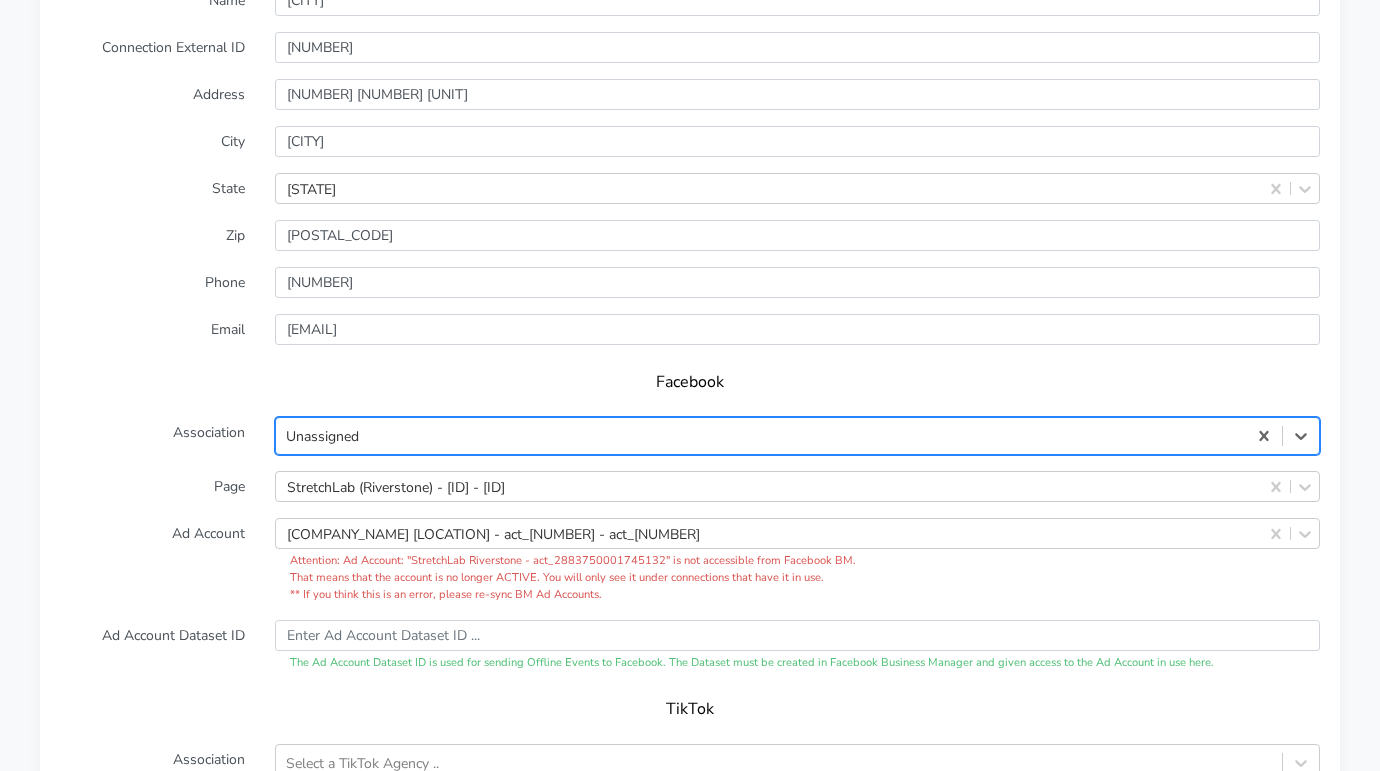 click on "Ad Account" at bounding box center [152, 560] 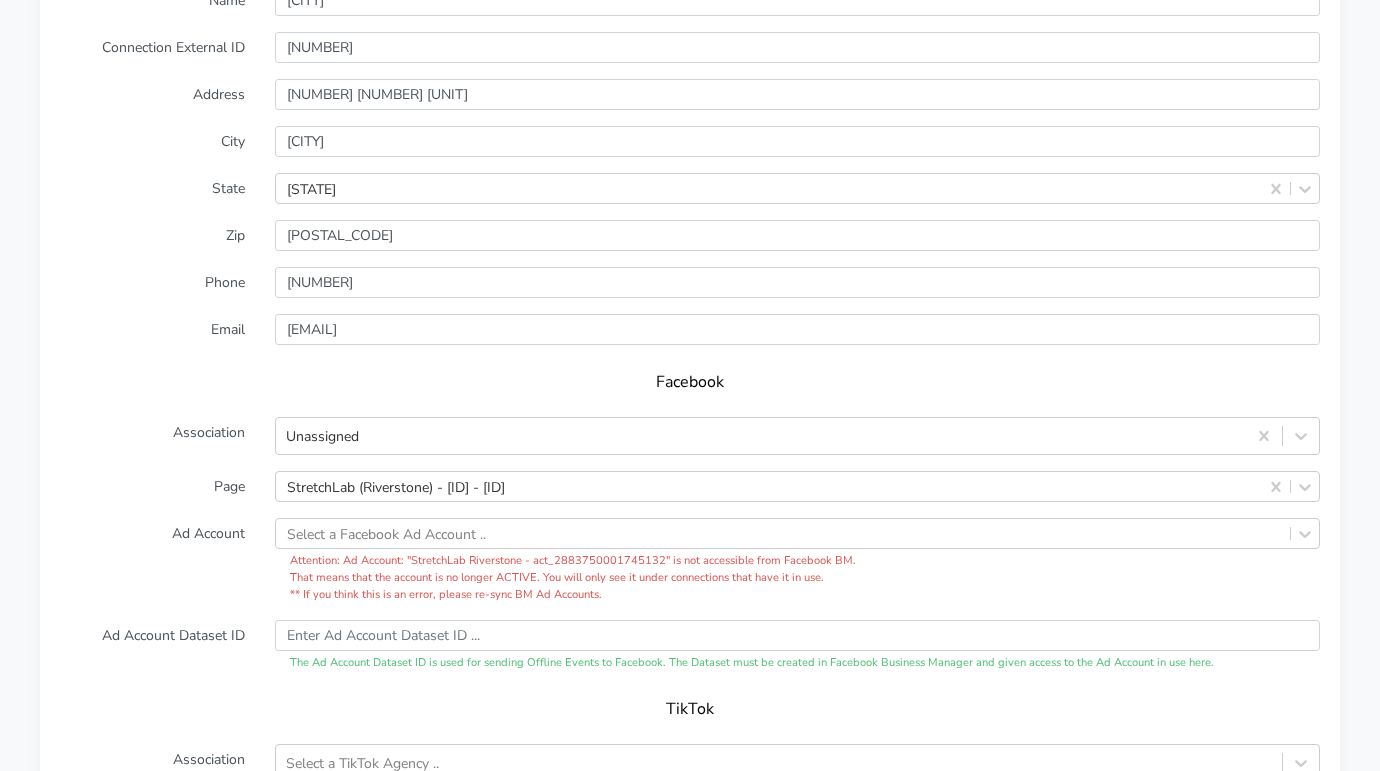 click on "Ad Account" at bounding box center (152, 560) 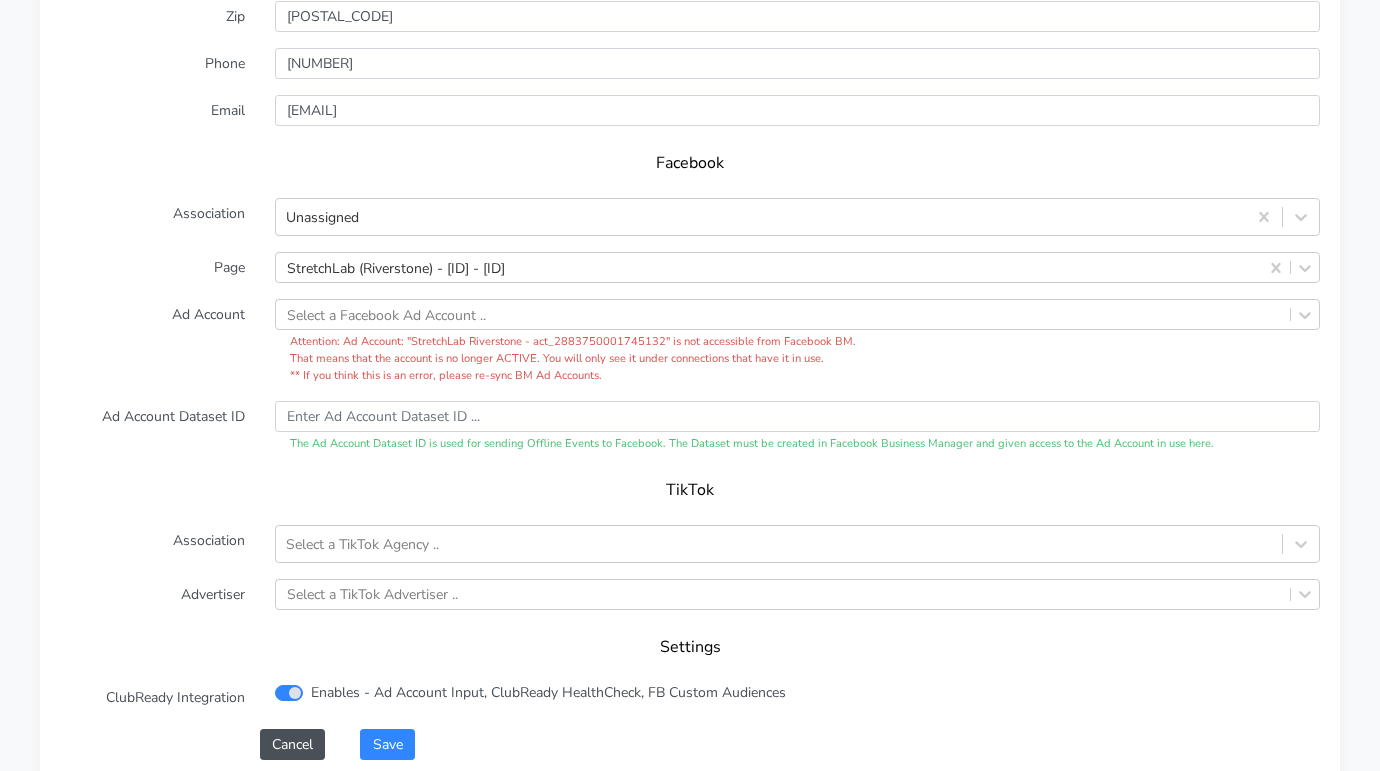 scroll, scrollTop: 2030, scrollLeft: 0, axis: vertical 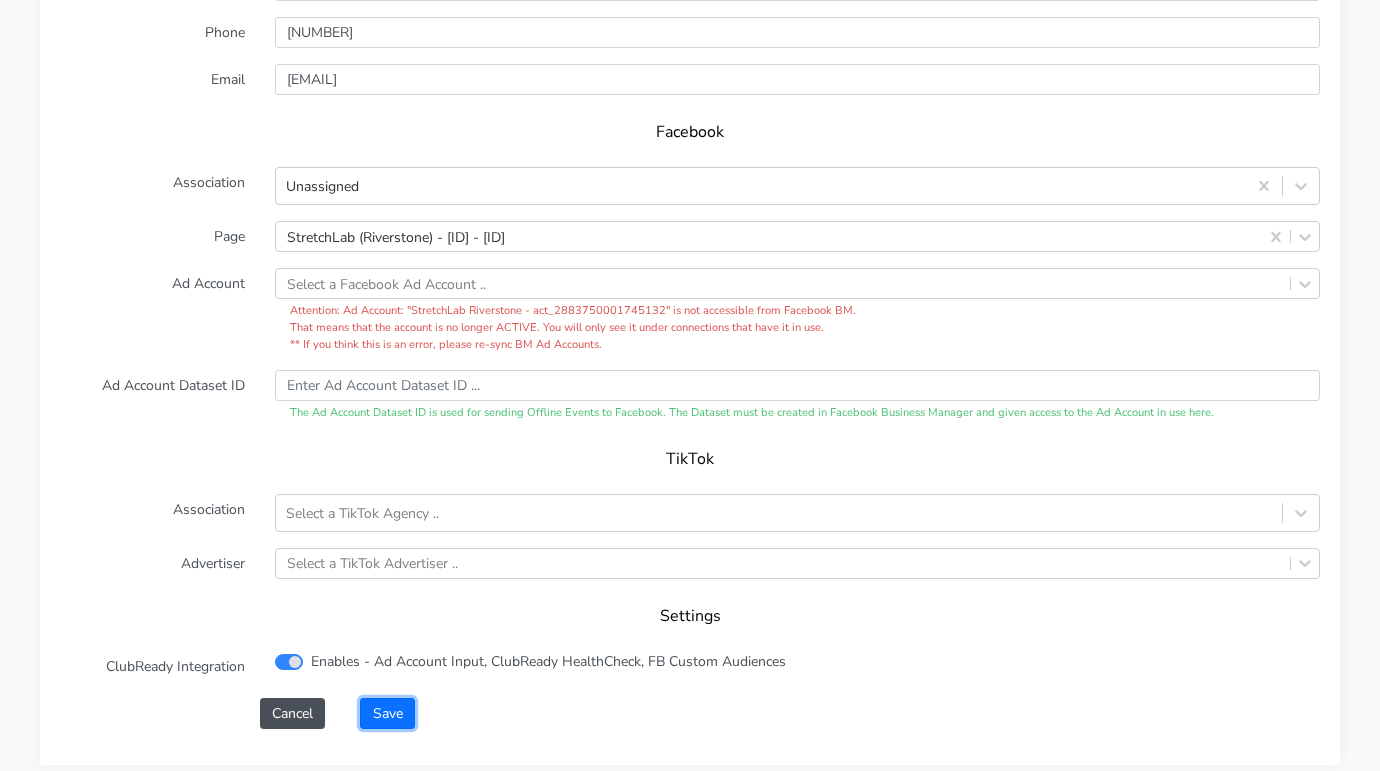 click on "Save" at bounding box center [387, 713] 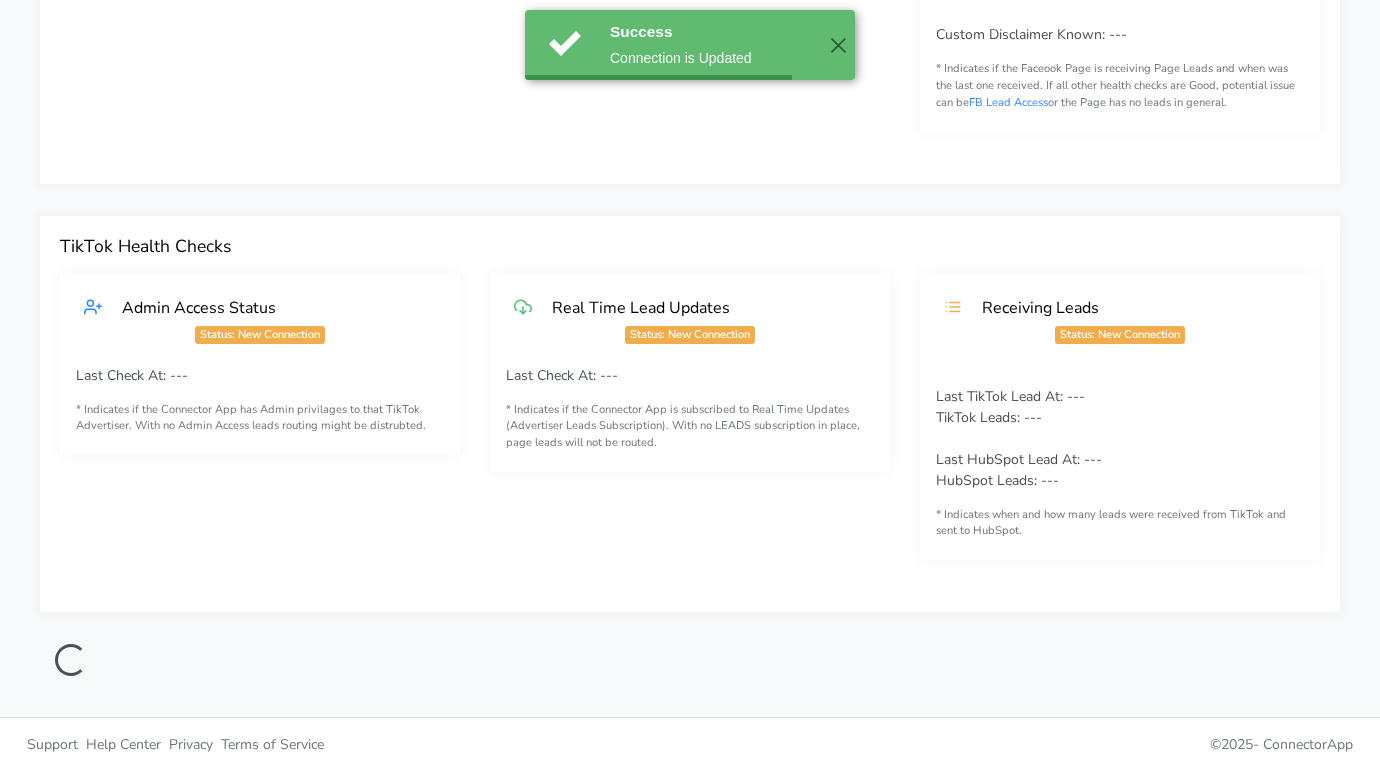 scroll, scrollTop: 466, scrollLeft: 0, axis: vertical 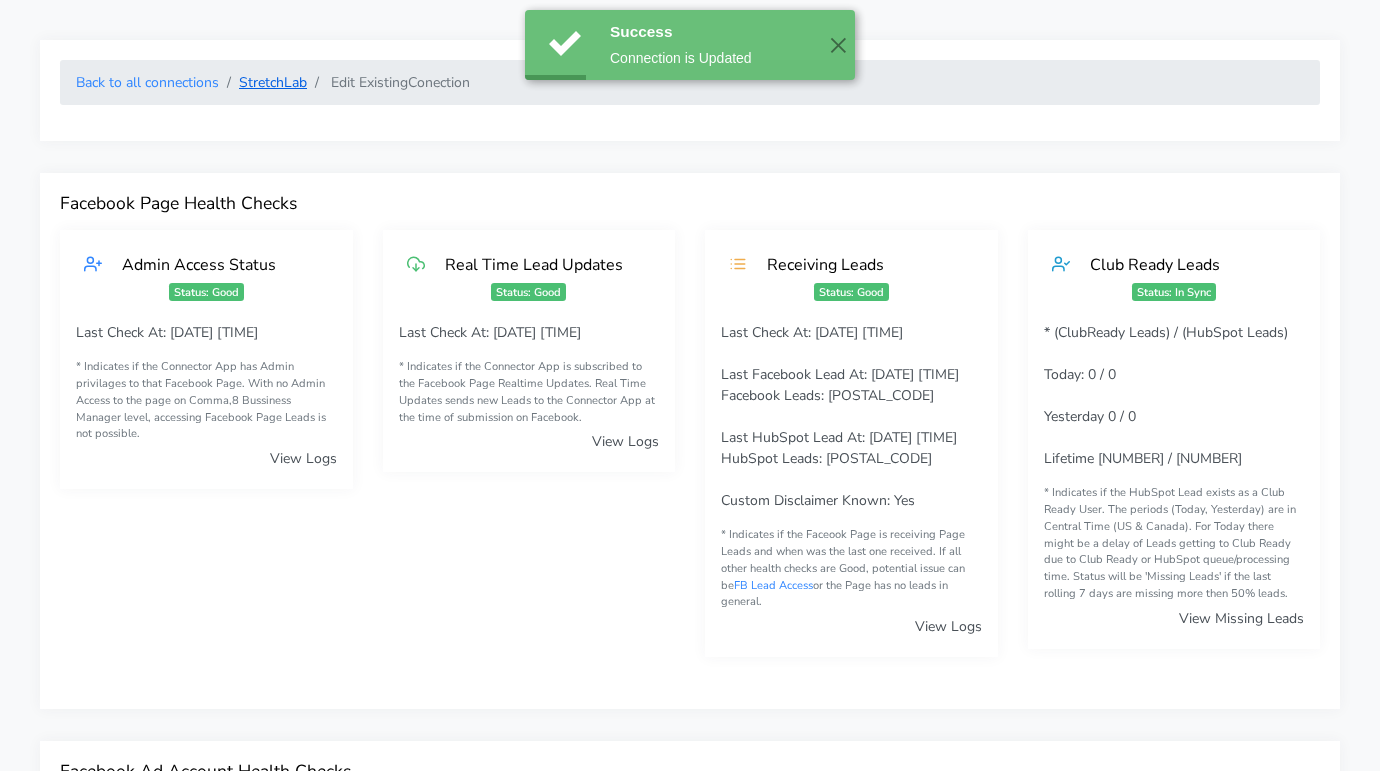click on "StretchLab" at bounding box center [273, 82] 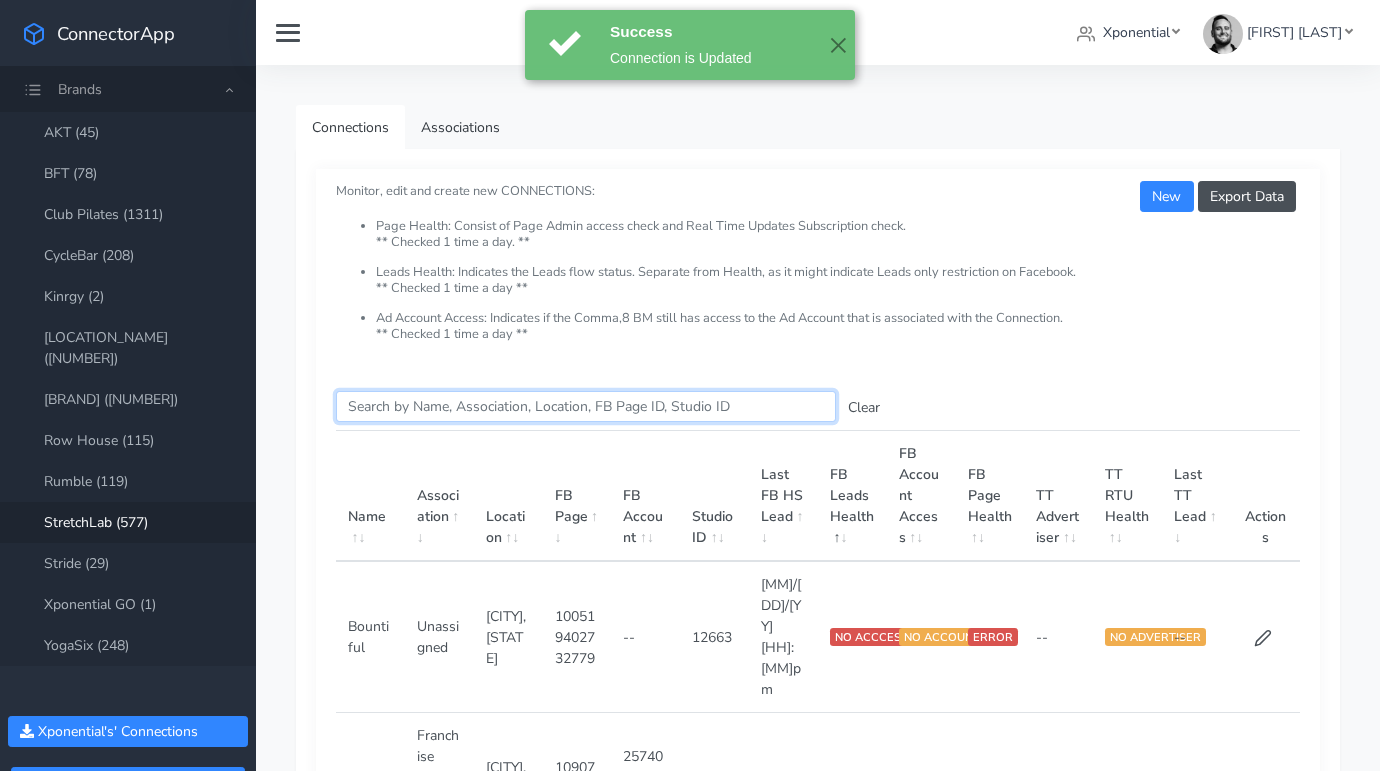 click on "Search this table" at bounding box center (586, 406) 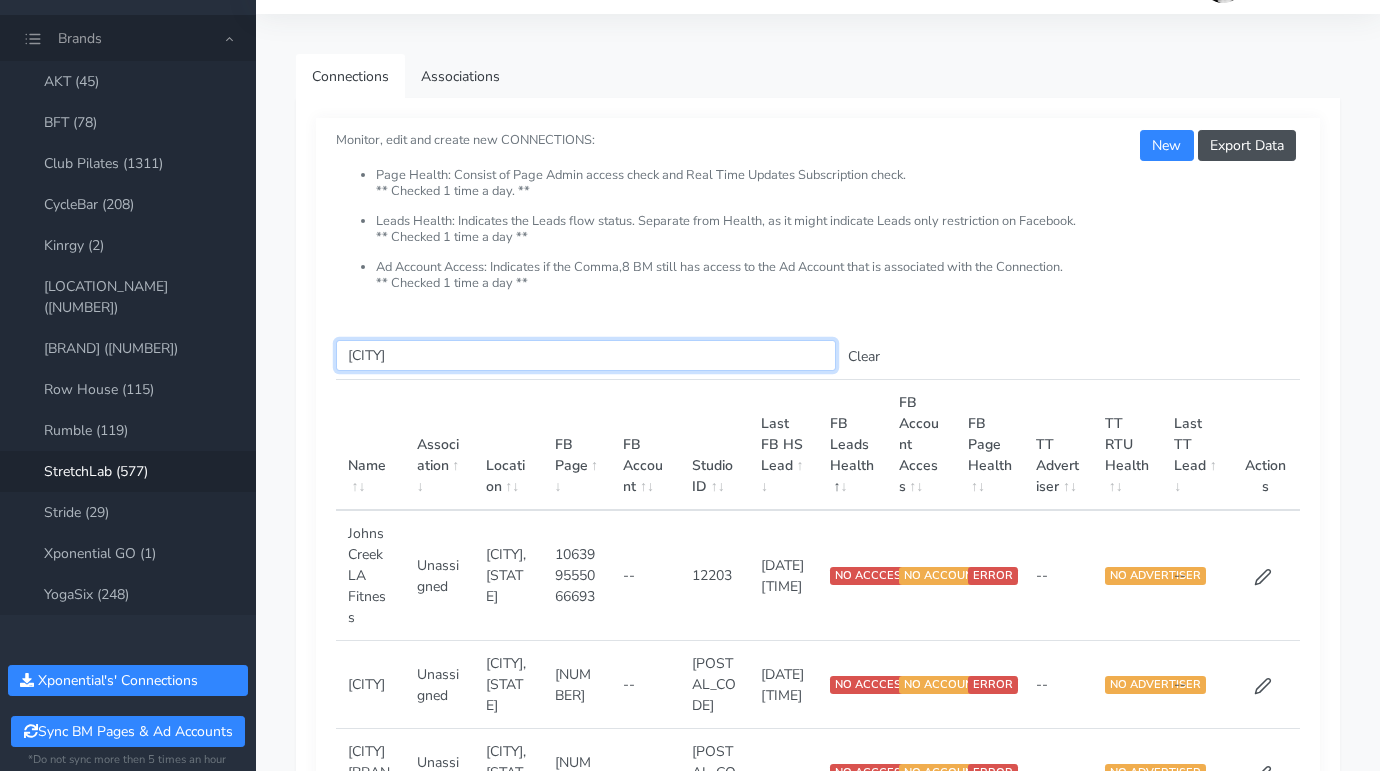 scroll, scrollTop: 49, scrollLeft: 0, axis: vertical 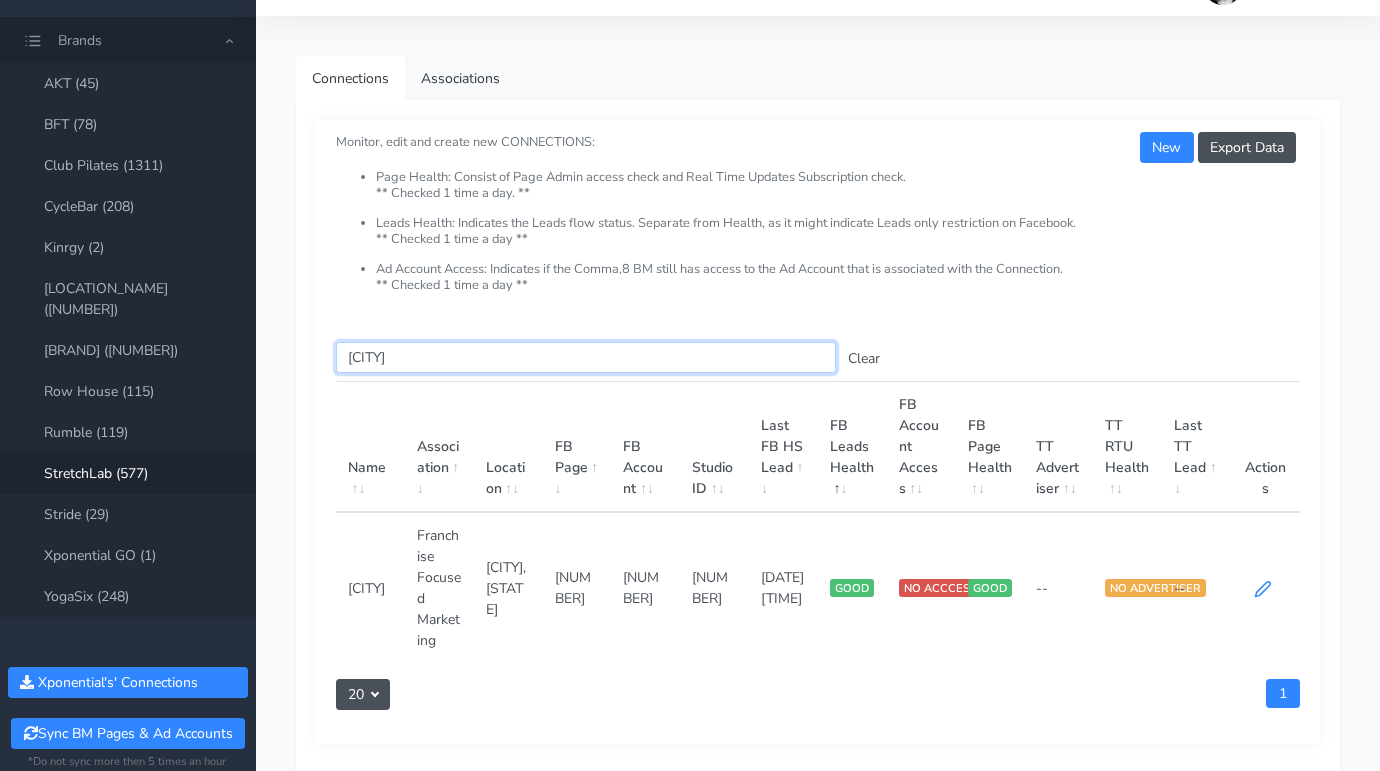 type on "[CITY]" 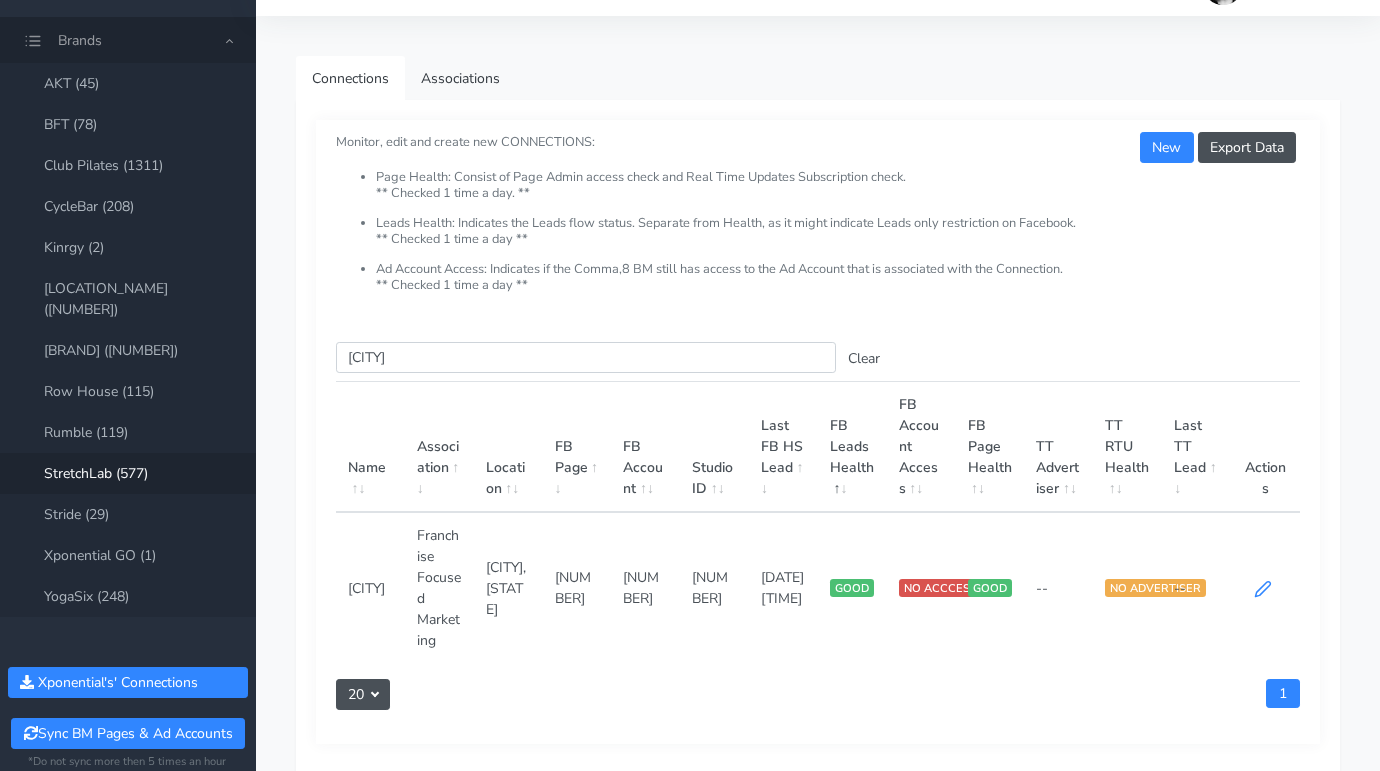 click 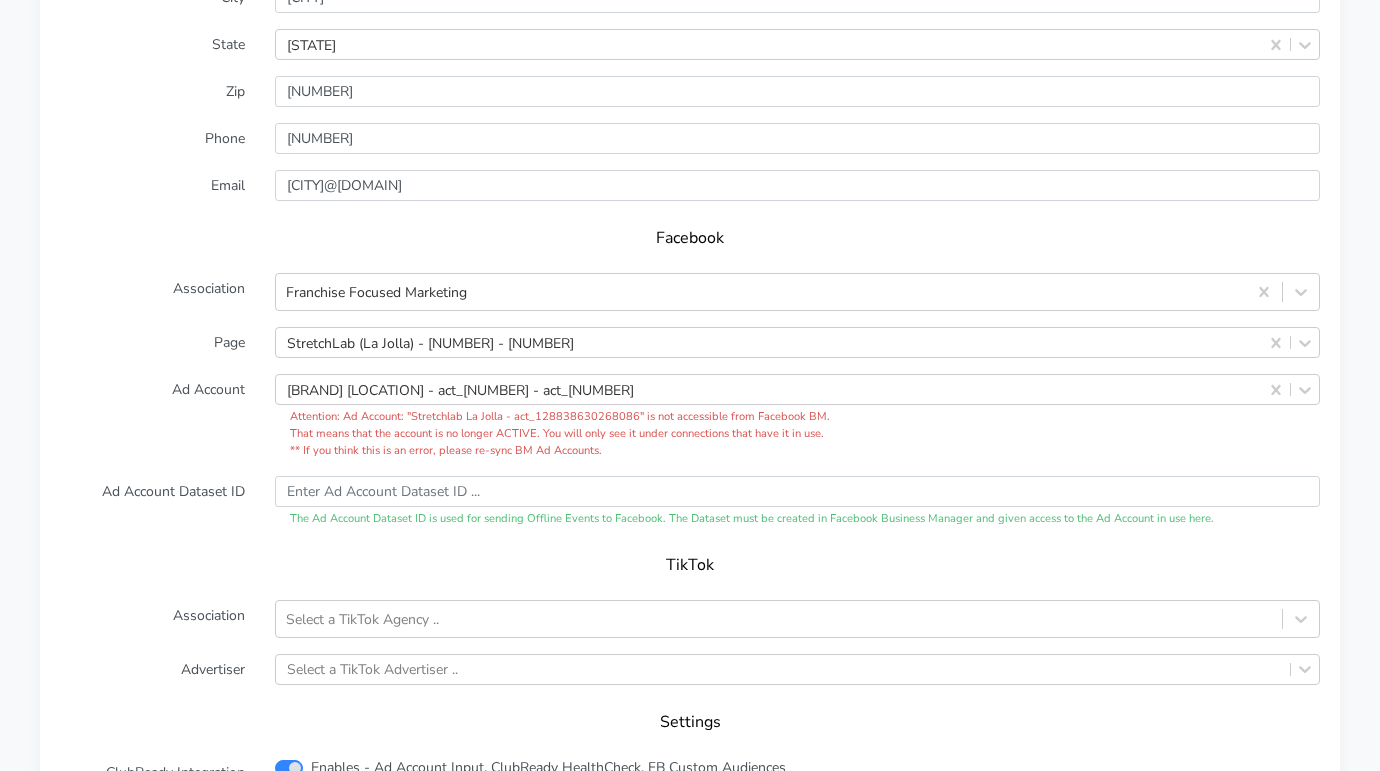 scroll, scrollTop: 1983, scrollLeft: 0, axis: vertical 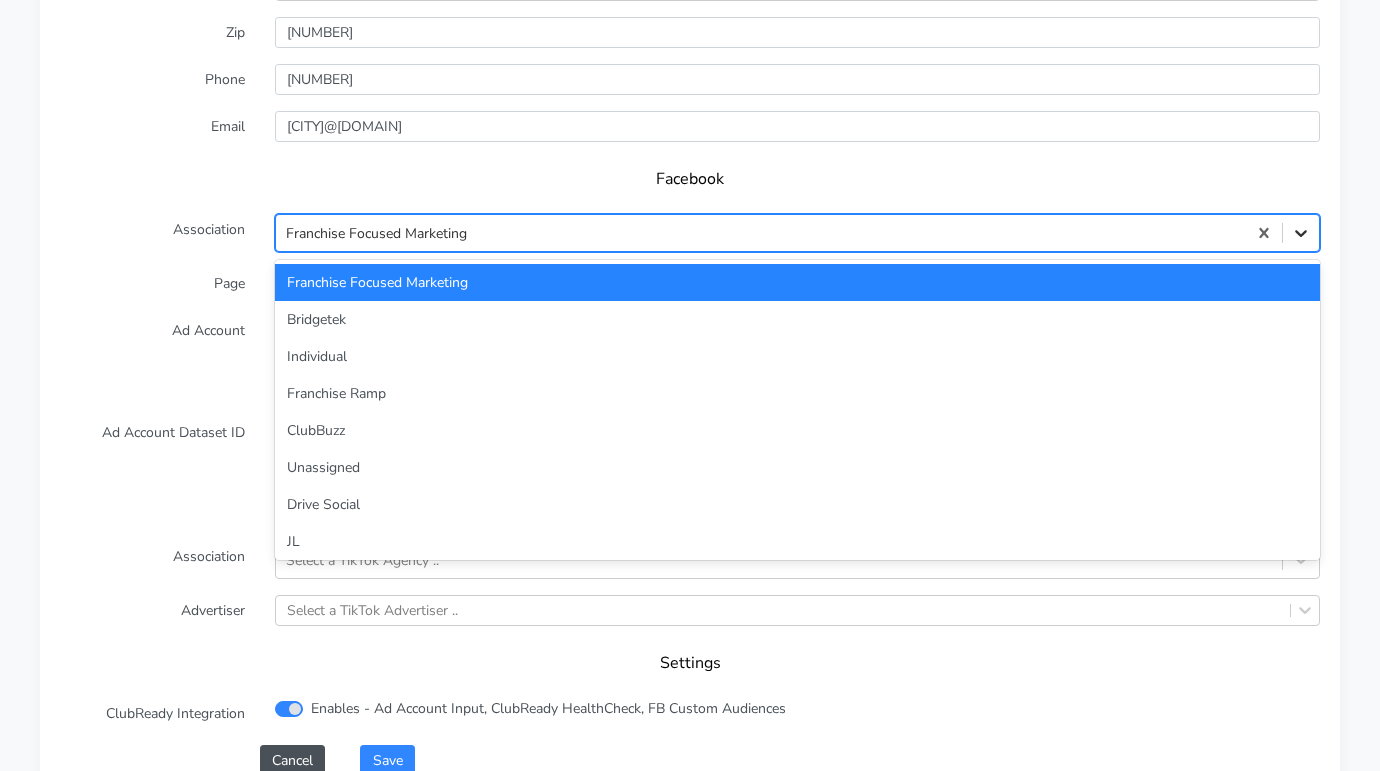 click 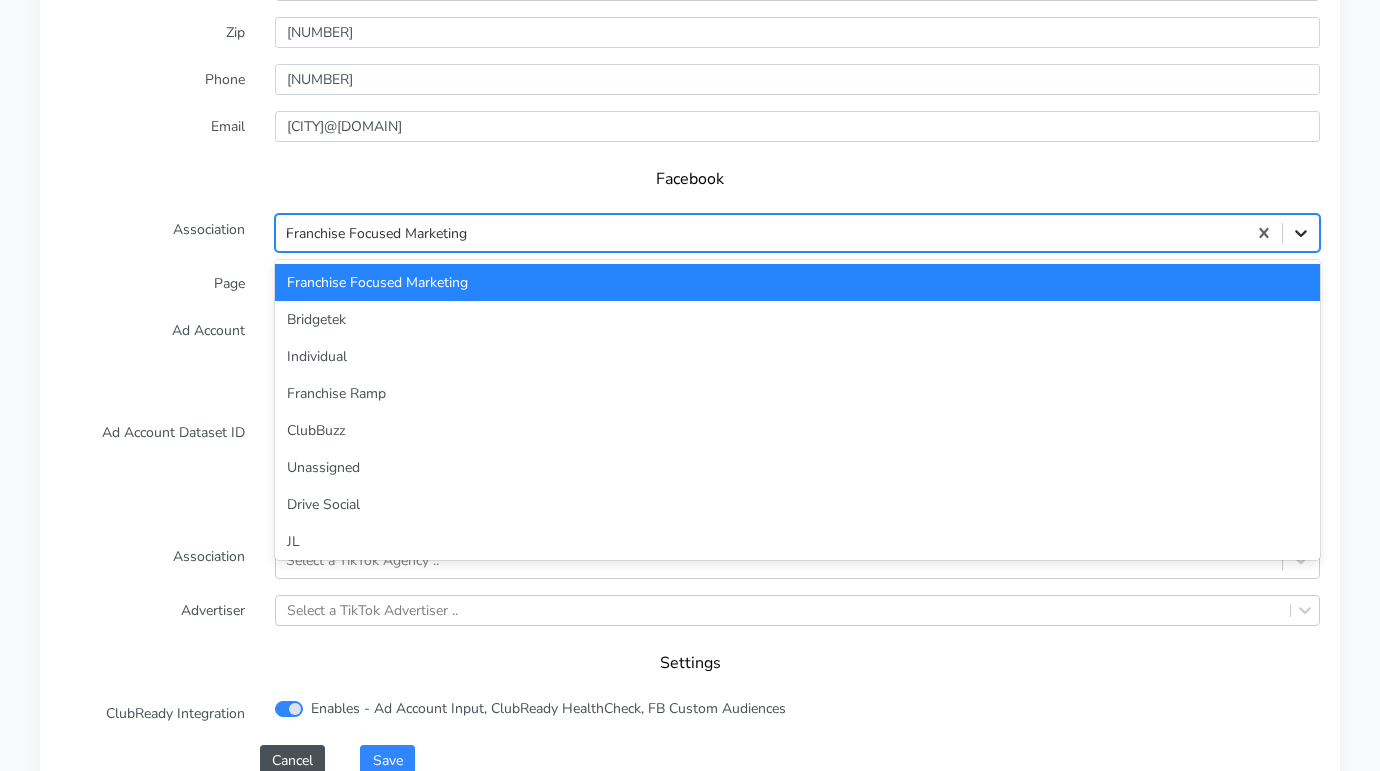 type on "un" 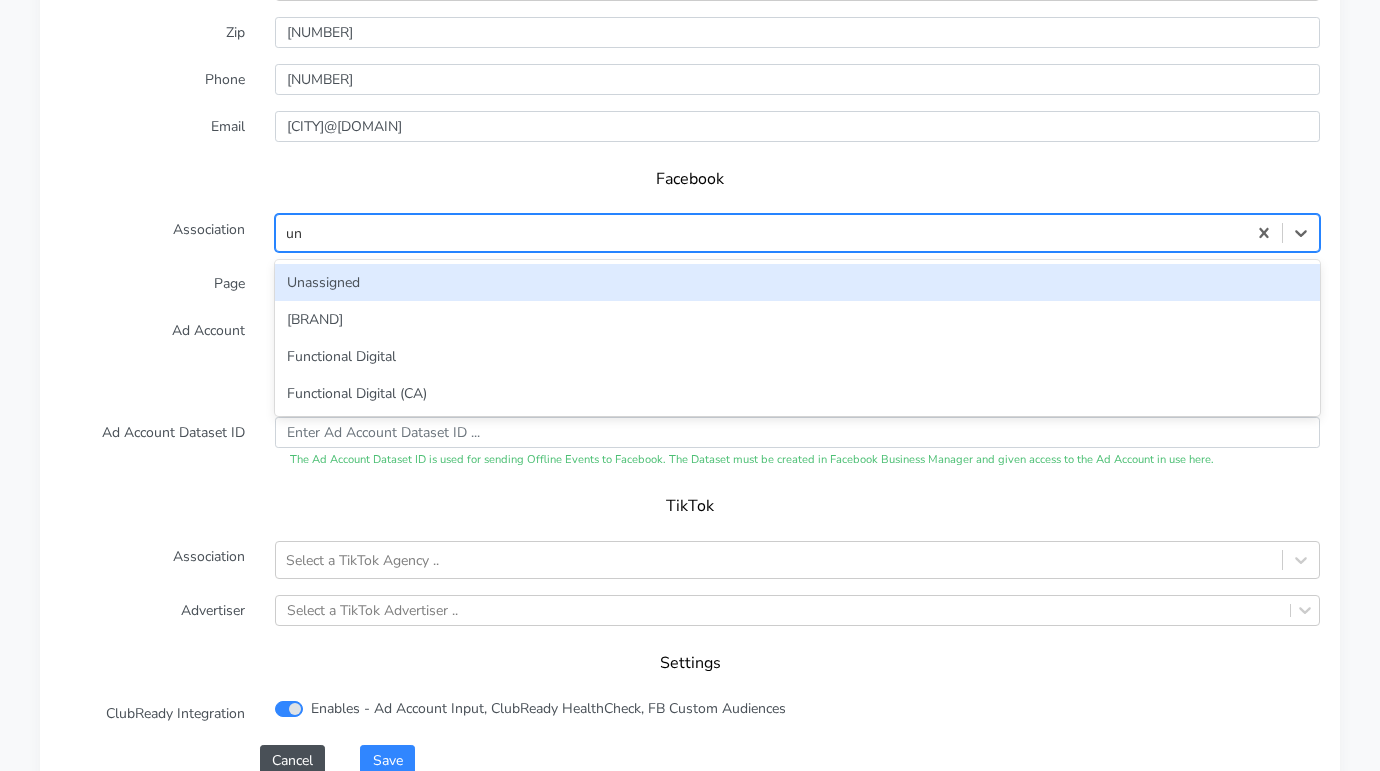 click on "Unassigned" at bounding box center [797, 282] 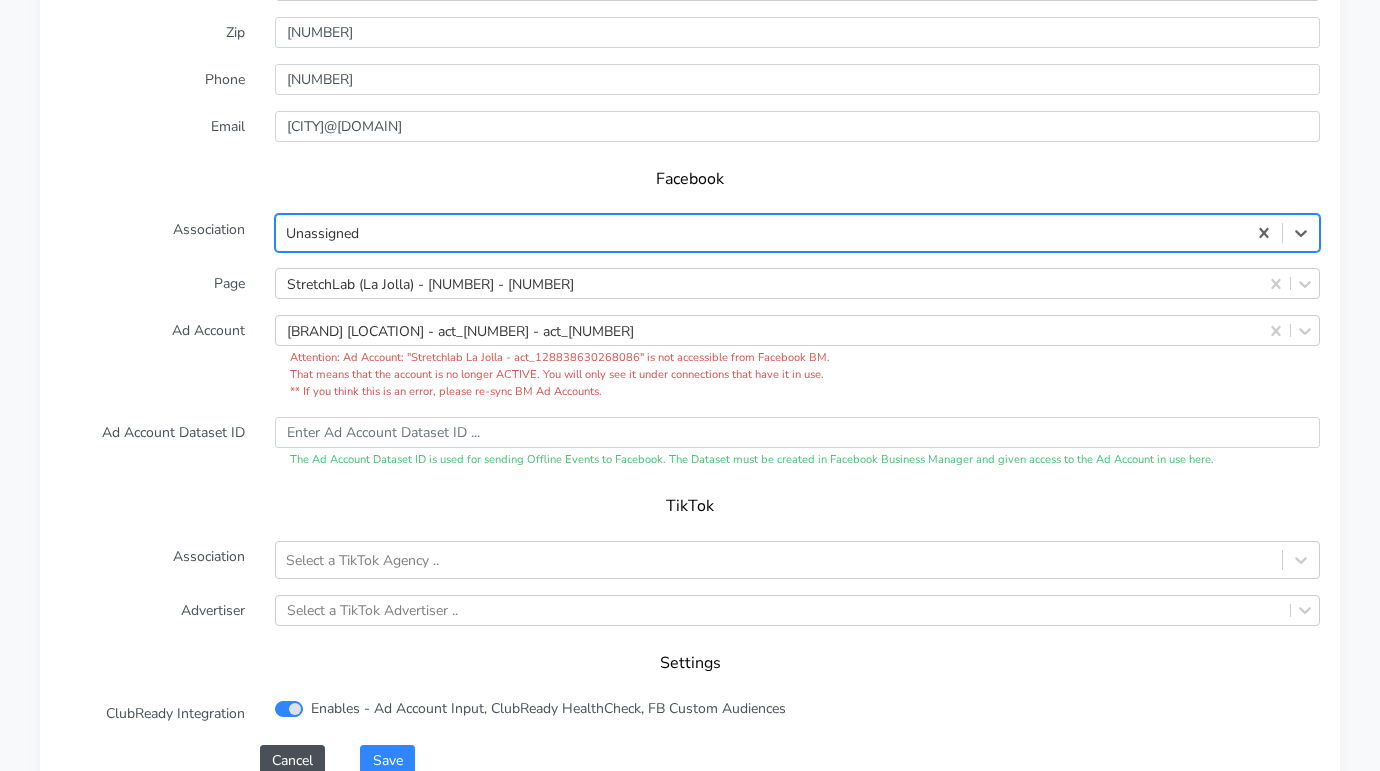 click on "Ad Account Dataset ID" at bounding box center (152, 443) 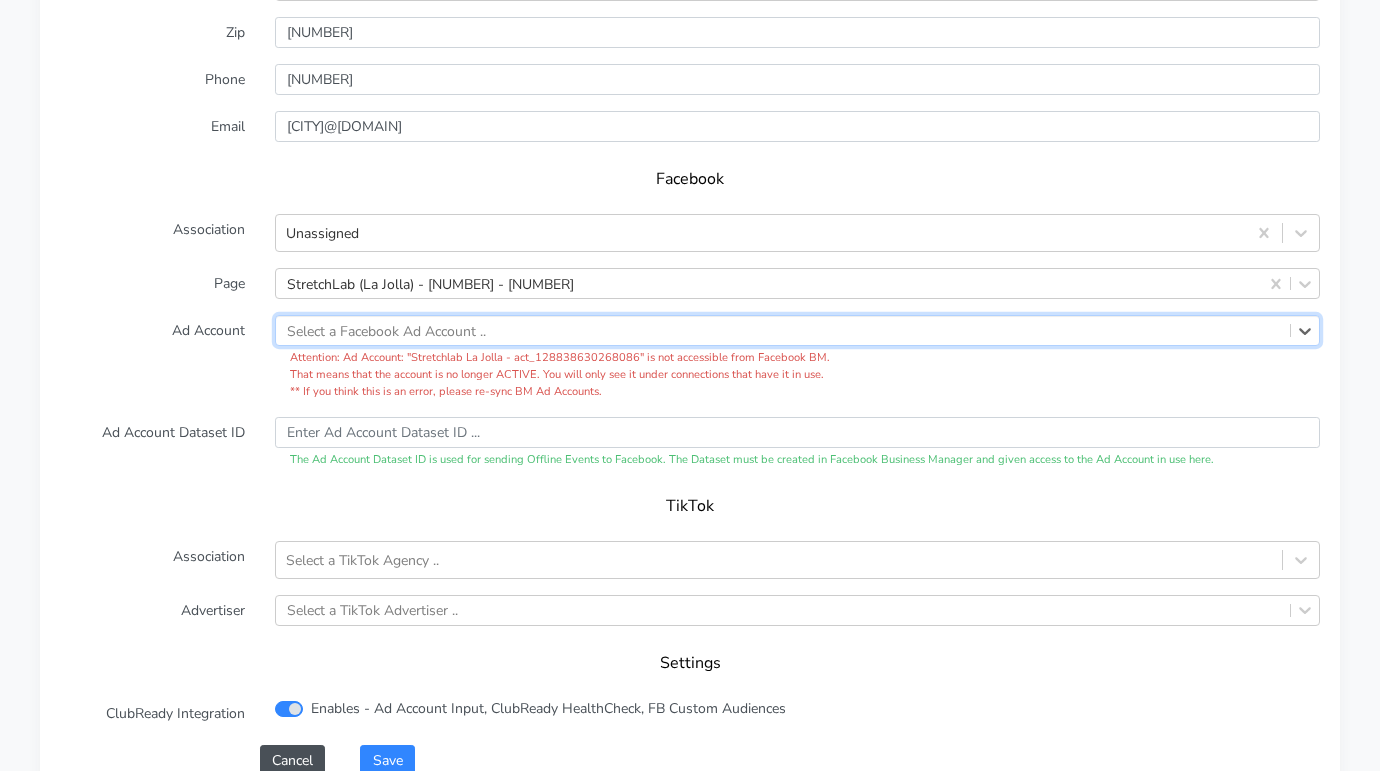 click on "Ad Account Dataset ID" at bounding box center (152, 443) 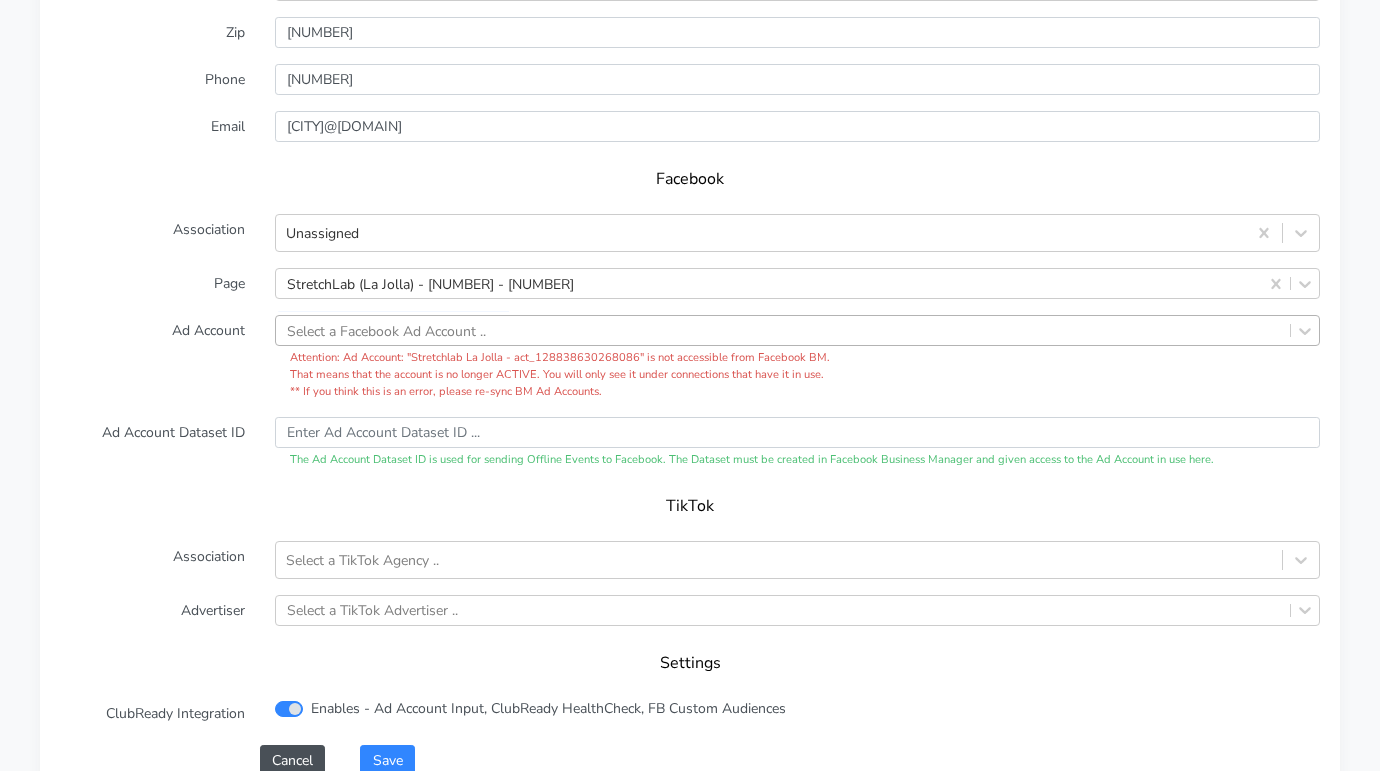 scroll, scrollTop: 2223, scrollLeft: 0, axis: vertical 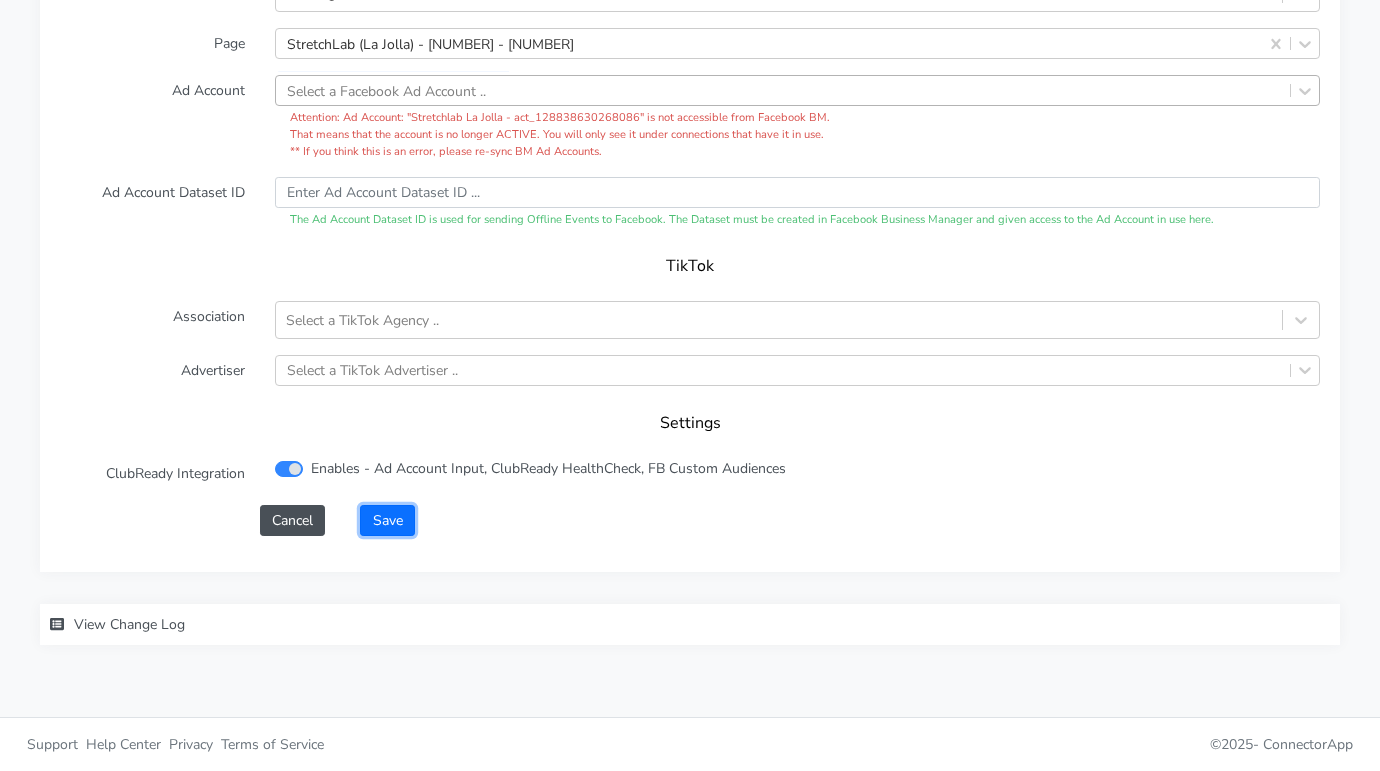 click on "Save" at bounding box center [387, 520] 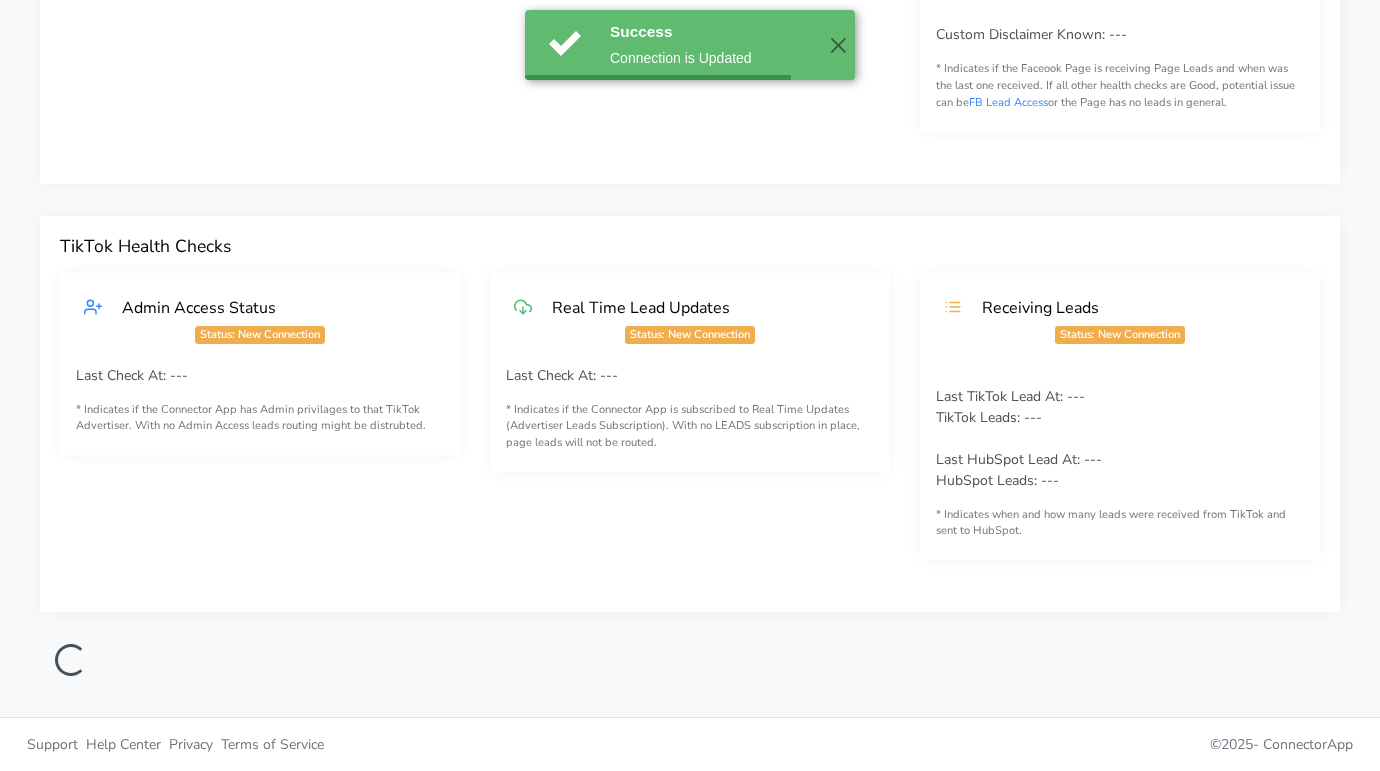 scroll, scrollTop: 466, scrollLeft: 0, axis: vertical 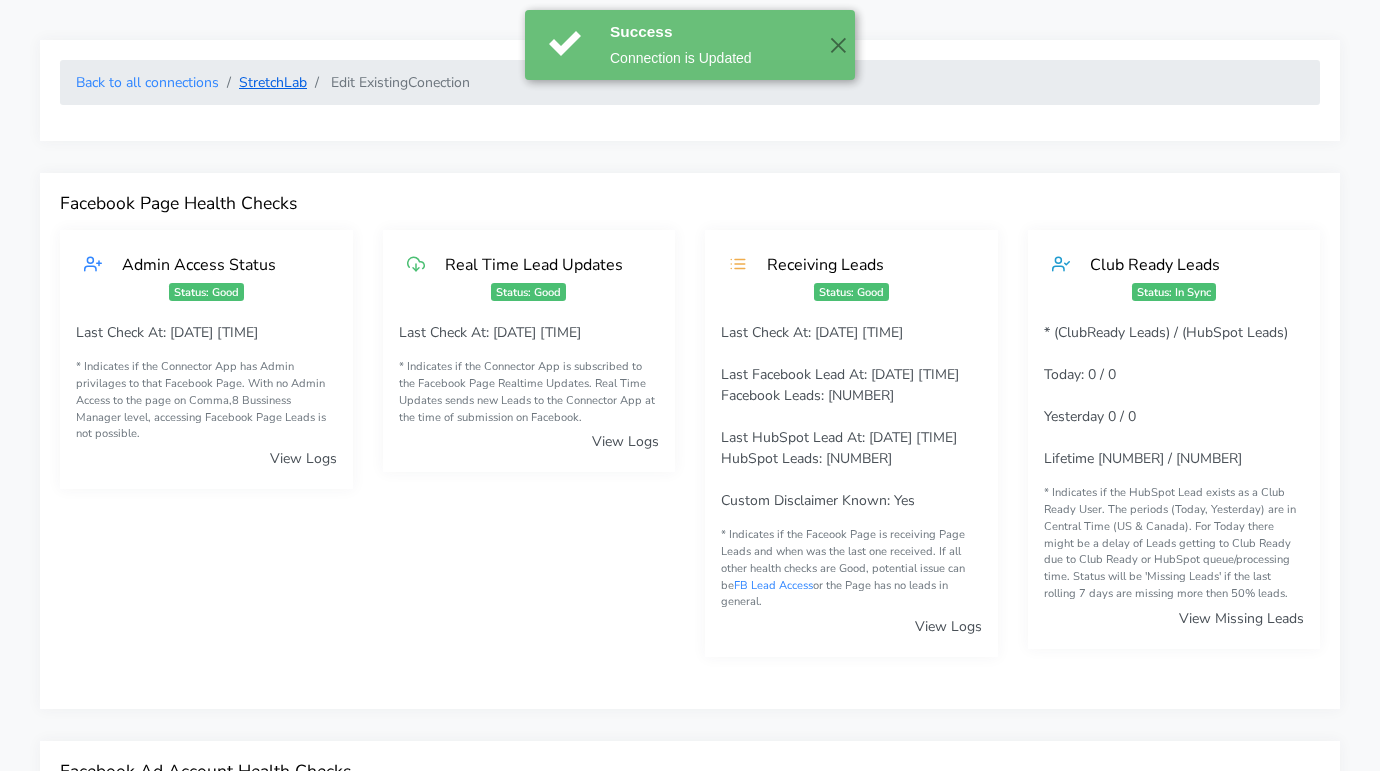 click on "StretchLab" at bounding box center [273, 82] 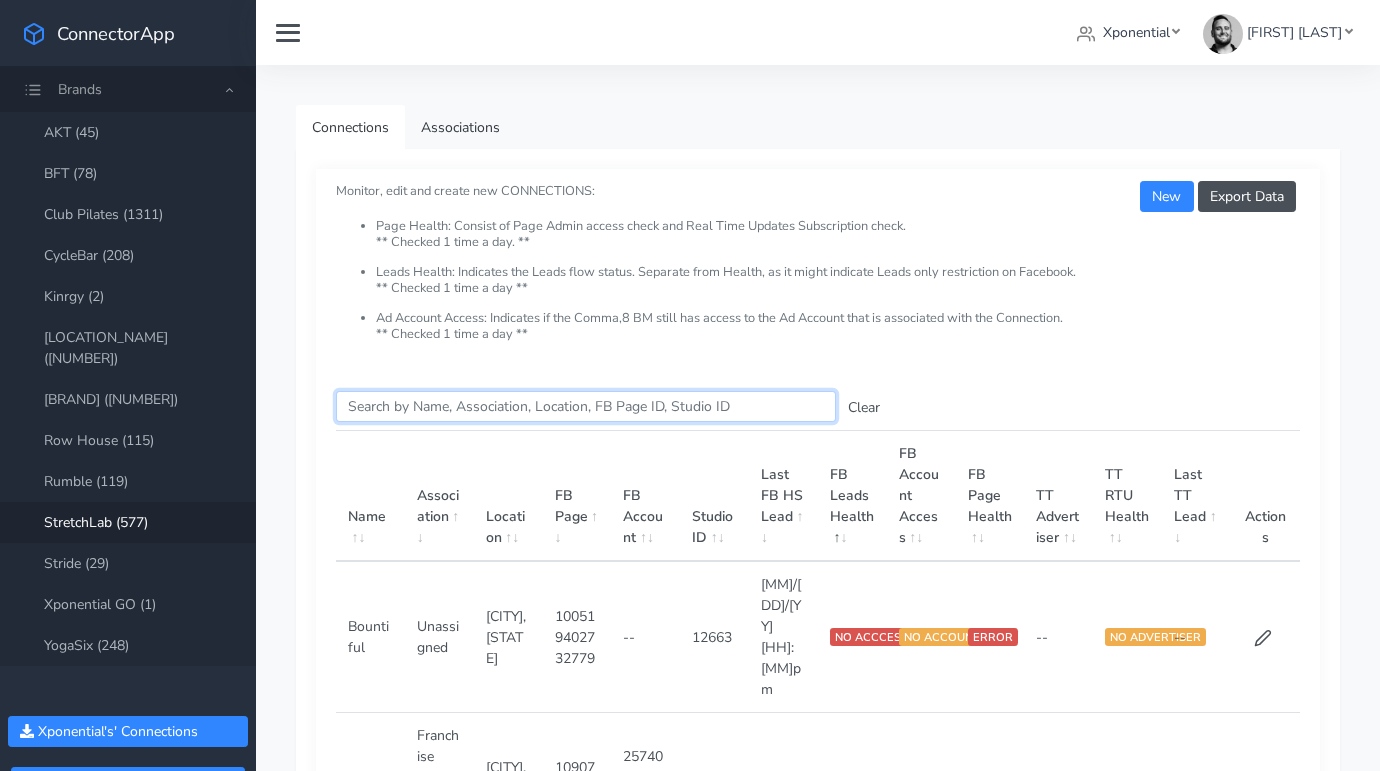 click on "Search this table" at bounding box center (586, 406) 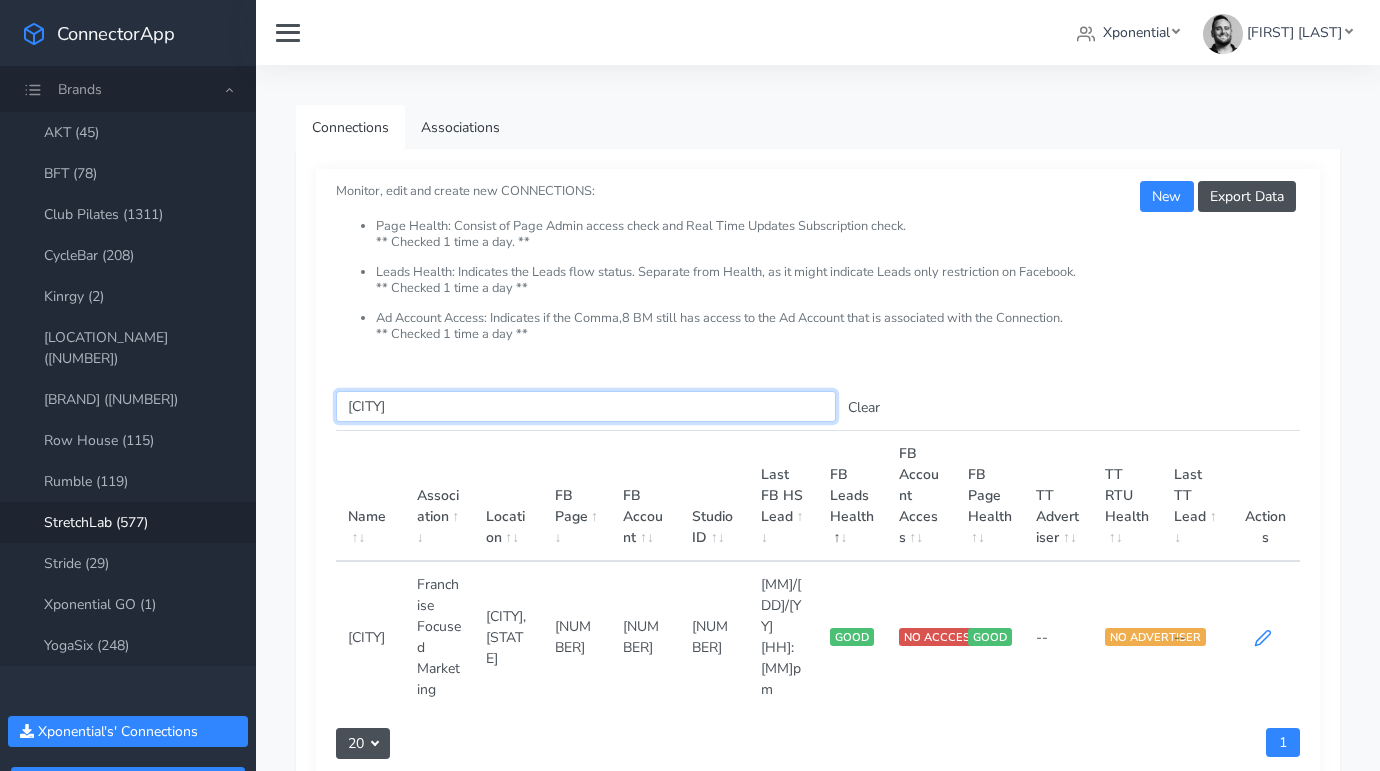 type on "[CITY]" 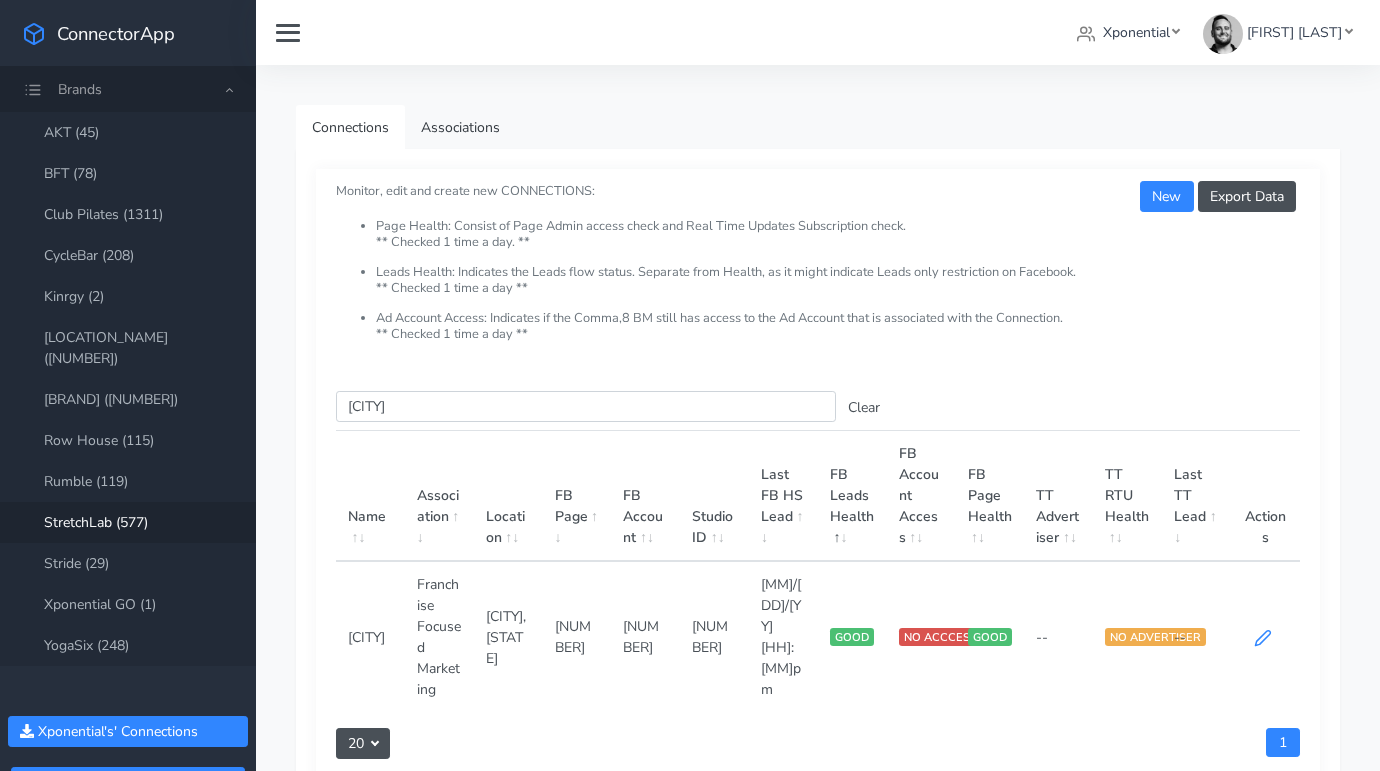 click 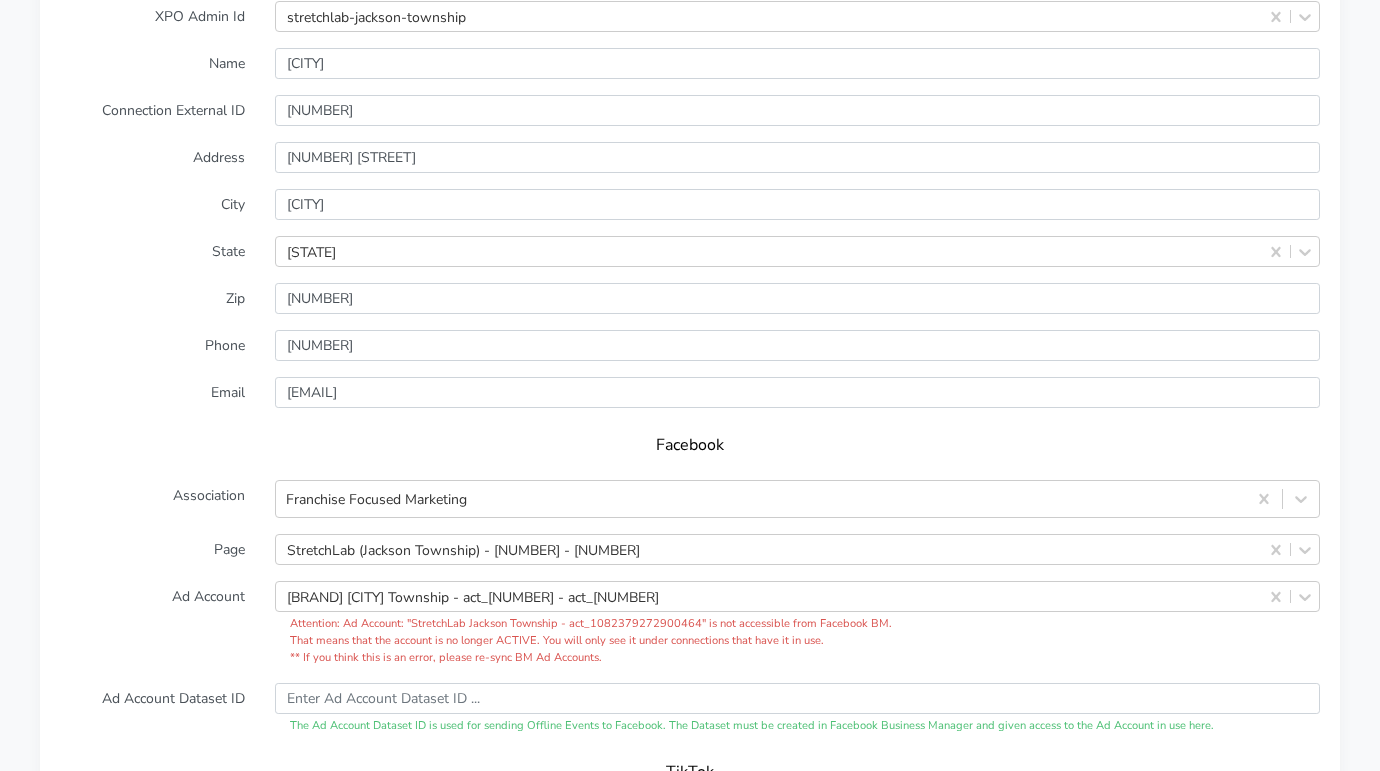 scroll, scrollTop: 1782, scrollLeft: 0, axis: vertical 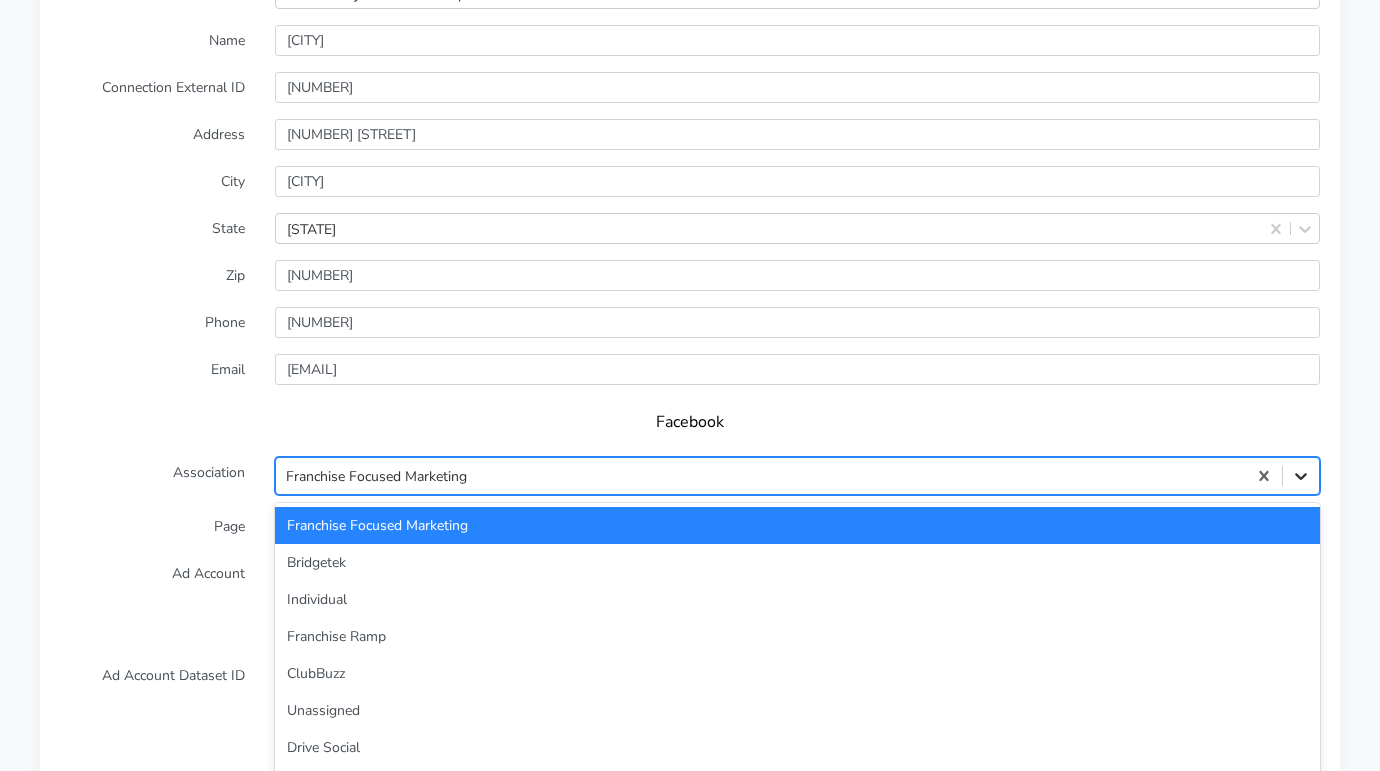 click 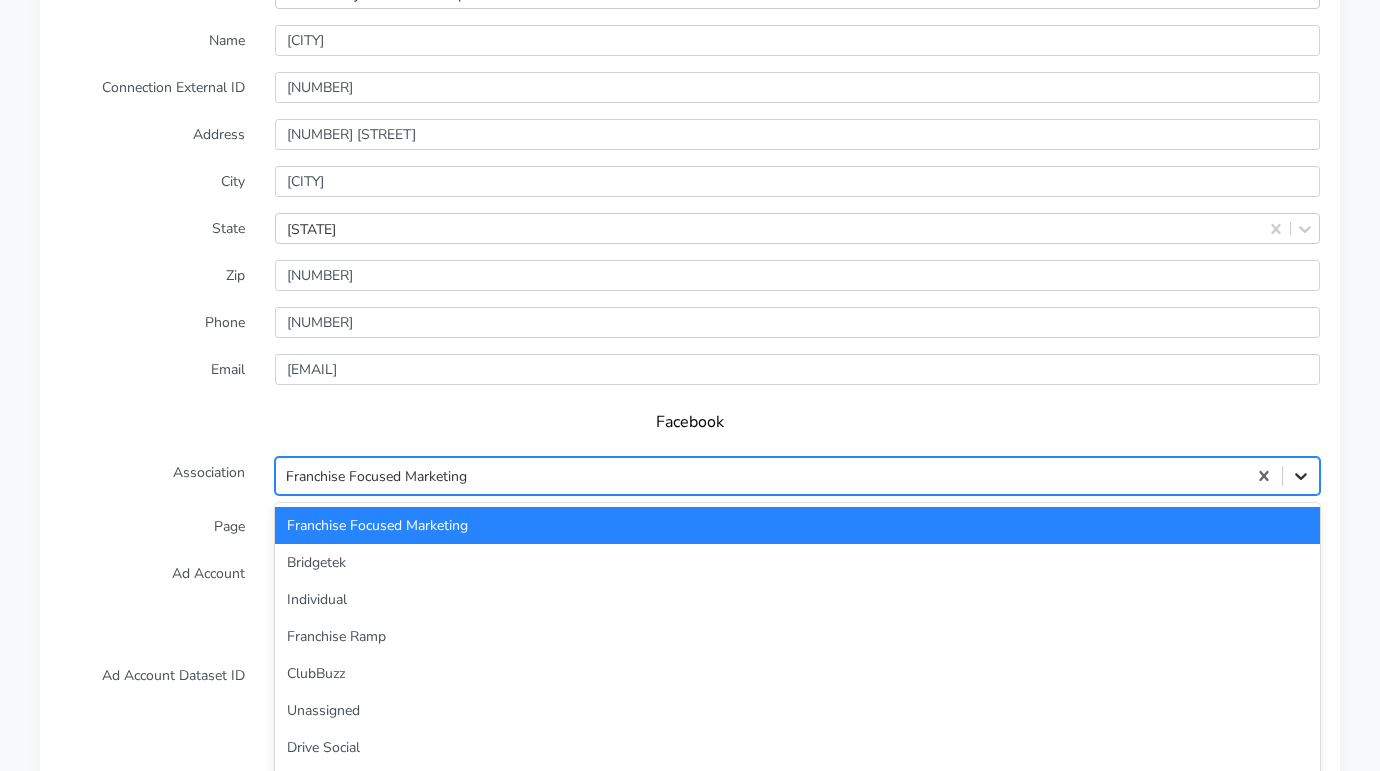 type on "un" 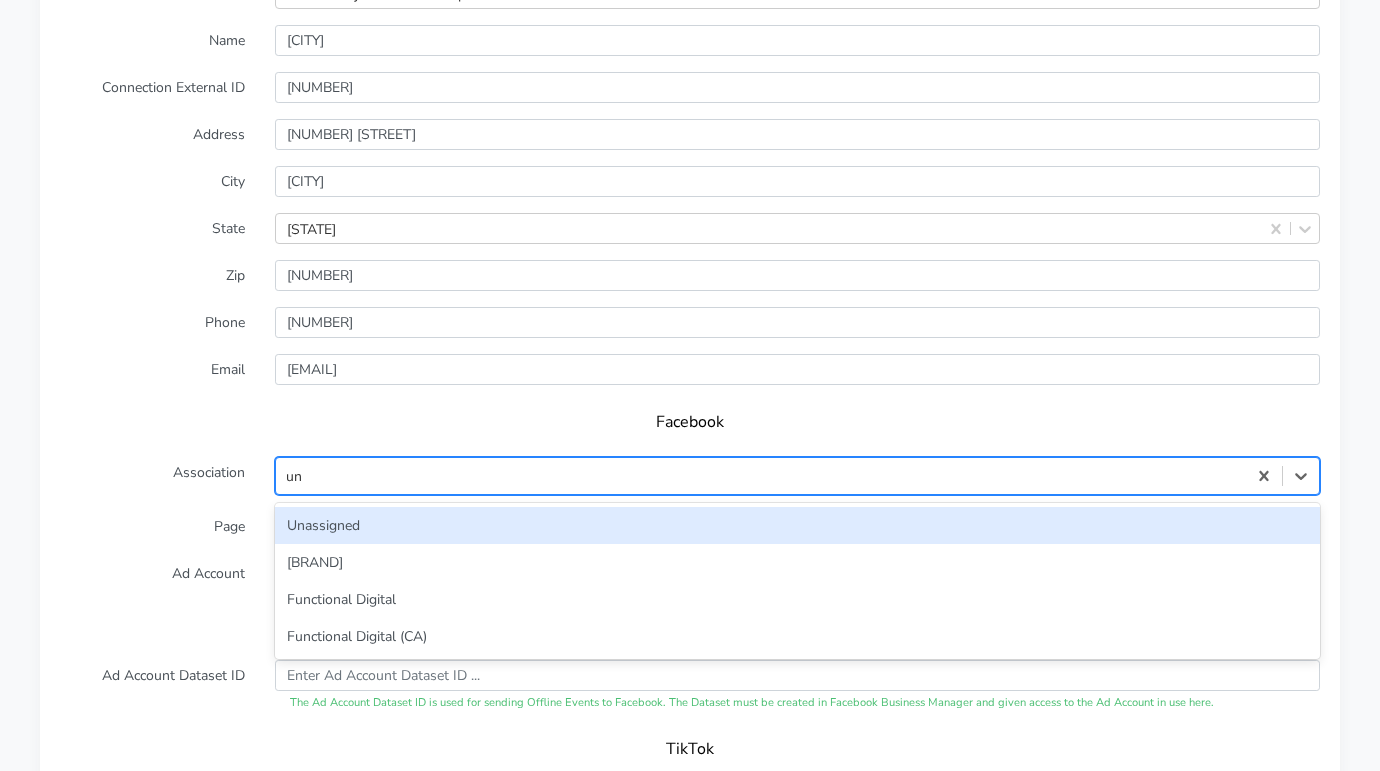 click on "Unassigned" at bounding box center (797, 525) 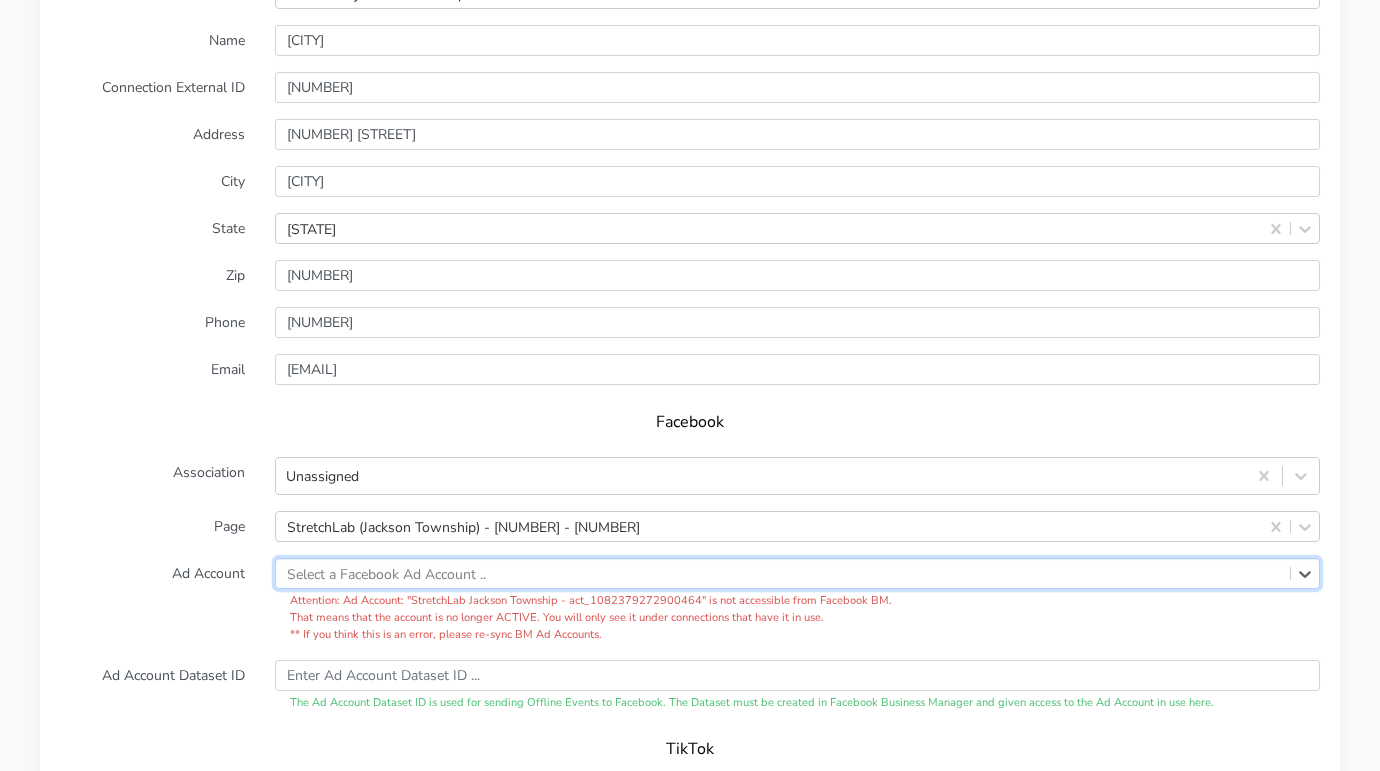 click on "Ad Account" at bounding box center [152, 600] 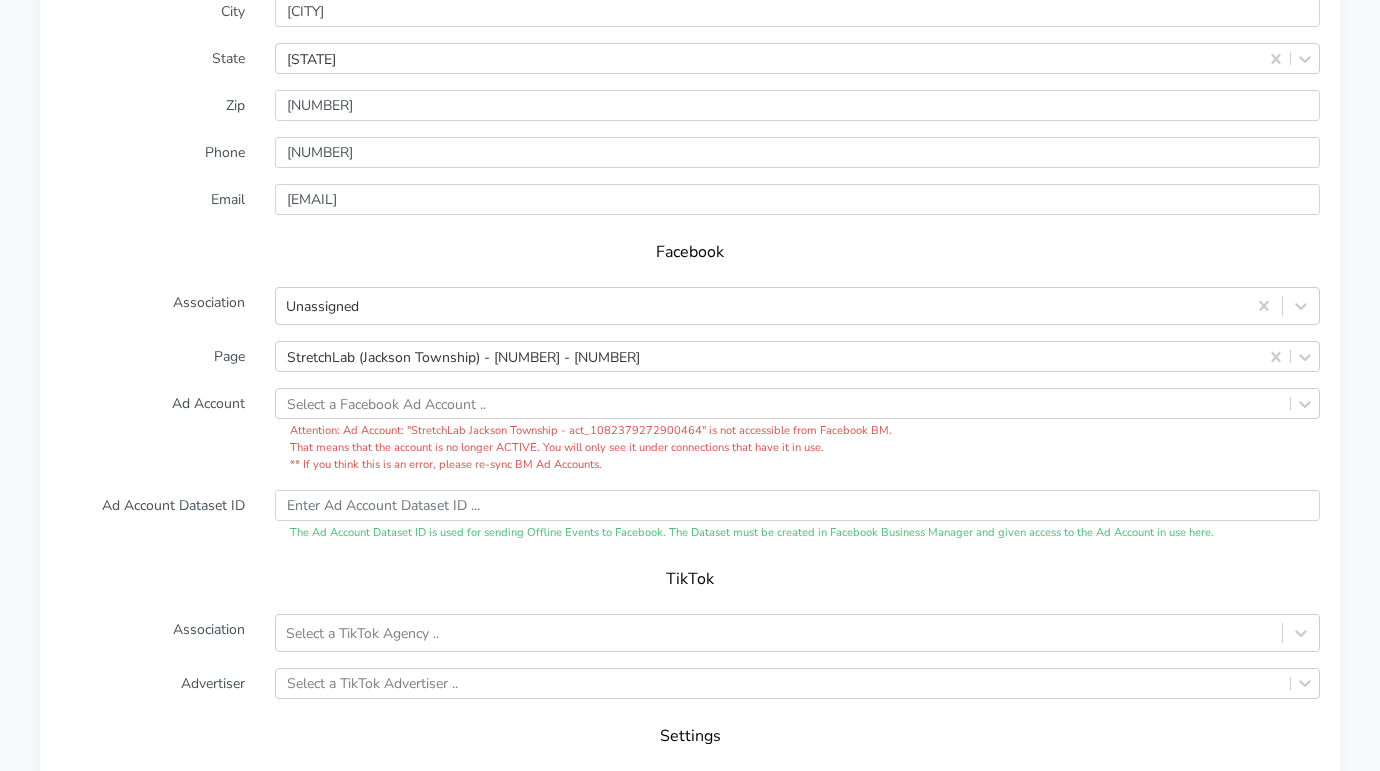 scroll, scrollTop: 2047, scrollLeft: 0, axis: vertical 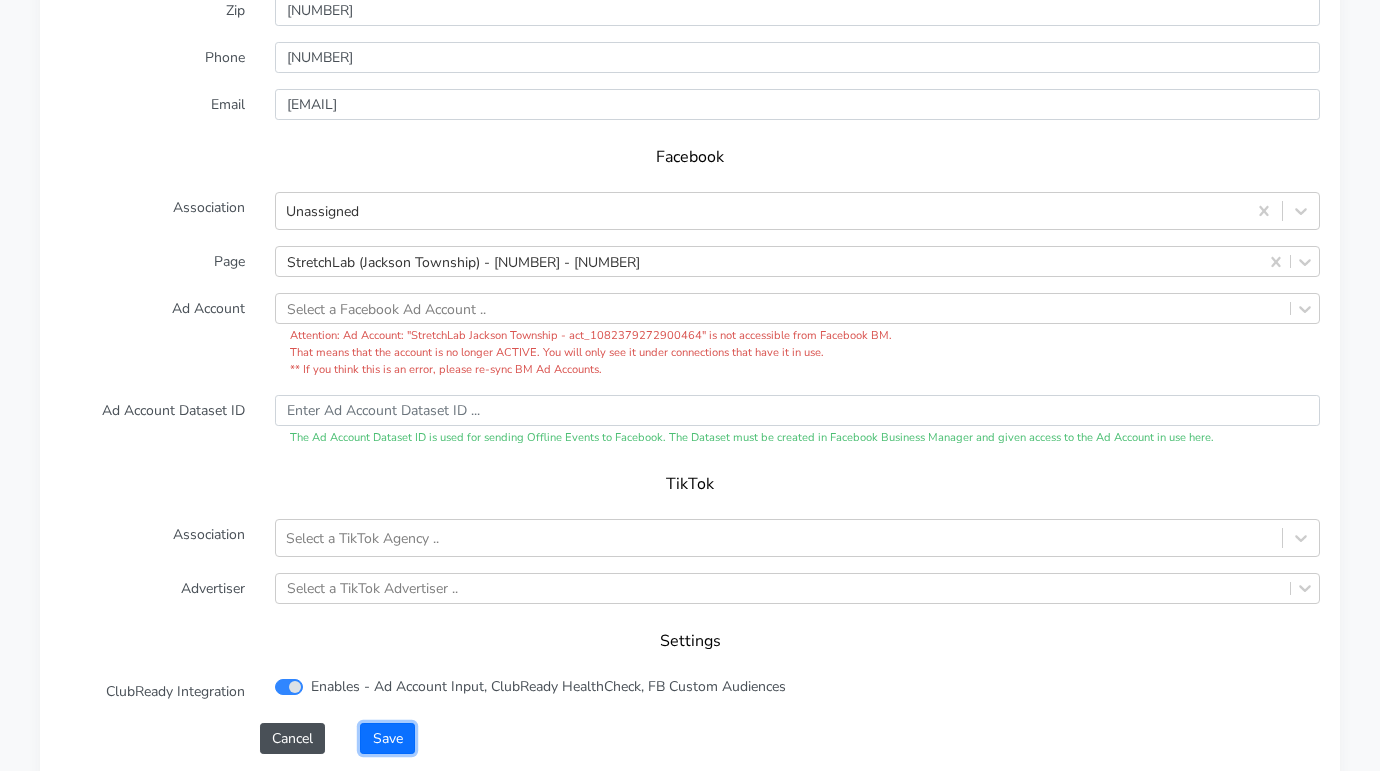 click on "Save" at bounding box center (387, 738) 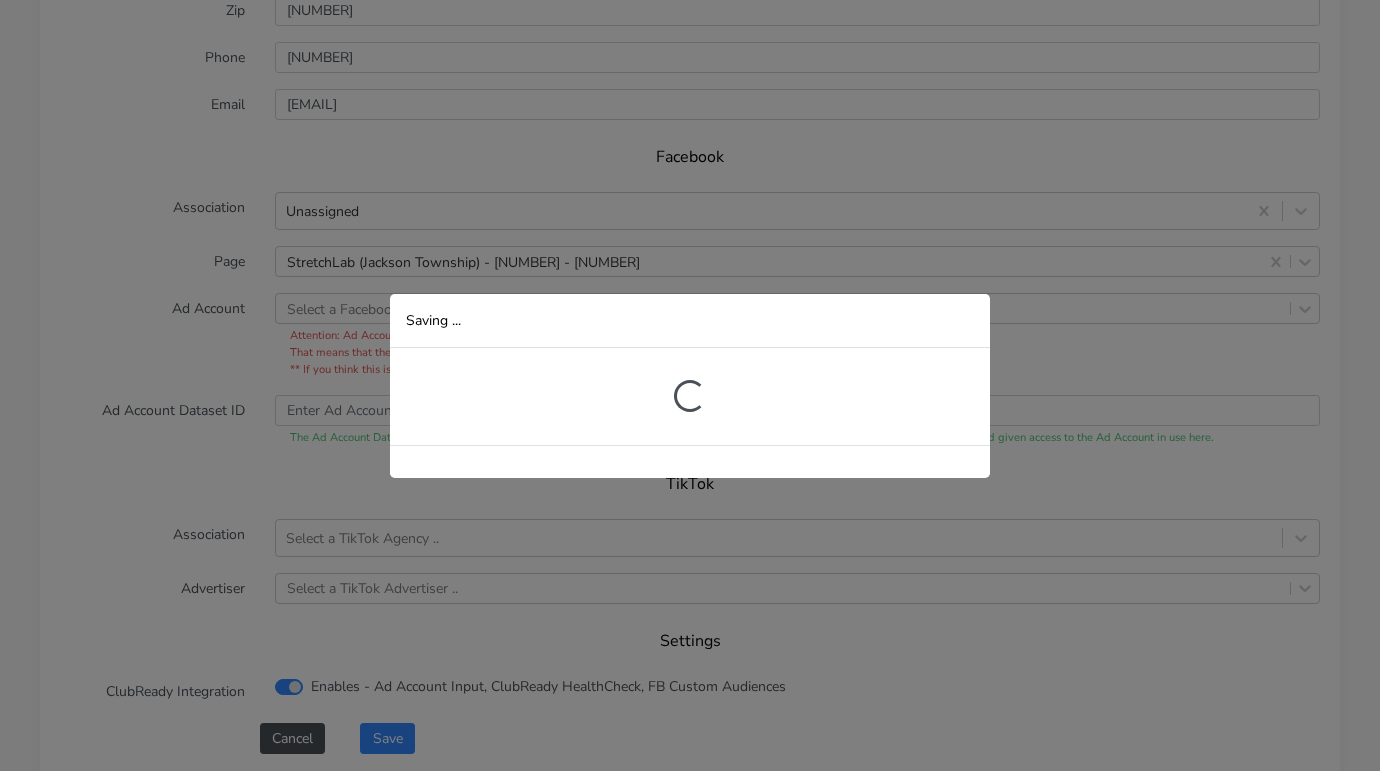 scroll, scrollTop: 466, scrollLeft: 0, axis: vertical 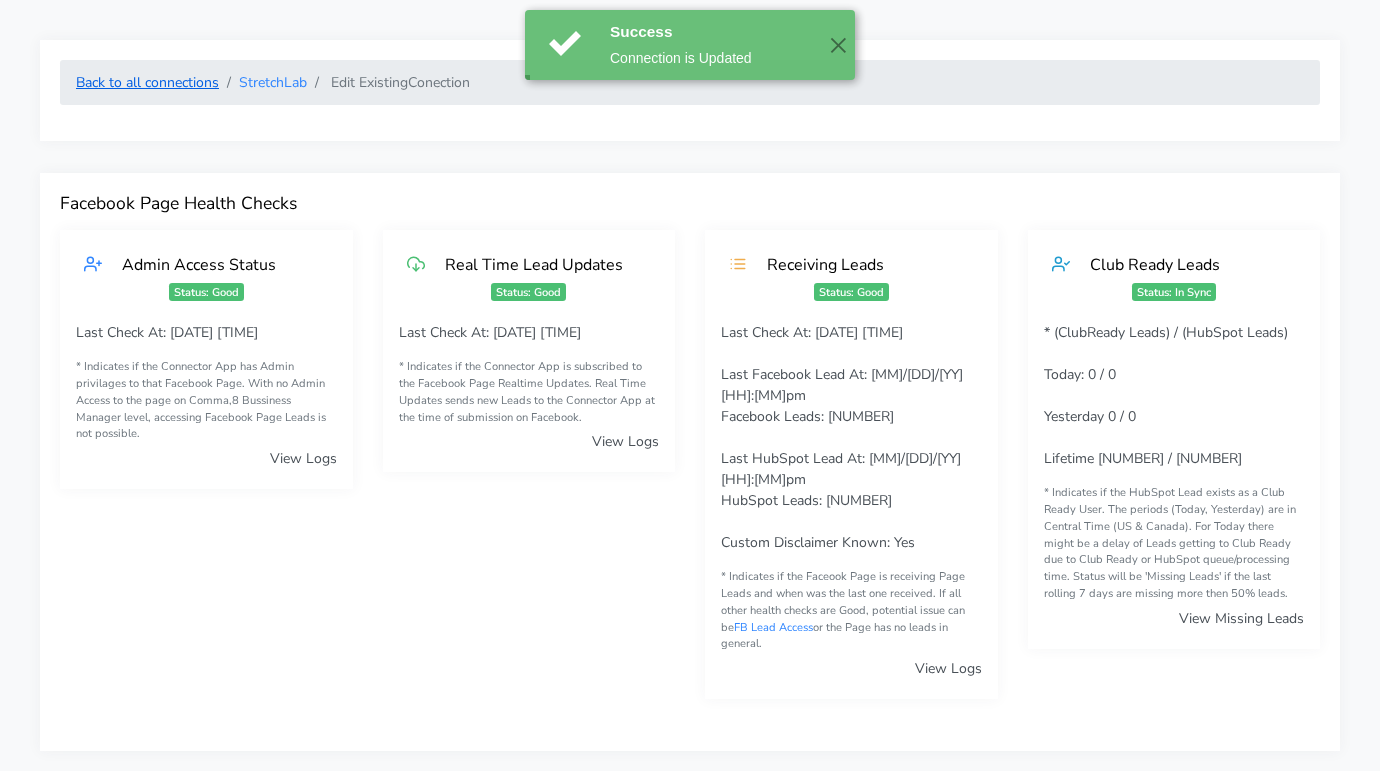 click on "Back to all connections" at bounding box center (147, 82) 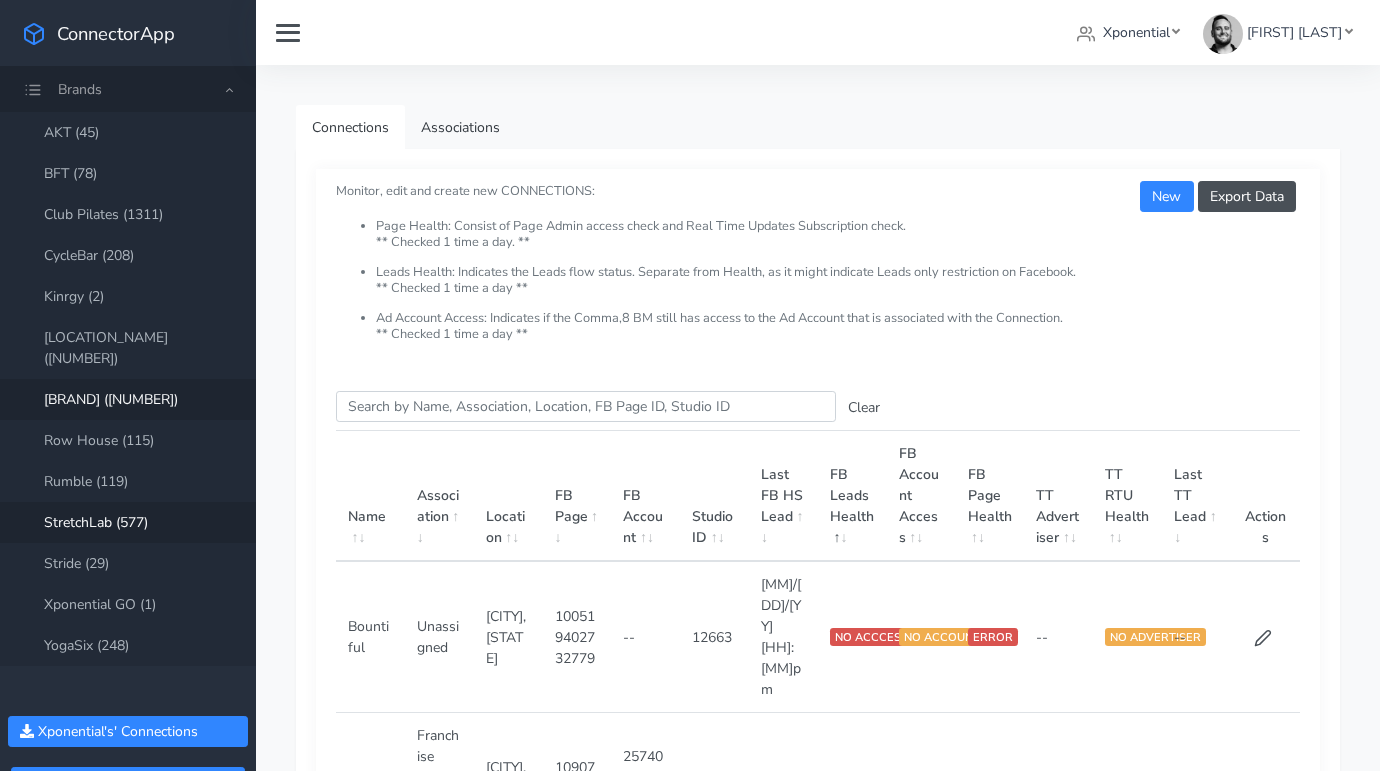 click on "[BRAND] ([NUMBER])" at bounding box center [128, 399] 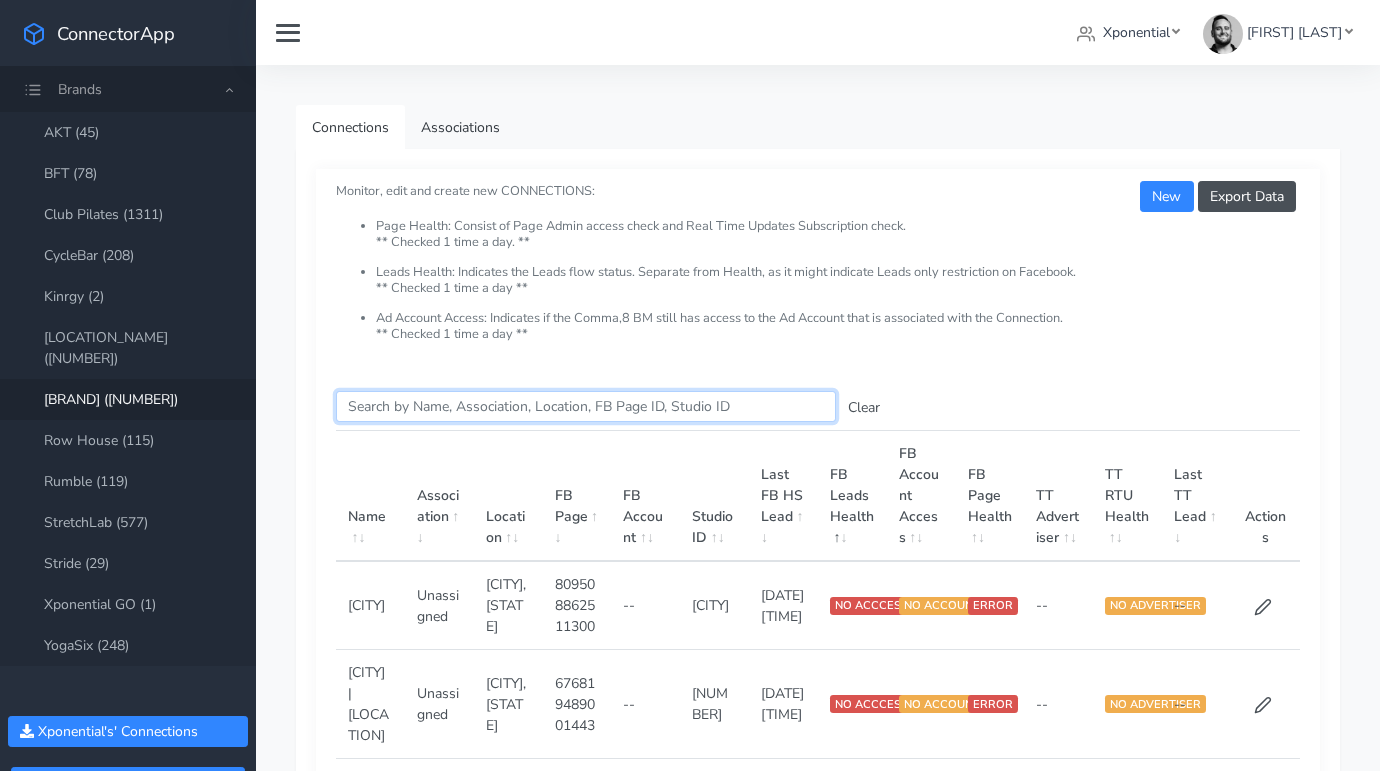 click on "Search this table" at bounding box center [586, 406] 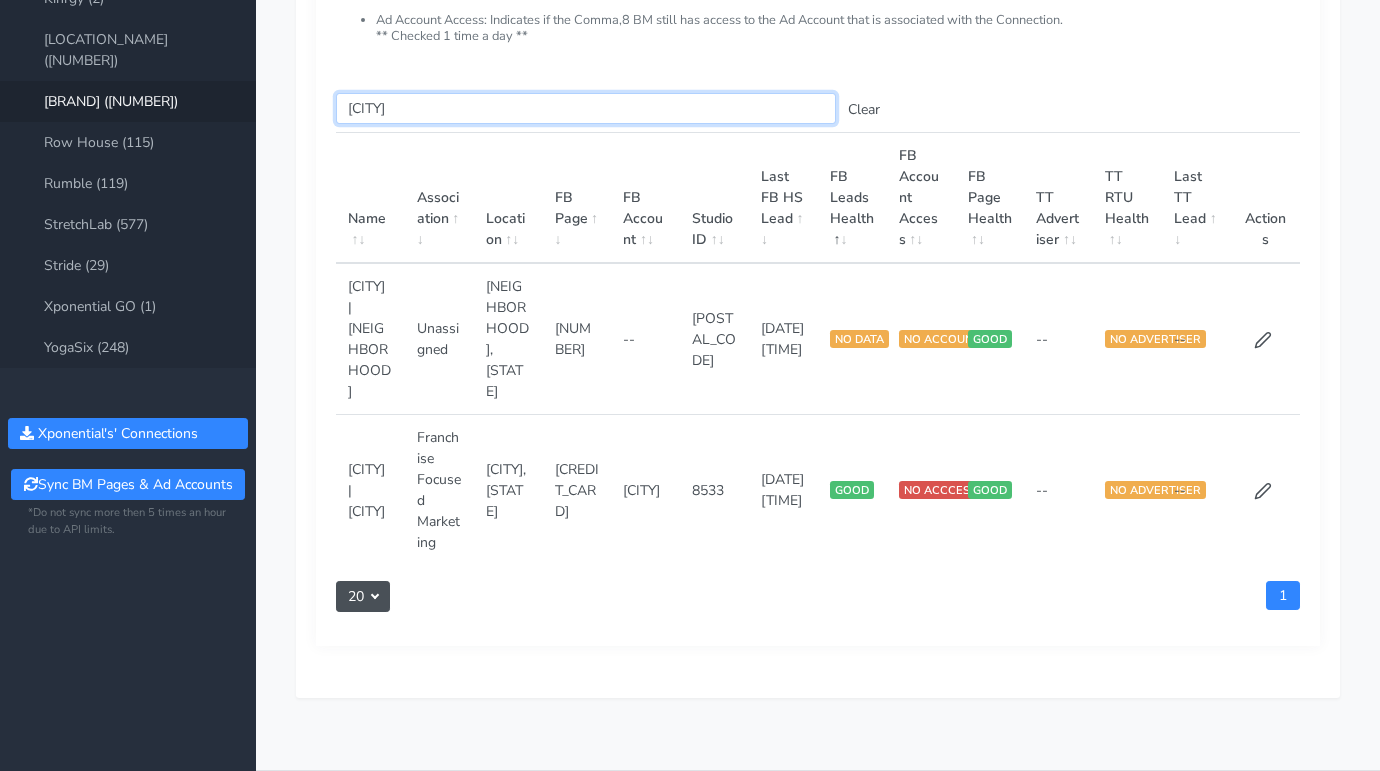 scroll, scrollTop: 309, scrollLeft: 0, axis: vertical 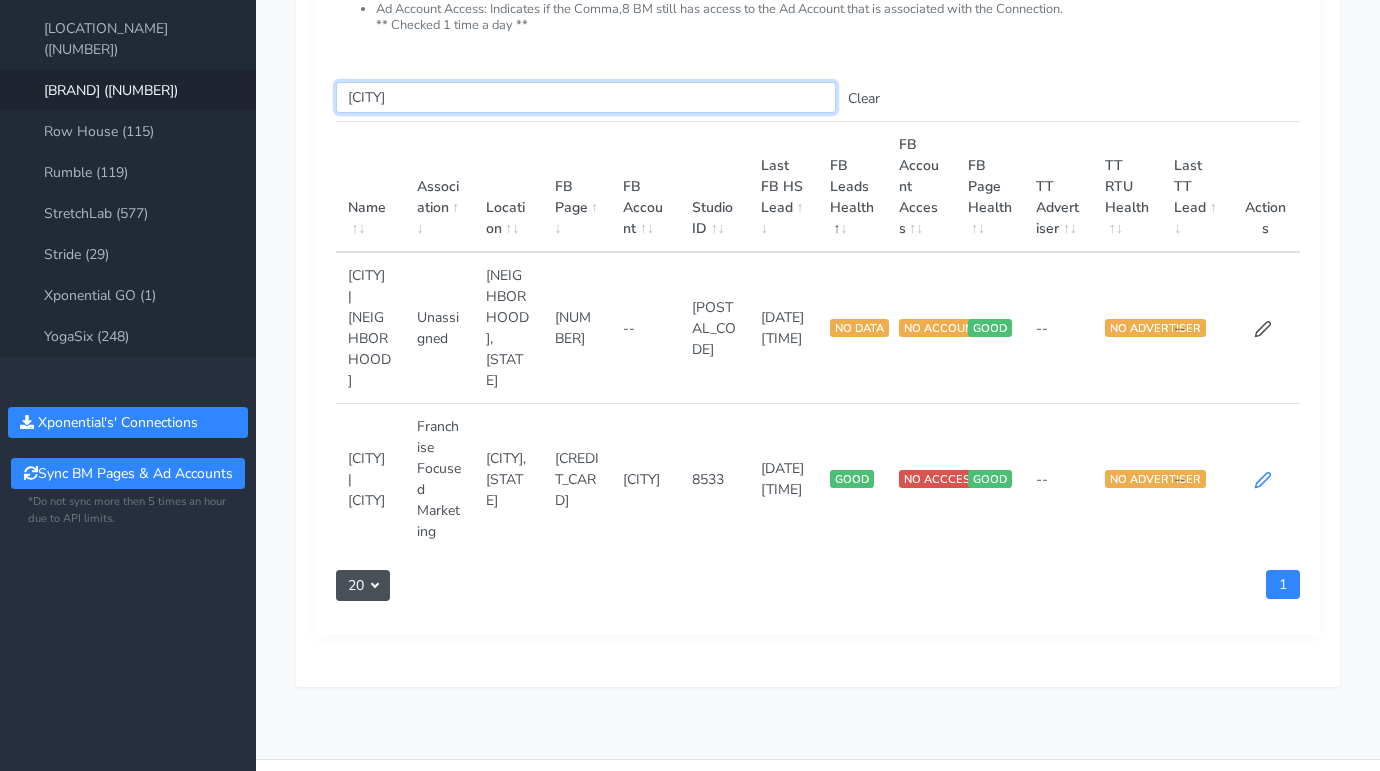 type on "[CITY]" 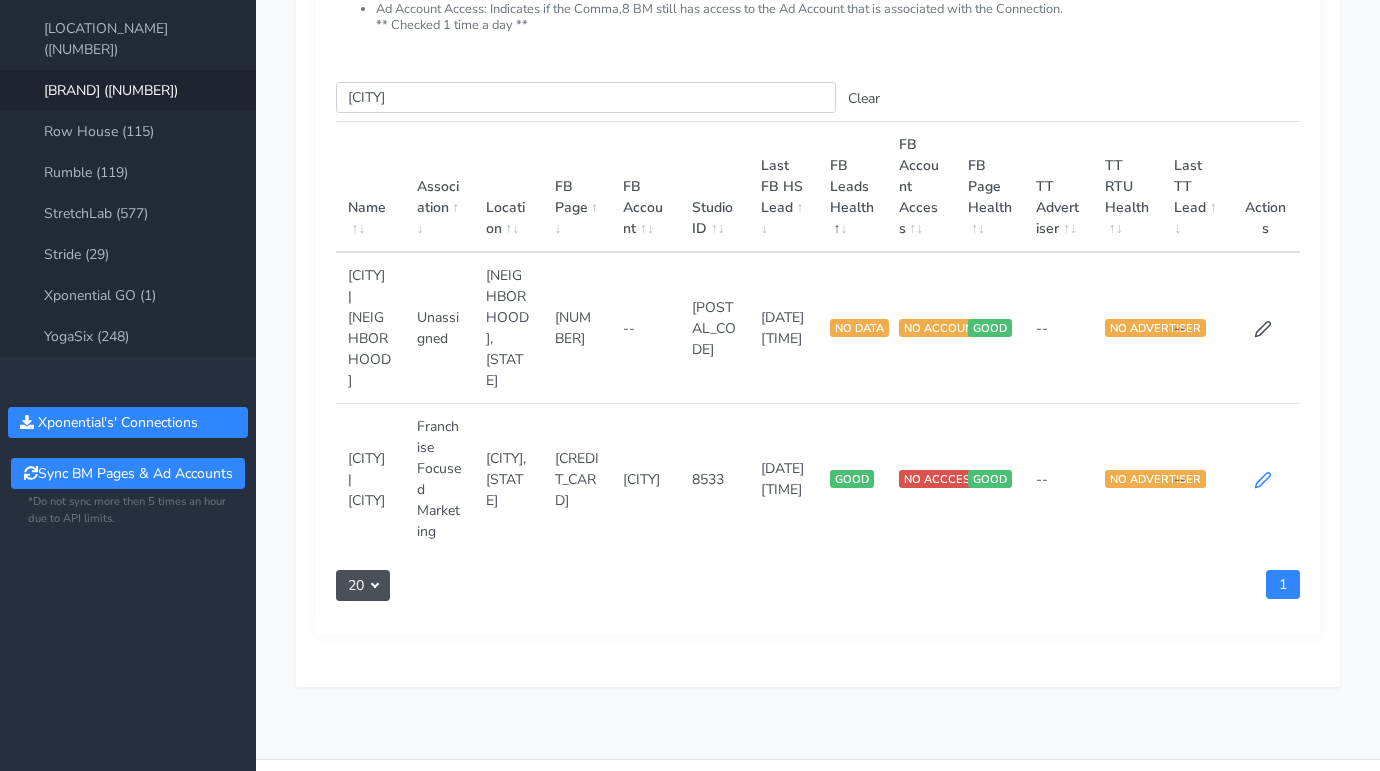 click 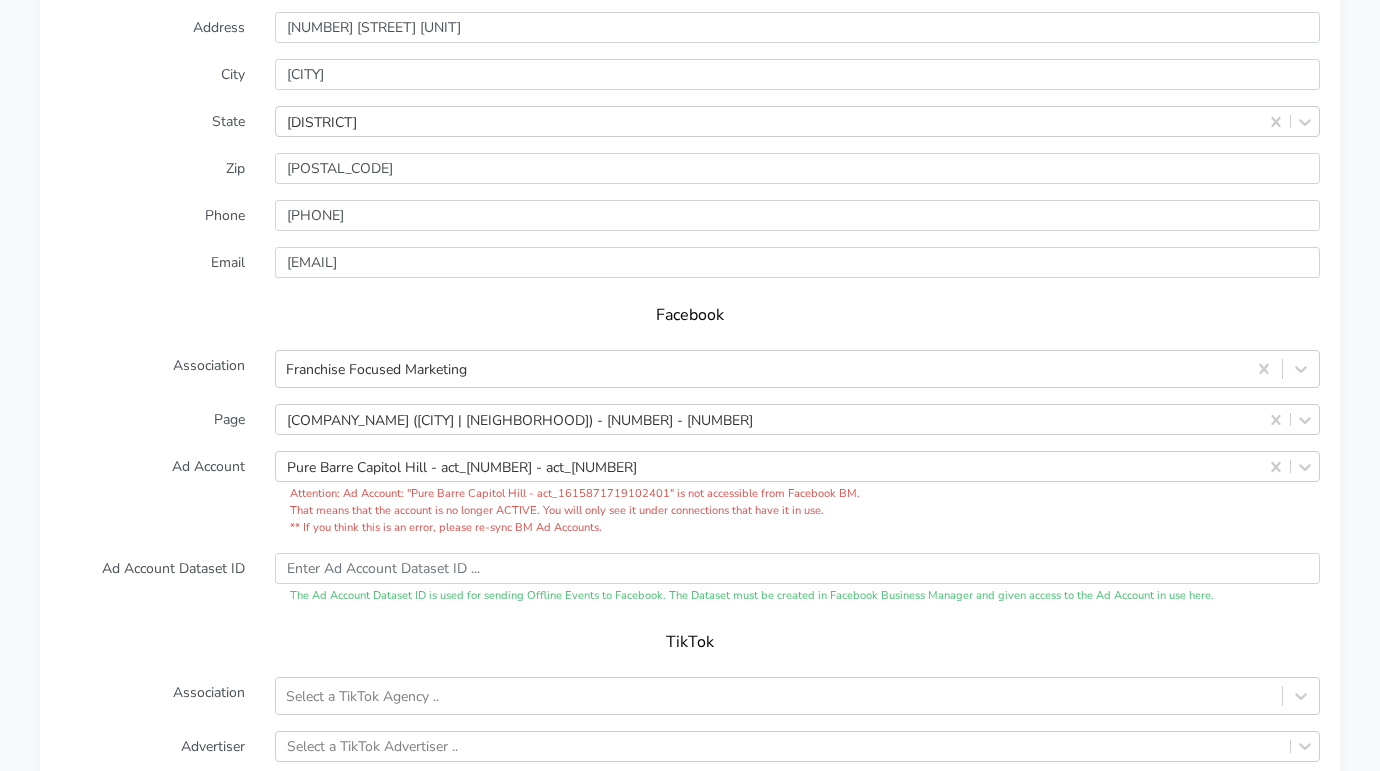 scroll, scrollTop: 1969, scrollLeft: 0, axis: vertical 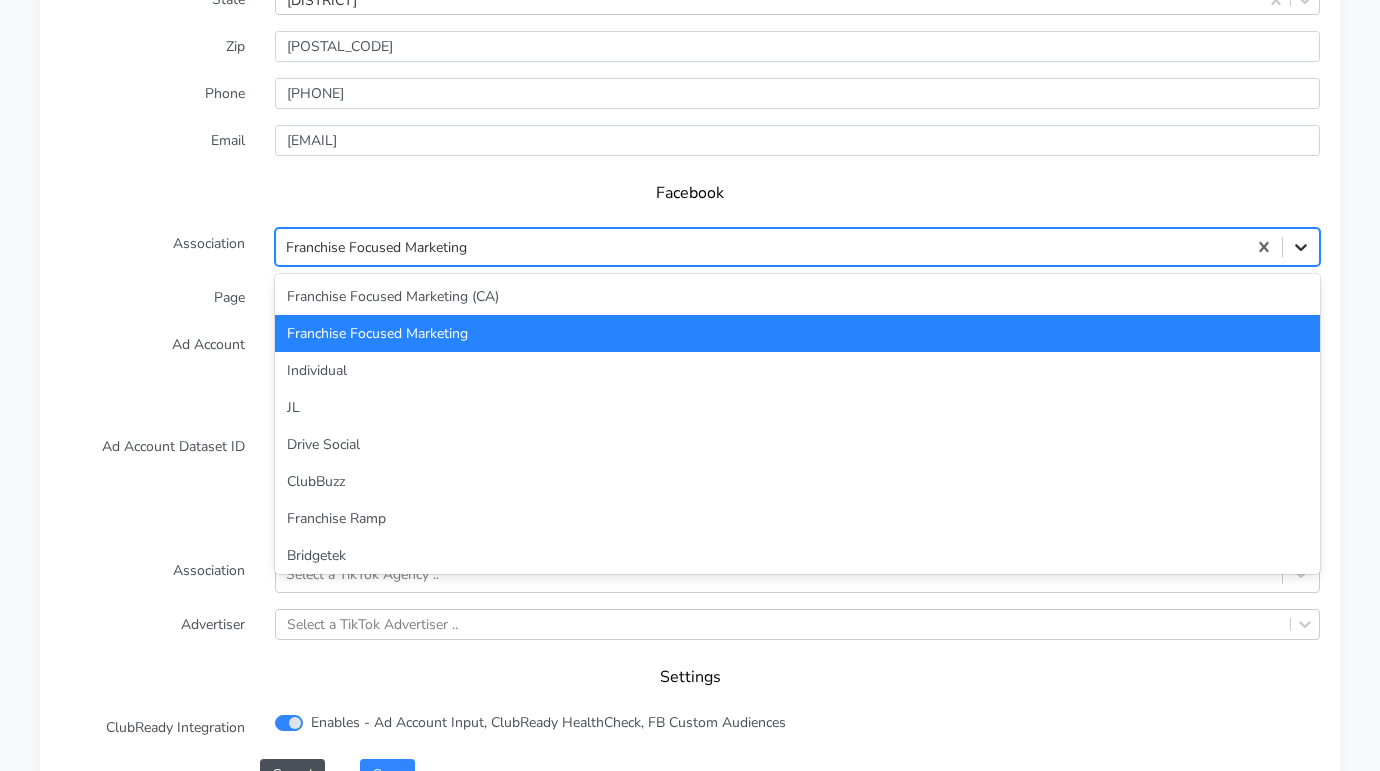 click 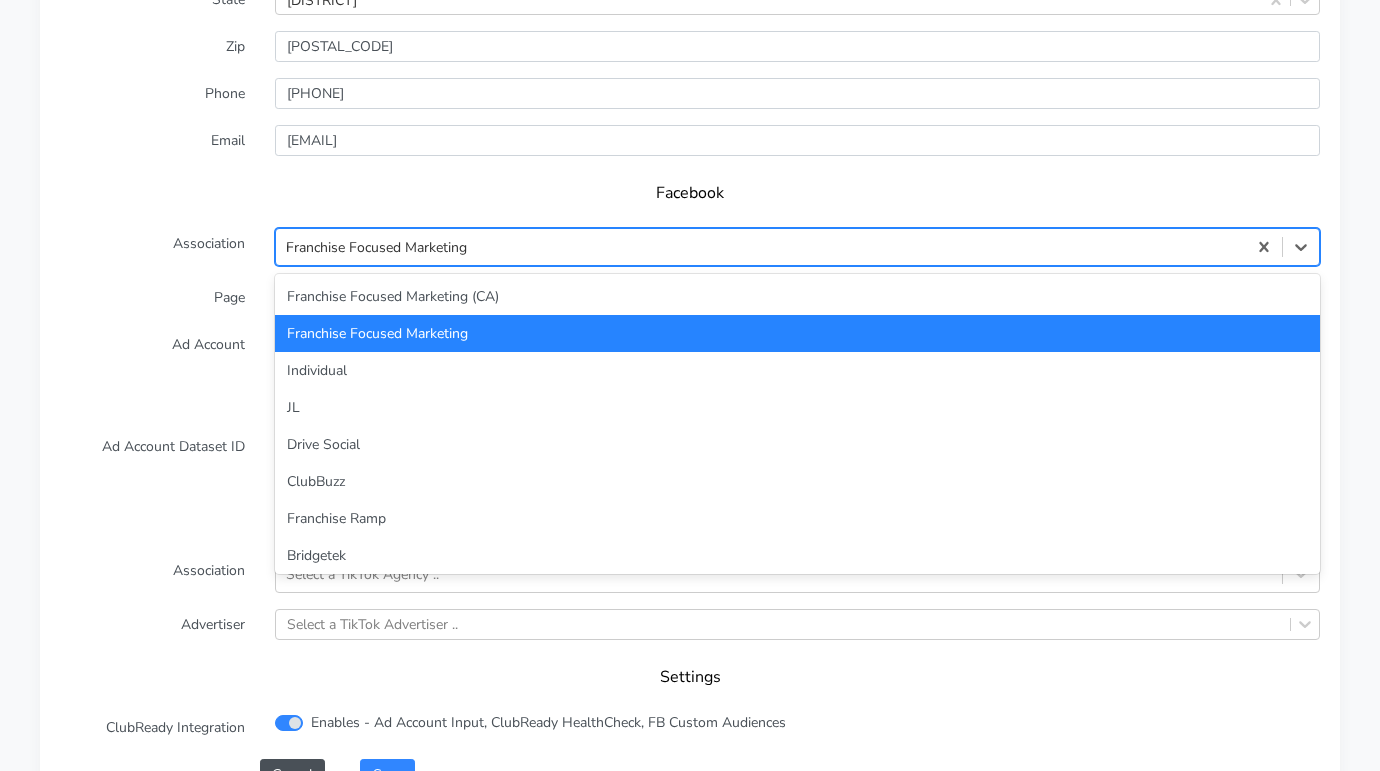 type on "un" 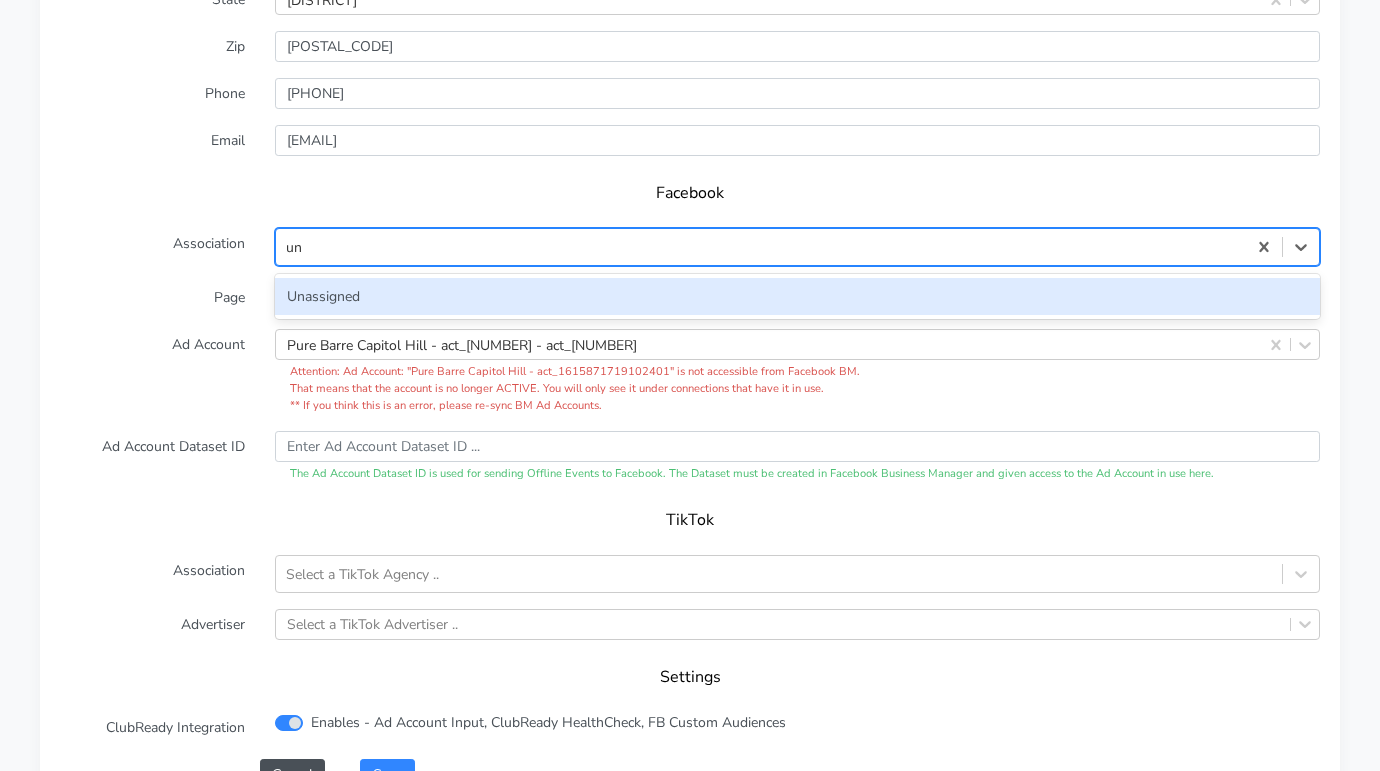 click on "Unassigned" at bounding box center [797, 296] 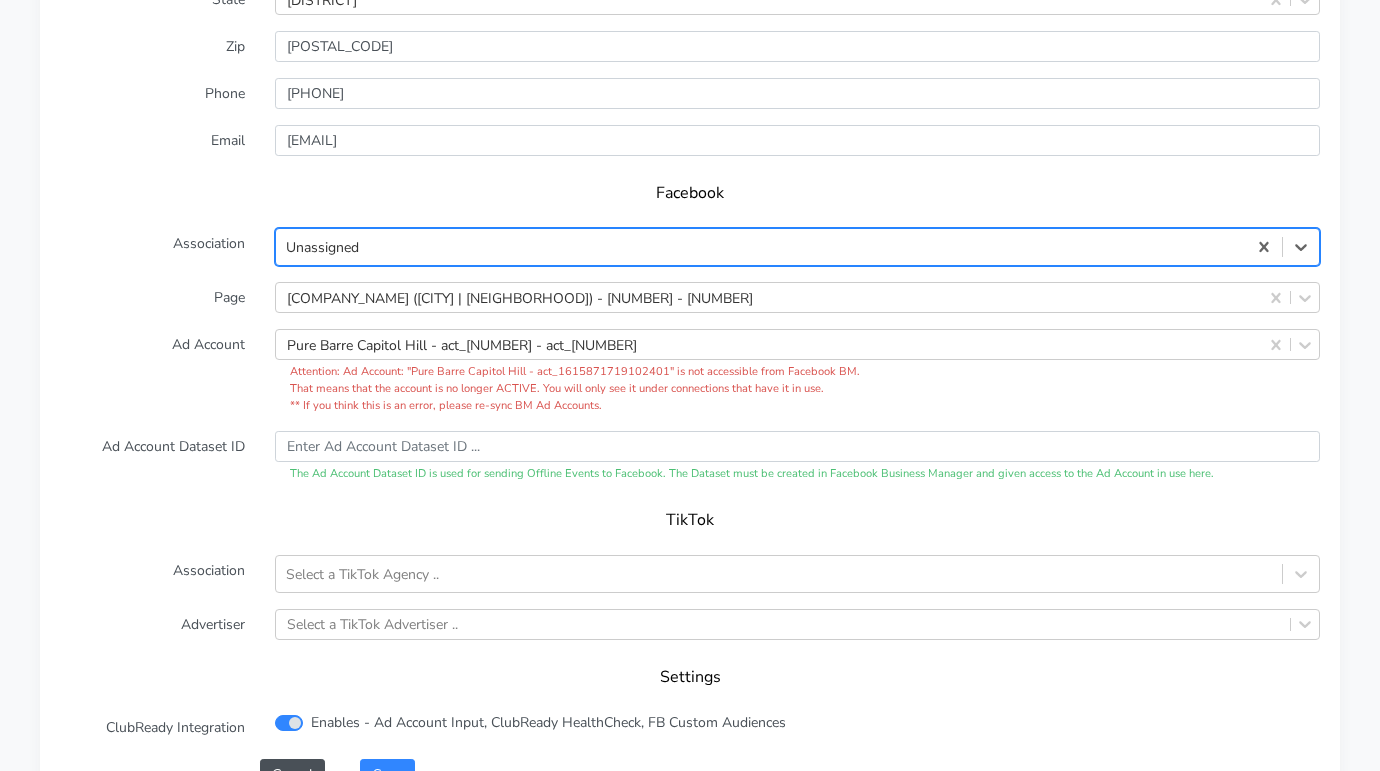 click on "Attention: Ad Account: " [COMPANY_NAME] - act_[NUMBER] " is not accessible from Facebook BM. That means that the account is no longer ACTIVE. You will only see it under connections that have it in use. ** If you think this is an error, please re-sync BM Ad Accounts." at bounding box center [797, 389] 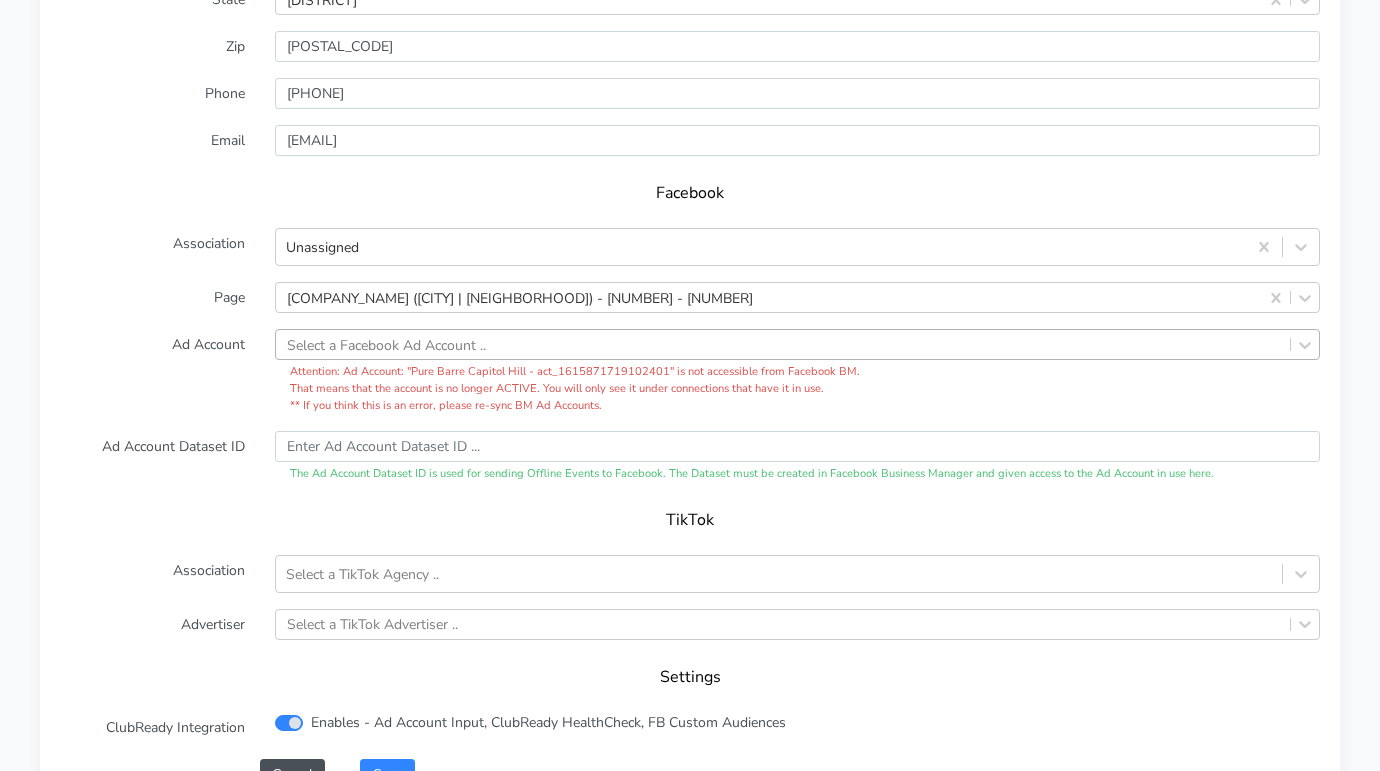 click on "TikTok" at bounding box center [690, 527] 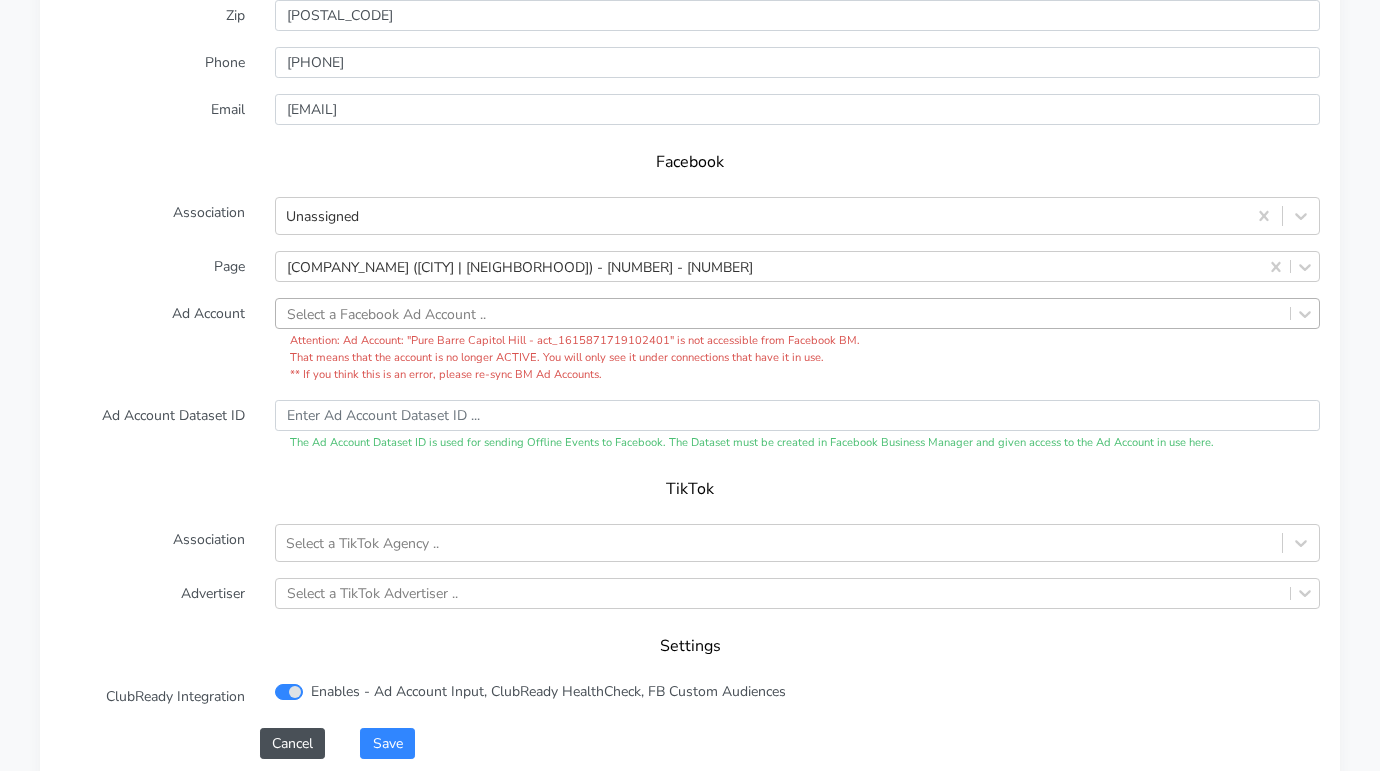 scroll, scrollTop: 2001, scrollLeft: 0, axis: vertical 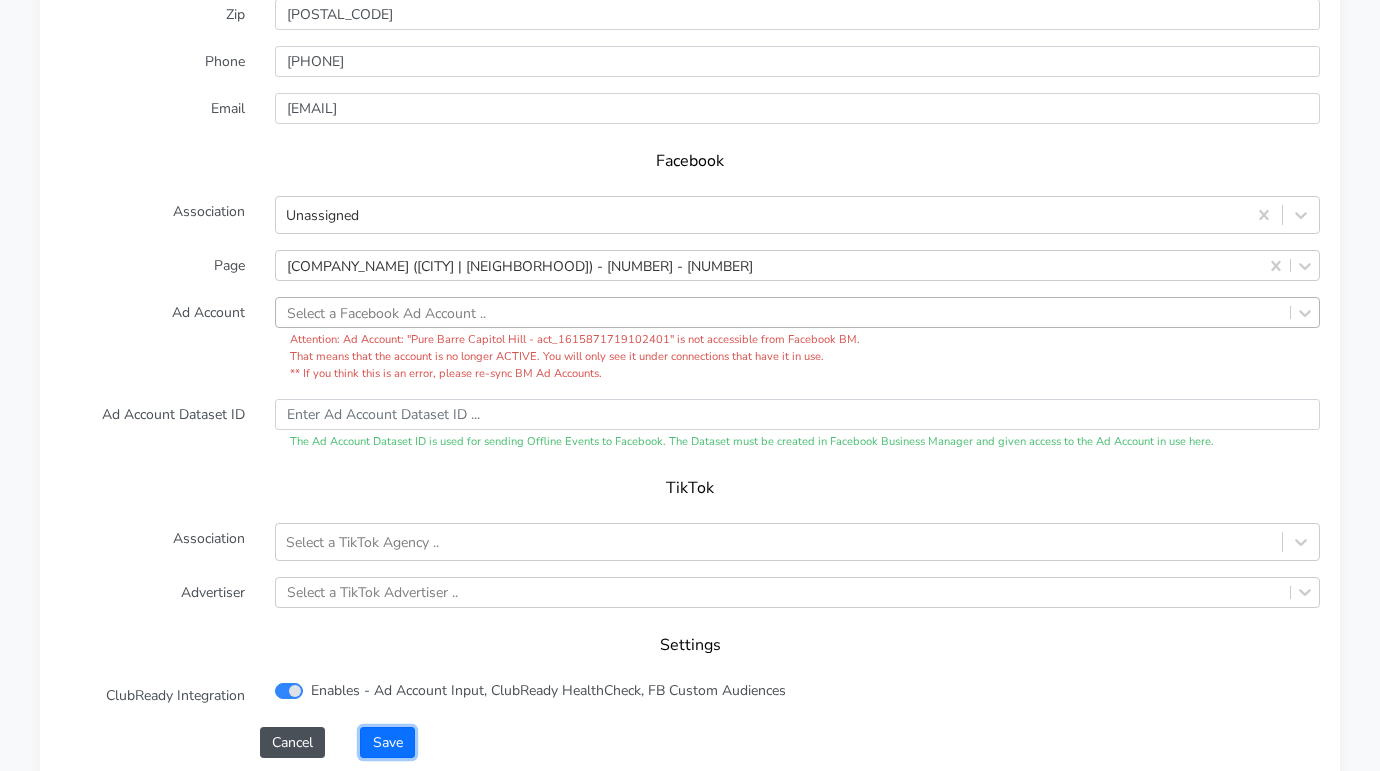 click on "Save" at bounding box center (387, 742) 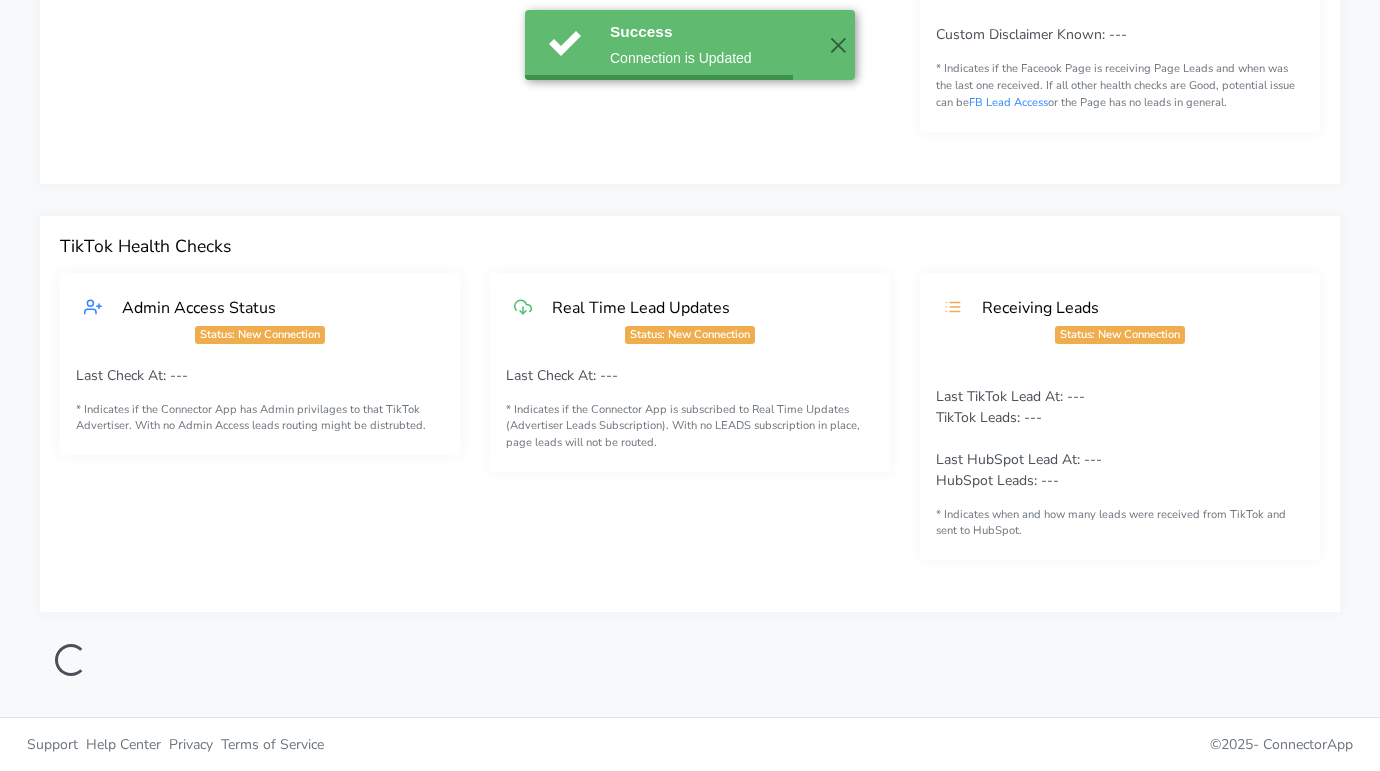 scroll, scrollTop: 466, scrollLeft: 0, axis: vertical 